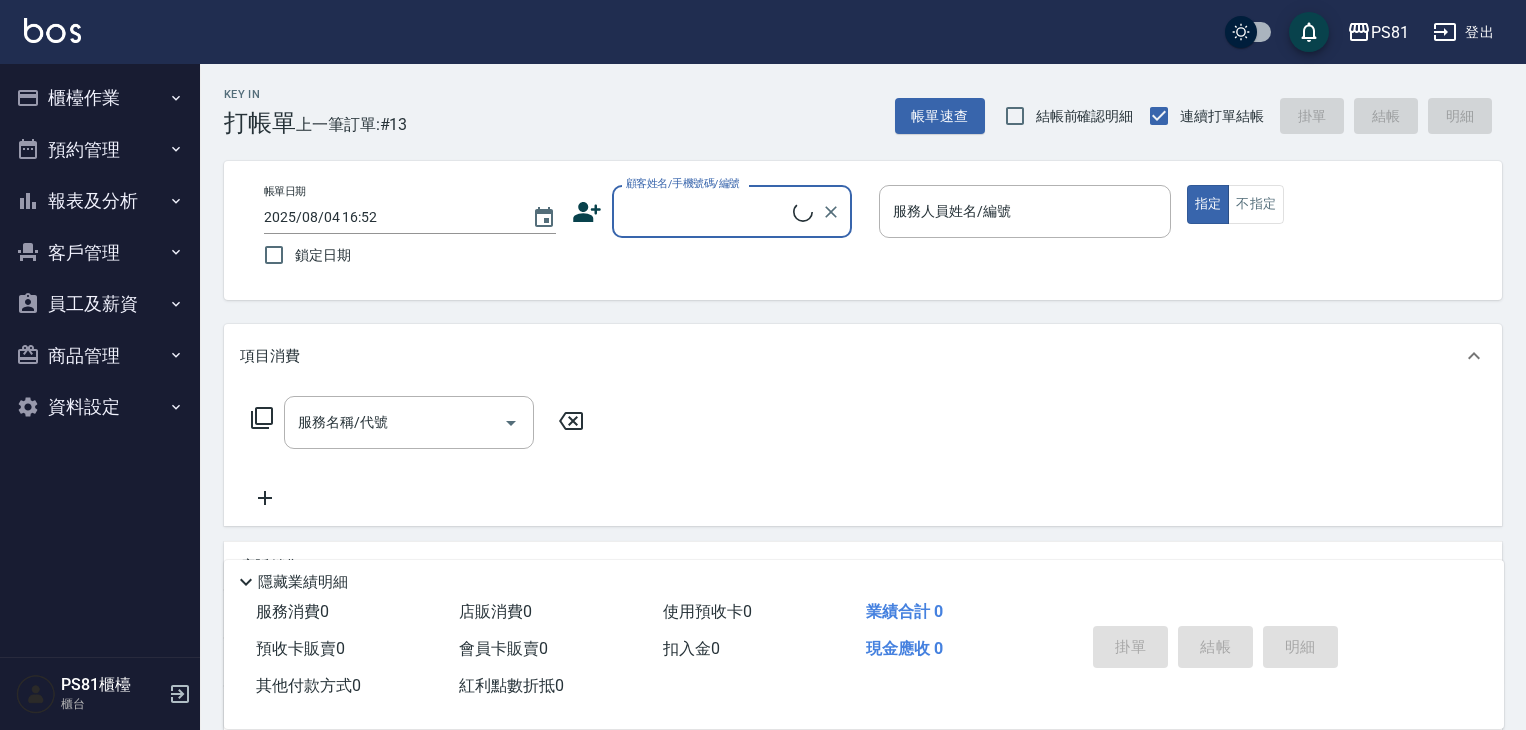 scroll, scrollTop: 0, scrollLeft: 0, axis: both 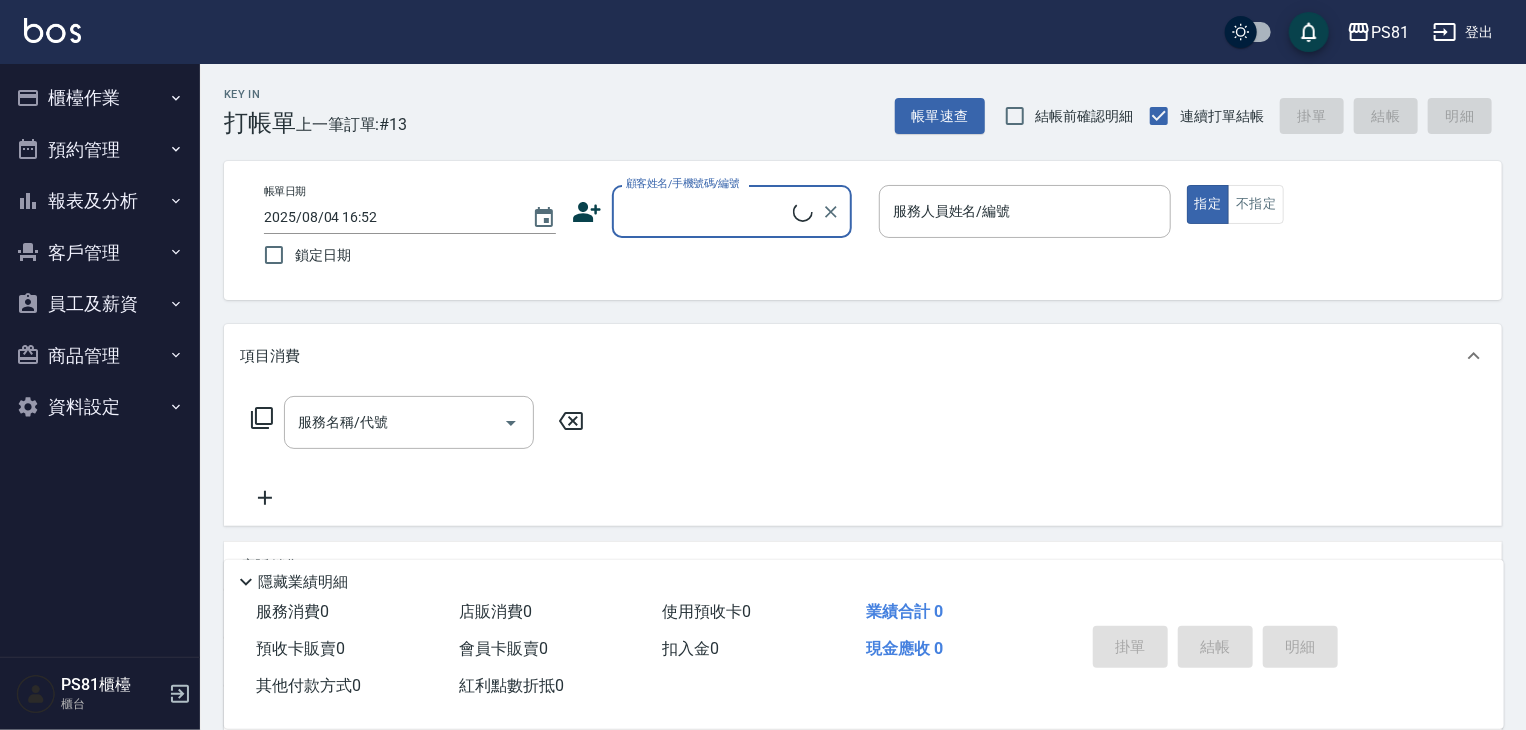 click on "櫃檯作業" at bounding box center (100, 98) 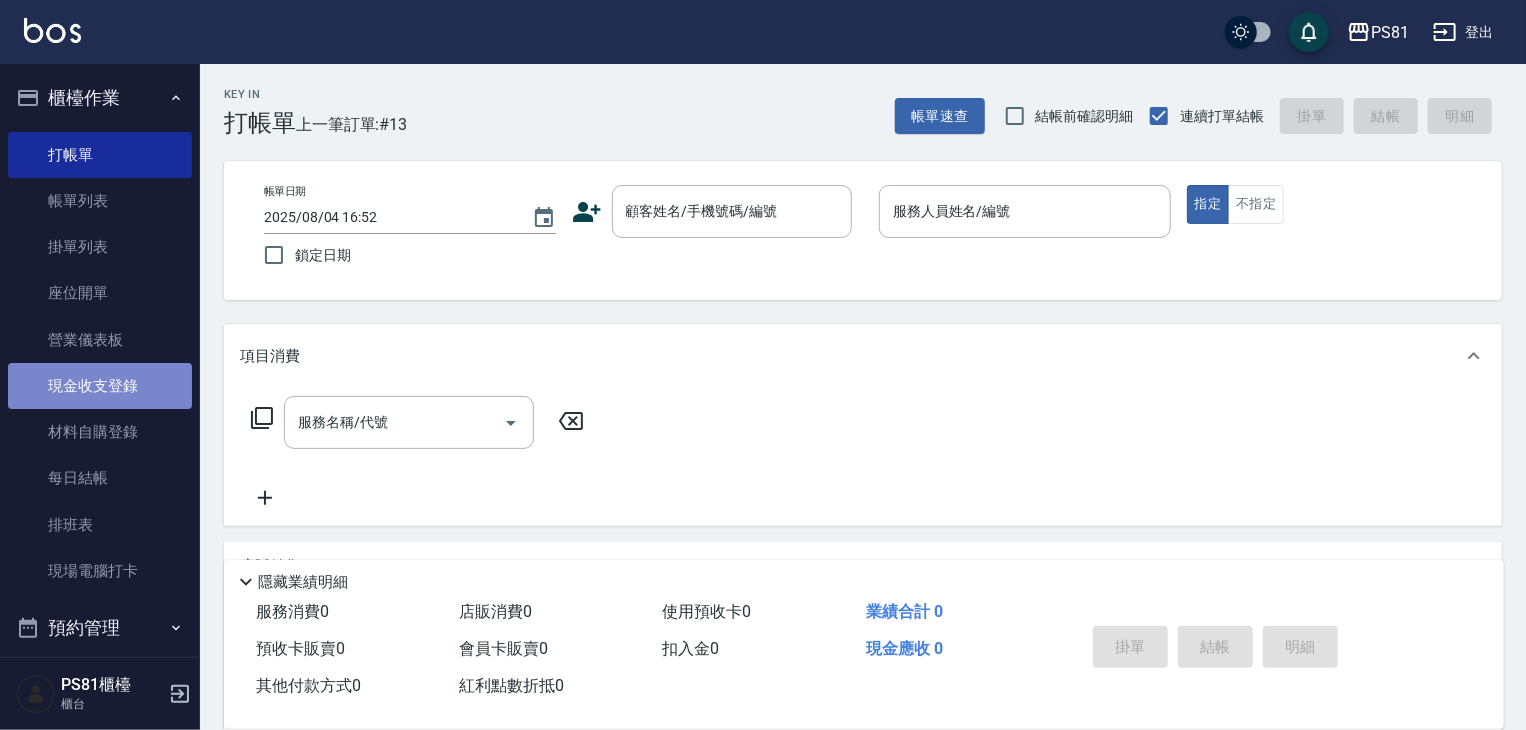 click on "現金收支登錄" at bounding box center (100, 386) 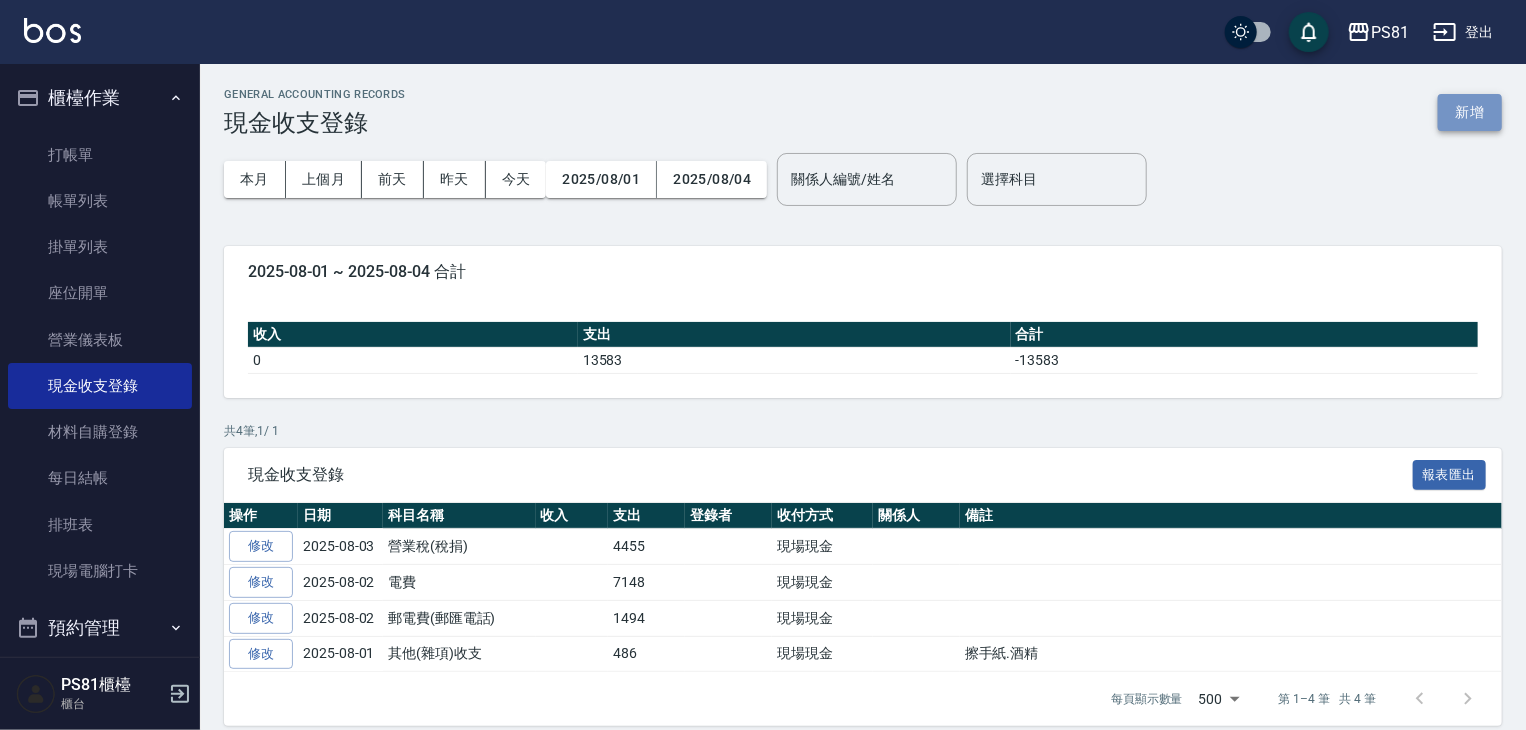 click on "新增" at bounding box center (1470, 112) 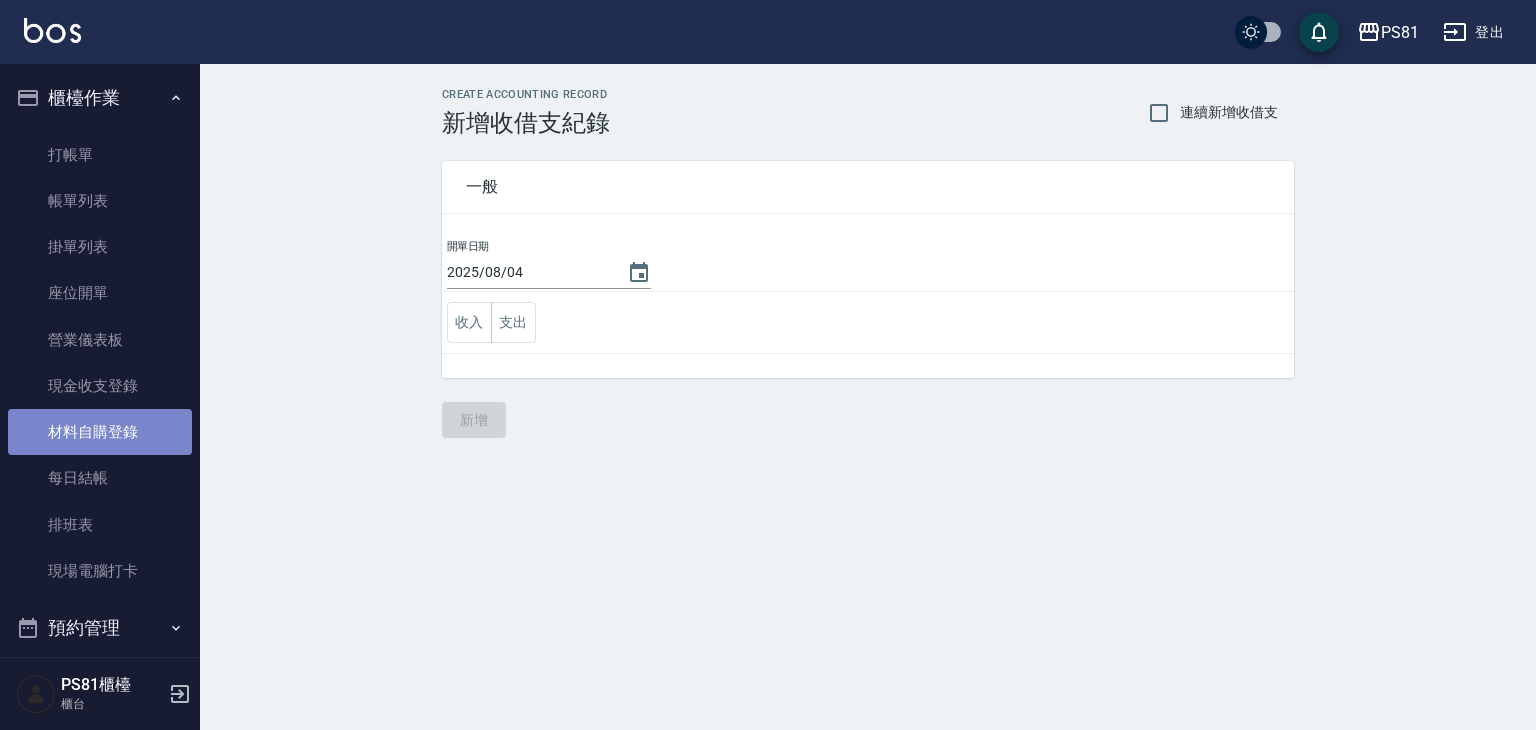 click on "材料自購登錄" at bounding box center [100, 432] 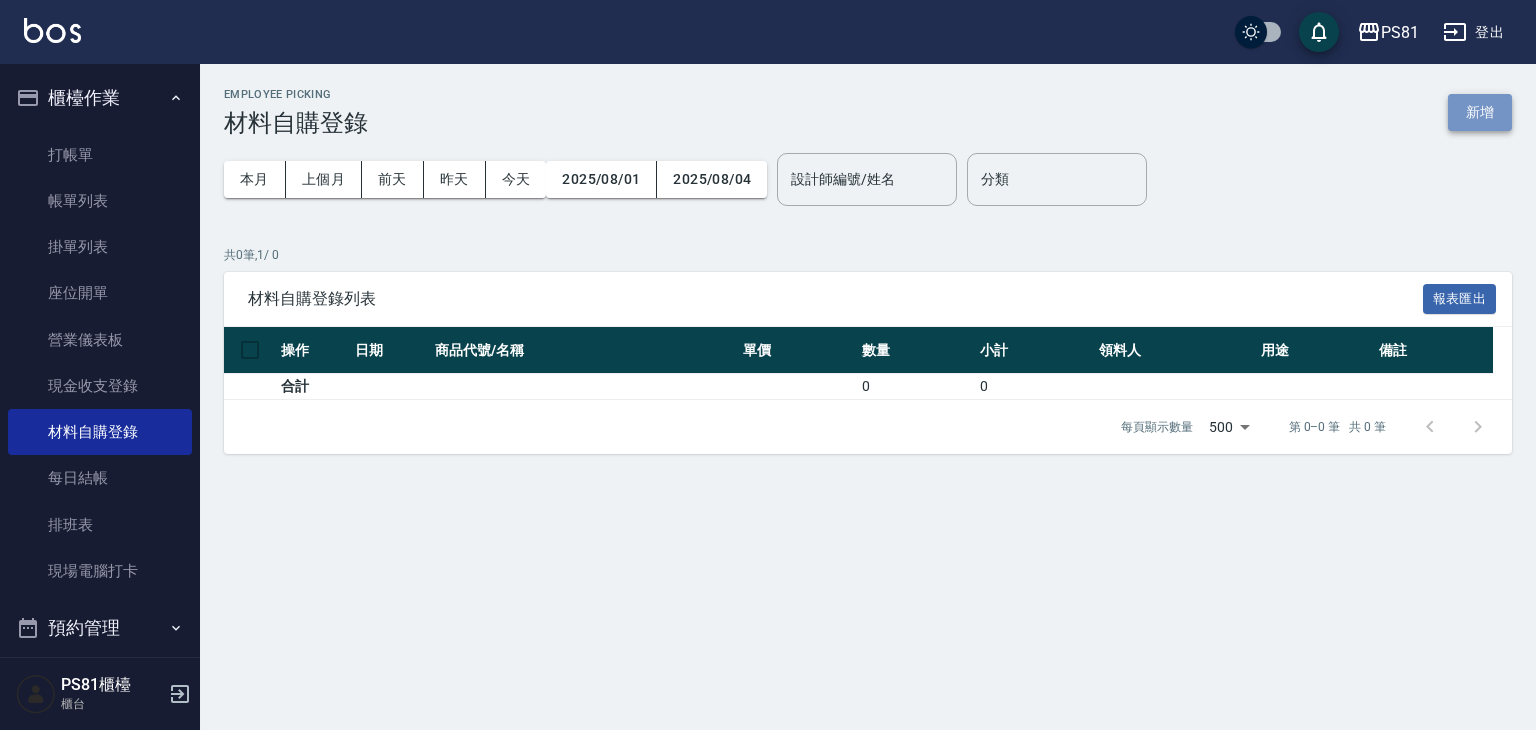 click on "新增" at bounding box center [1480, 112] 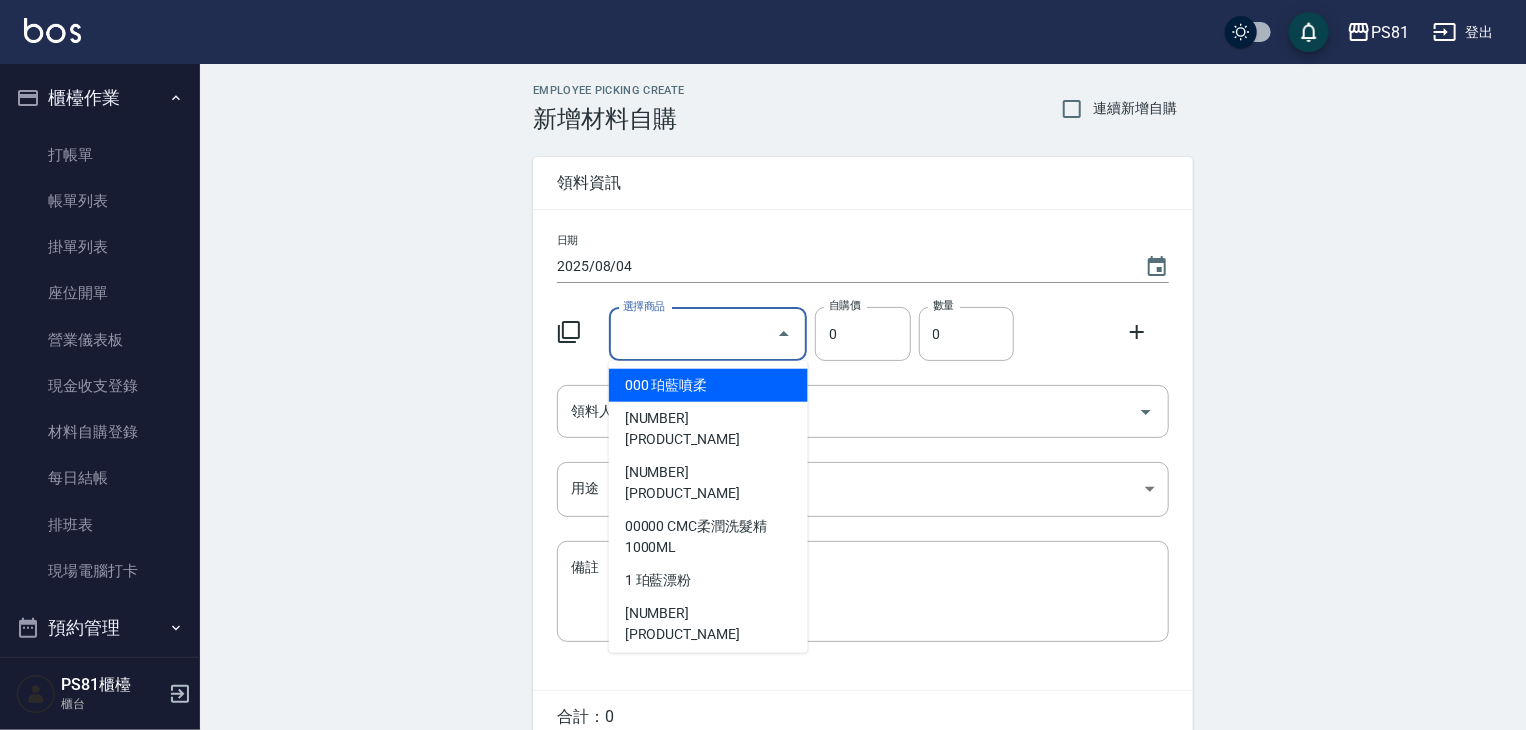 click on "選擇商品" at bounding box center (693, 334) 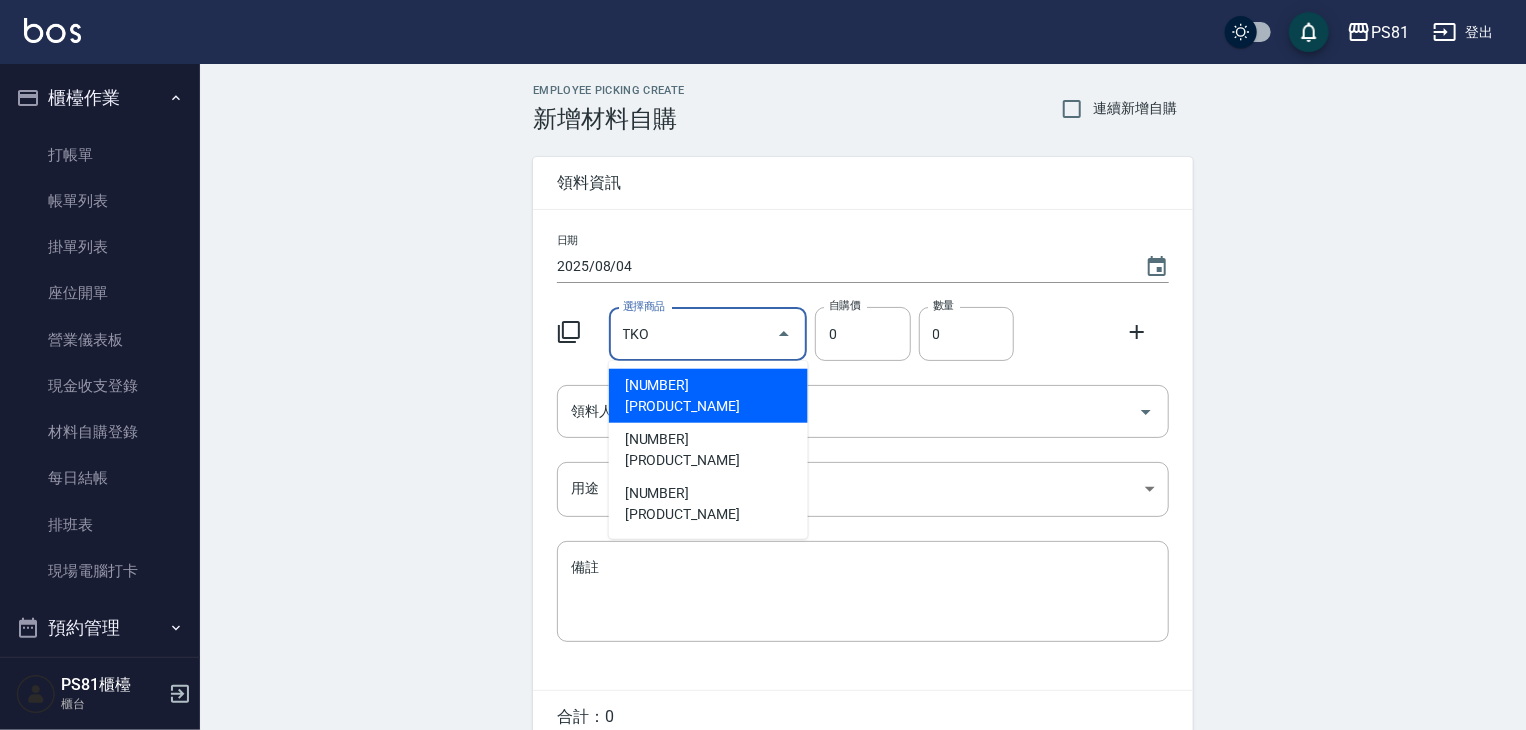 click on "[NUMBER] [PRODUCT_NAME]" at bounding box center [708, 396] 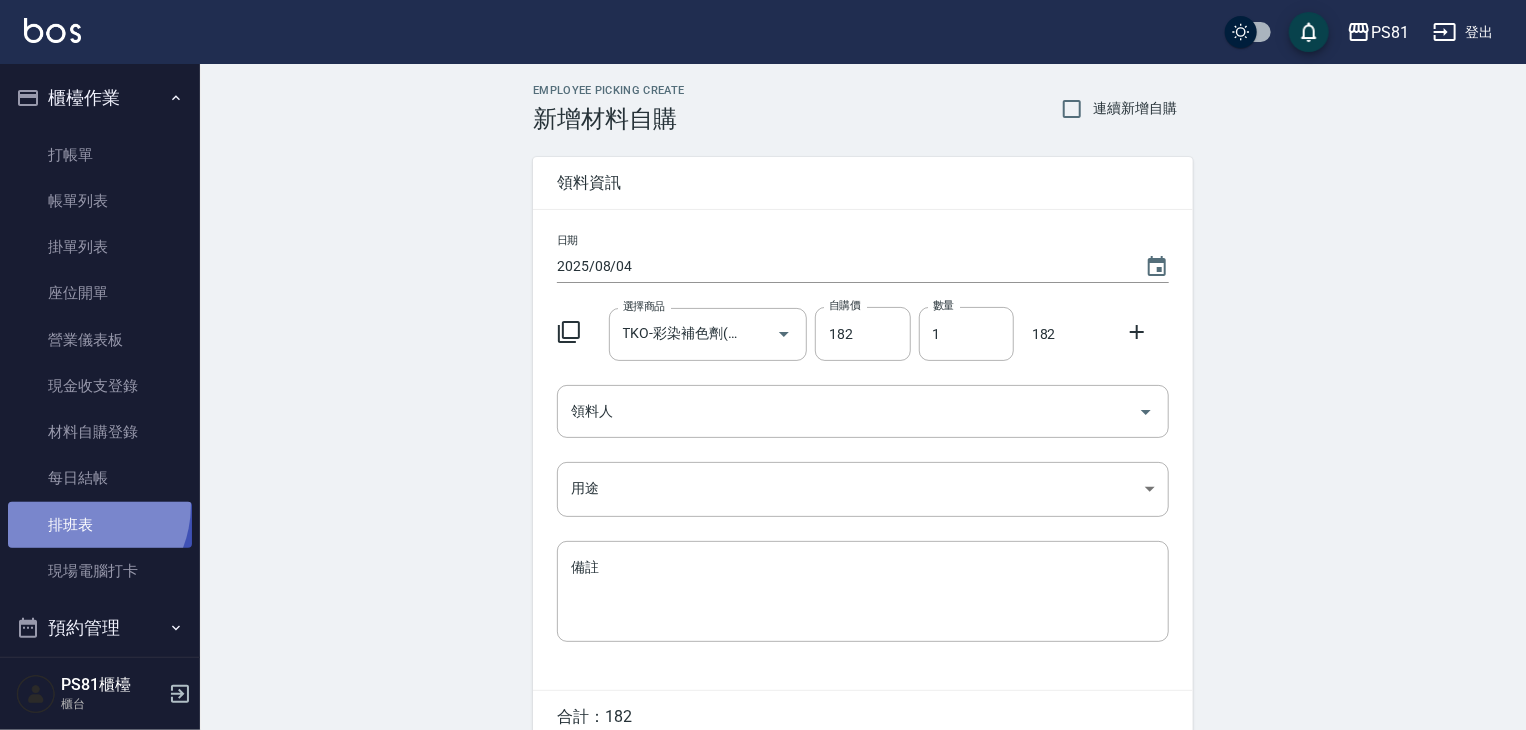 click on "排班表" at bounding box center [100, 525] 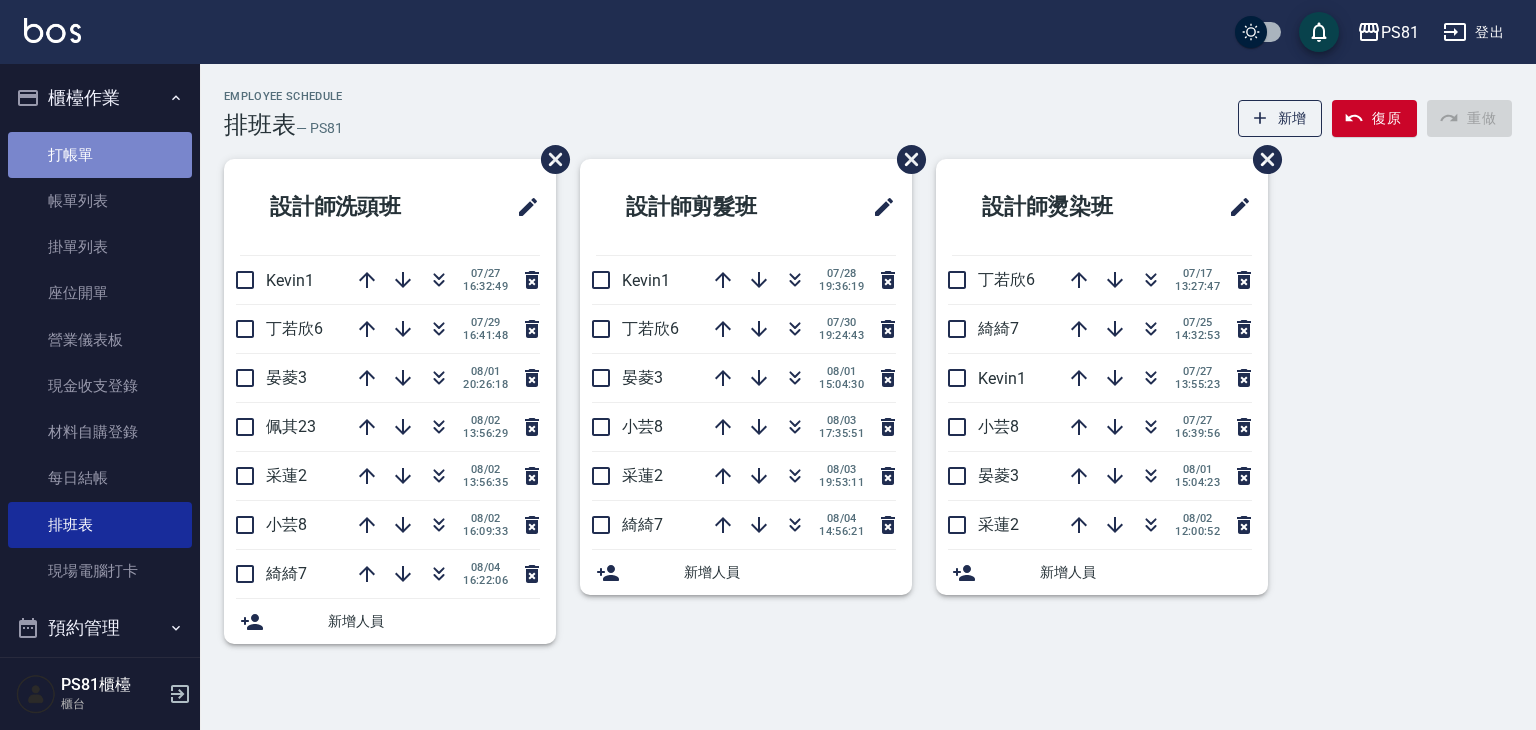 click on "打帳單" at bounding box center [100, 155] 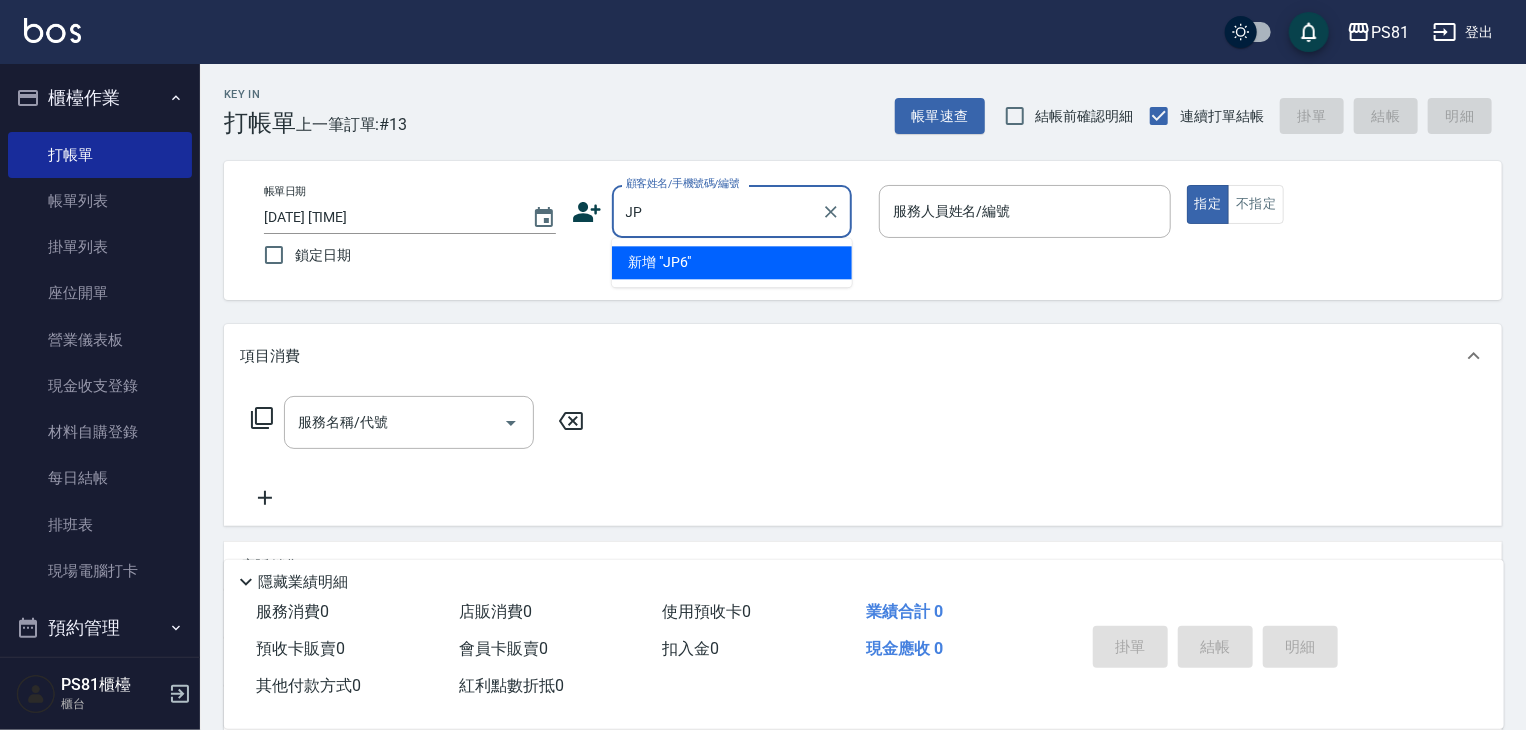 type on "J" 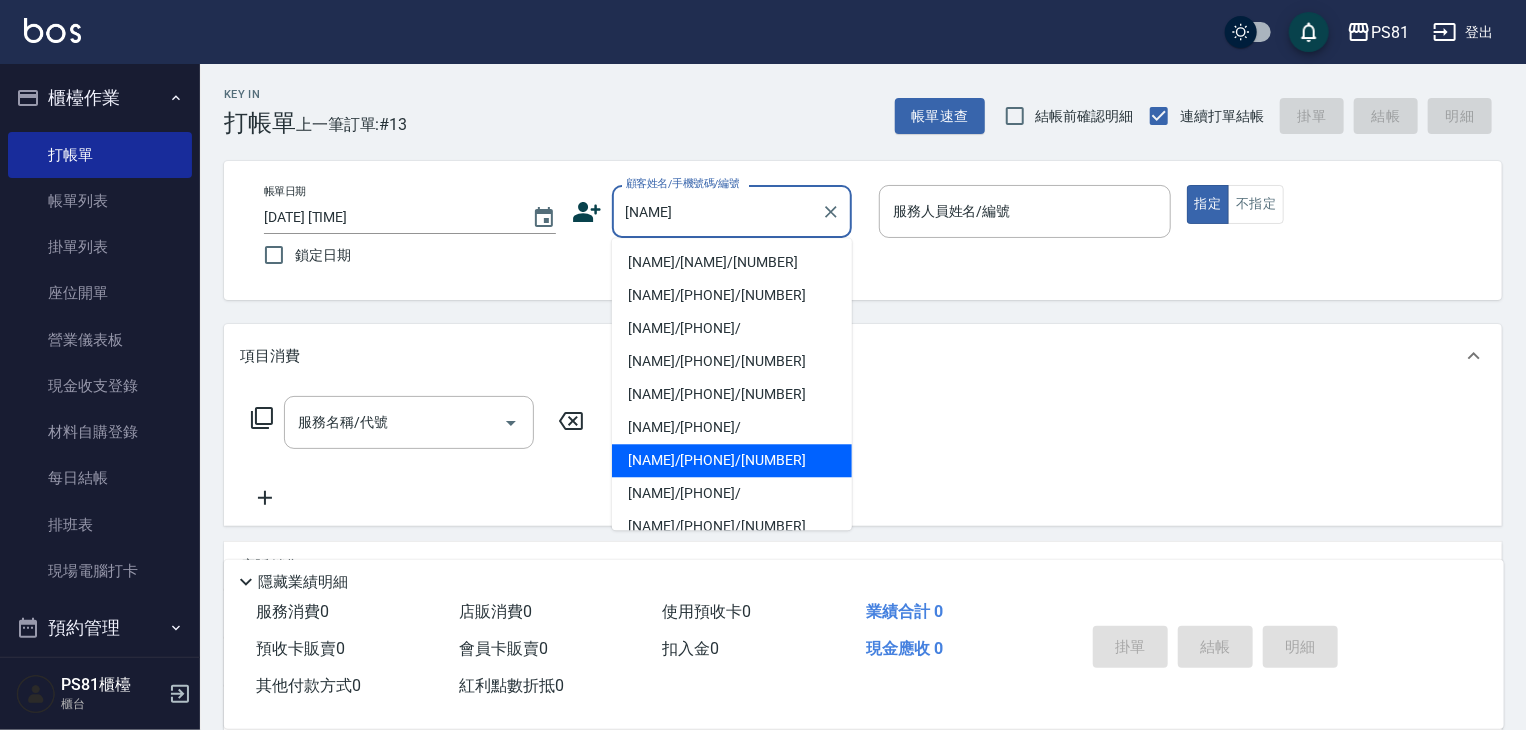 click on "[NAME]/[PHONE]/[NUMBER]" at bounding box center [732, 460] 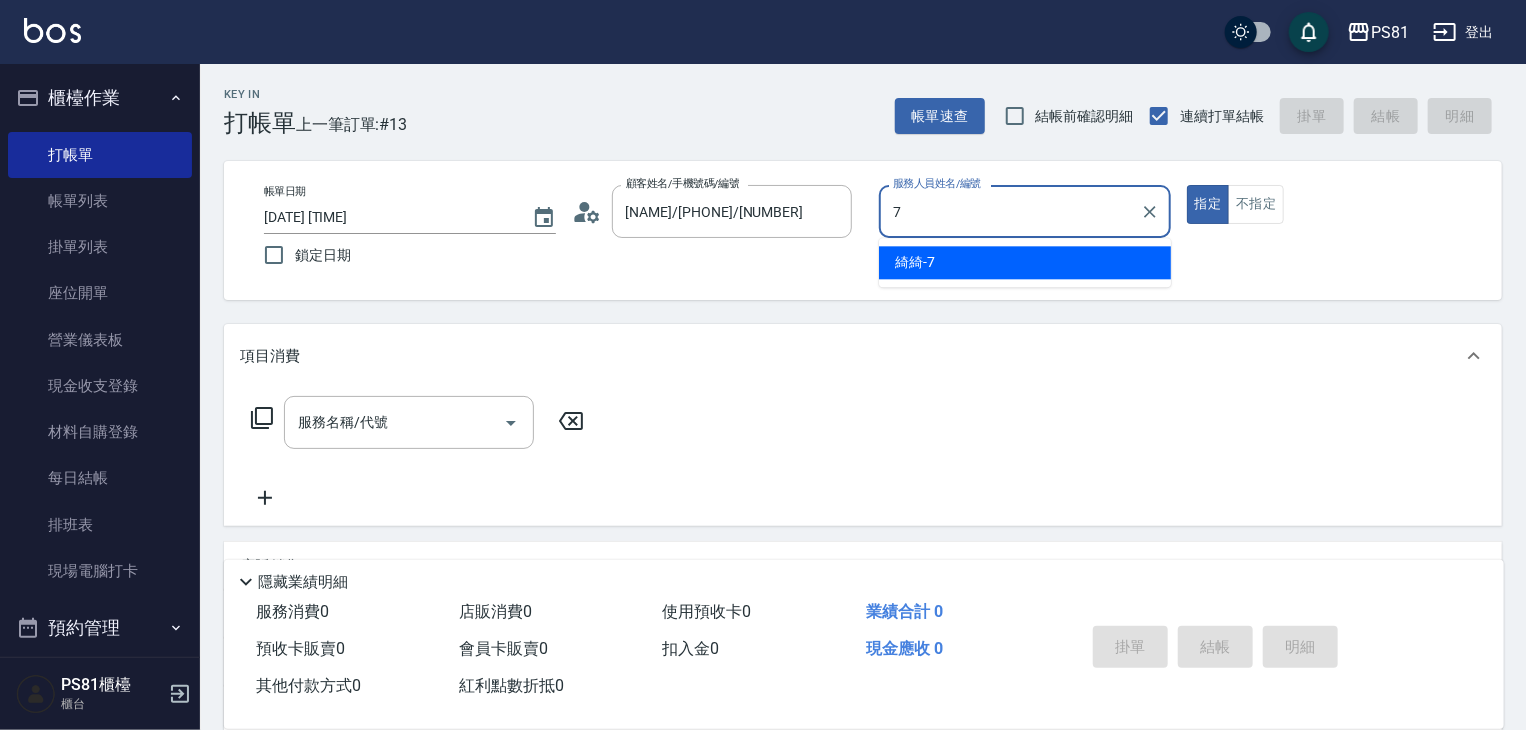 click on "[NAME] -[NUMBER]" at bounding box center (1025, 262) 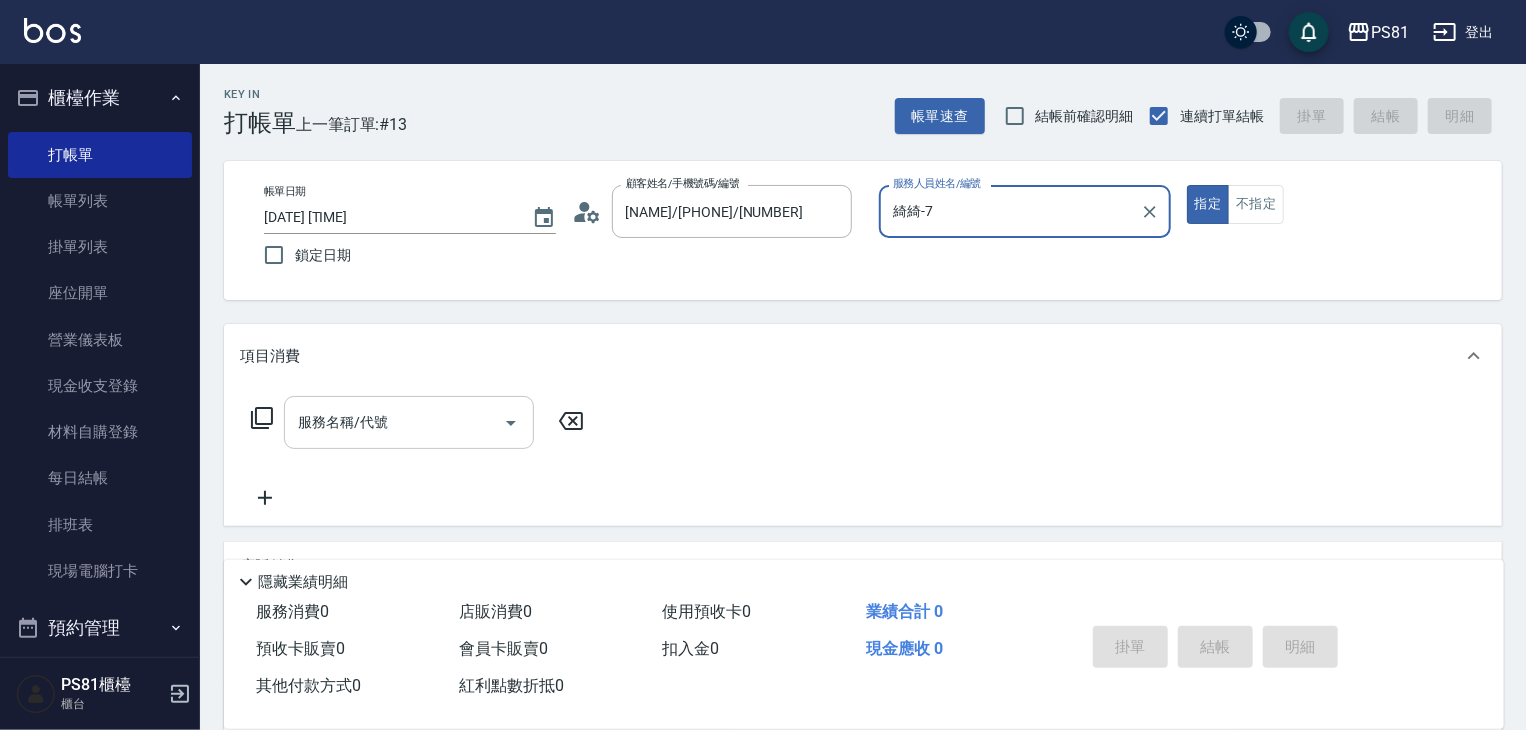 type on "綺綺-7" 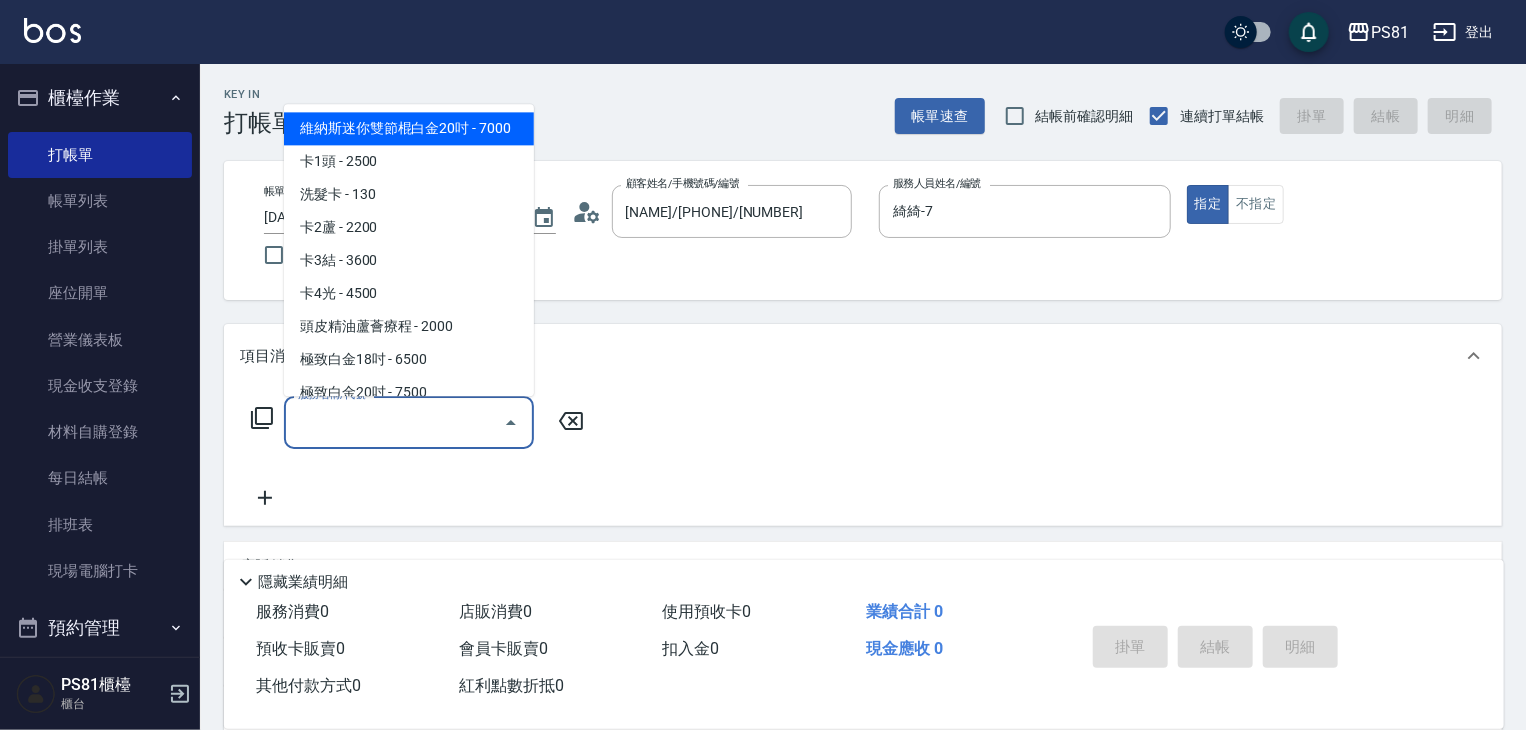 click on "服務名稱/代號" at bounding box center (394, 422) 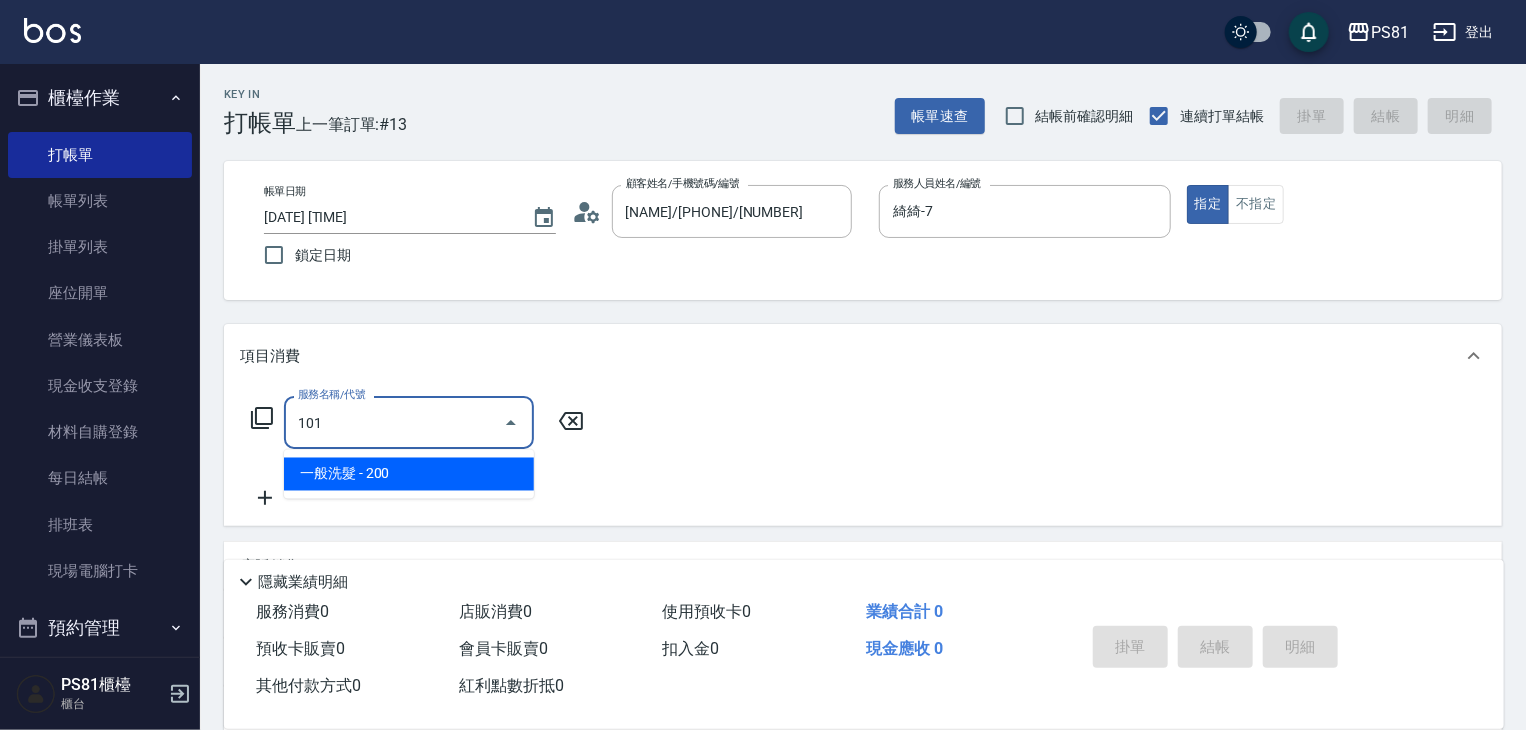 drag, startPoint x: 412, startPoint y: 467, endPoint x: 434, endPoint y: 460, distance: 23.086792 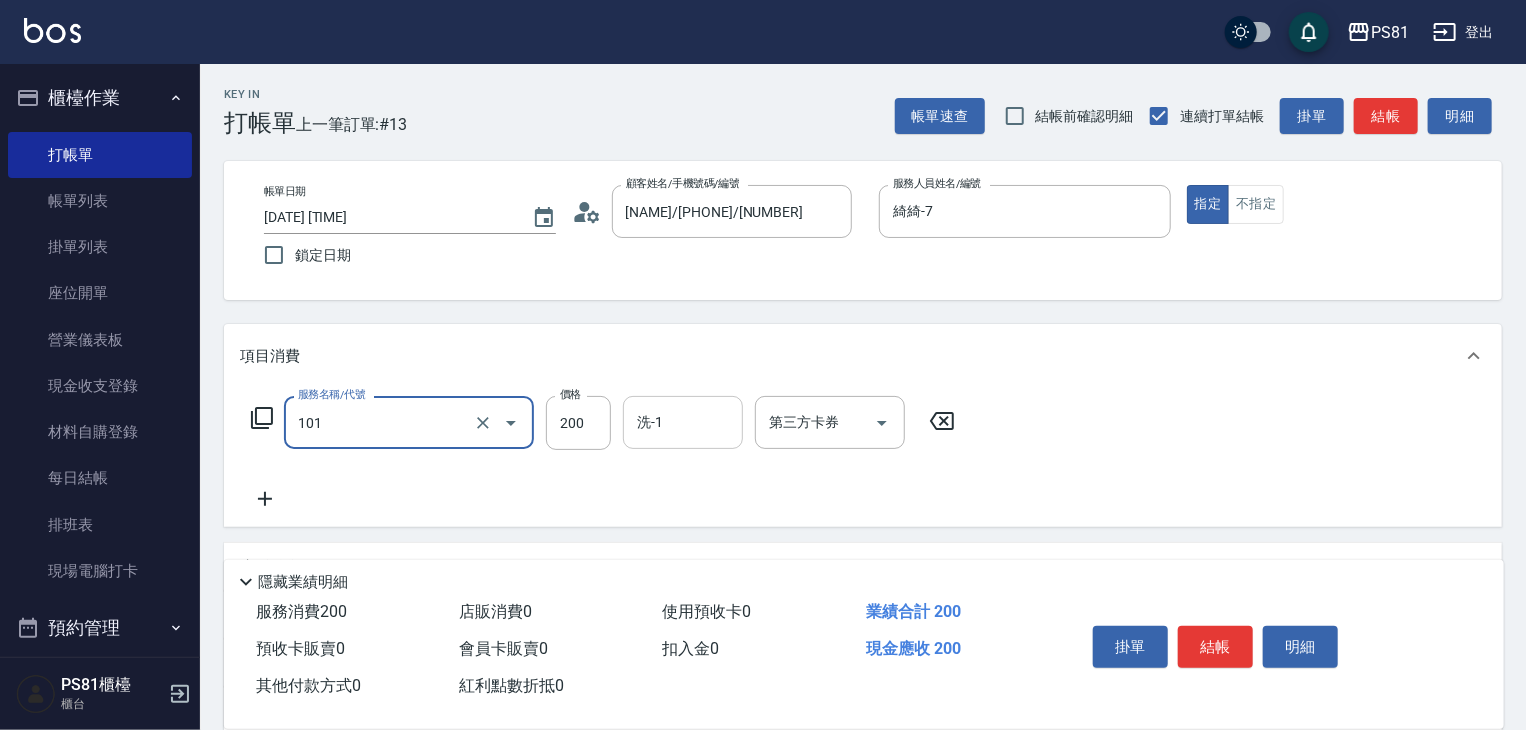 type on "一般洗髮(101)" 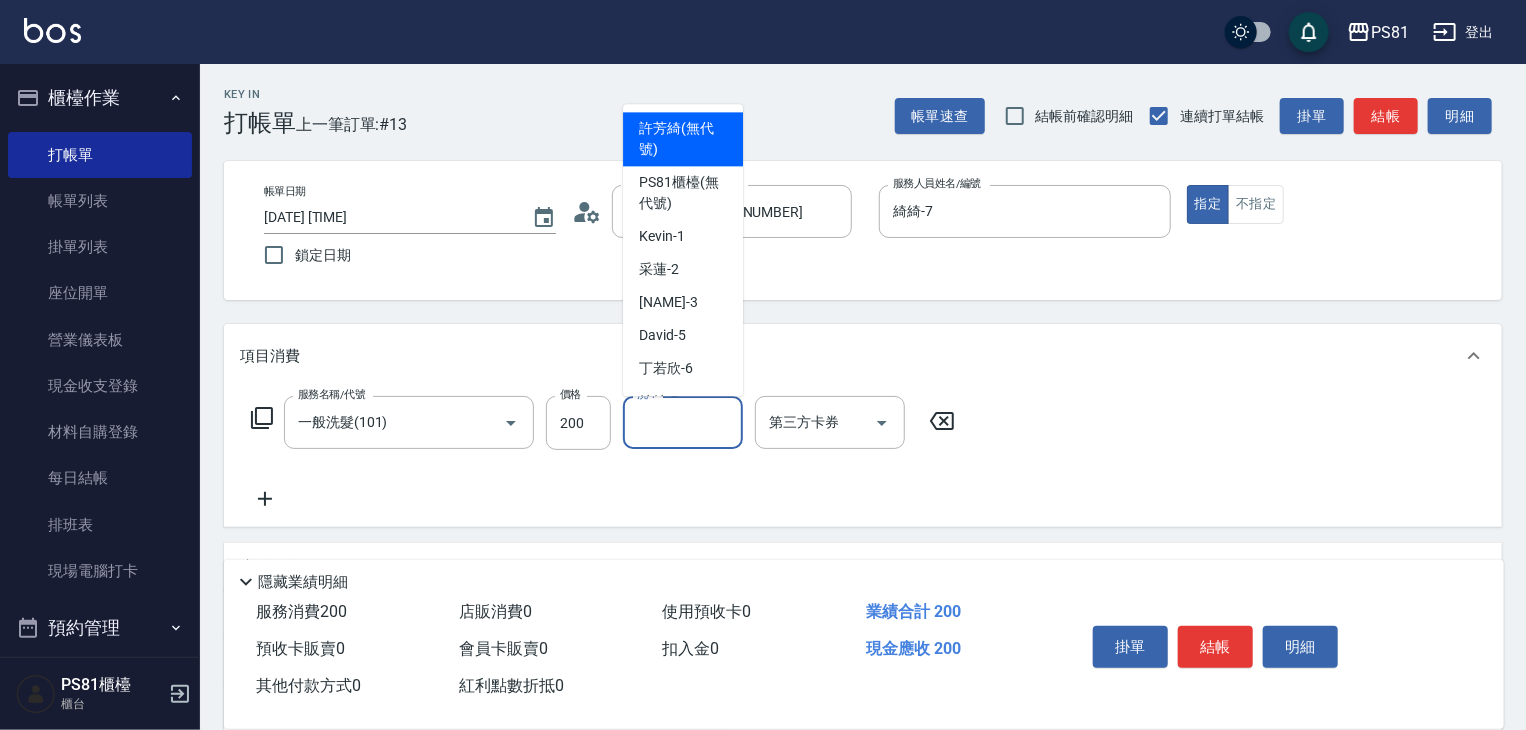 click on "洗-1" at bounding box center [683, 422] 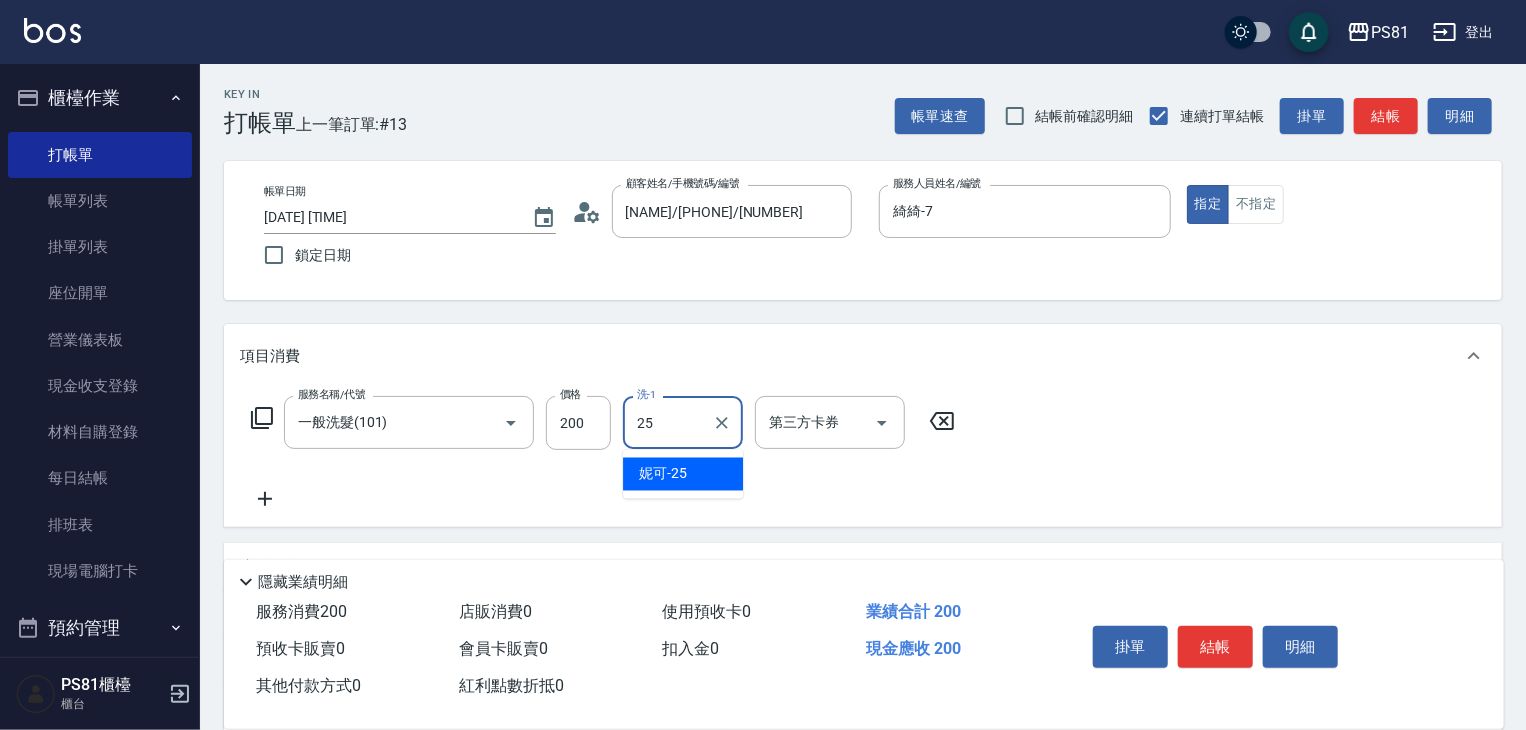 click on "[NAME] -[NUMBER]" at bounding box center (683, 474) 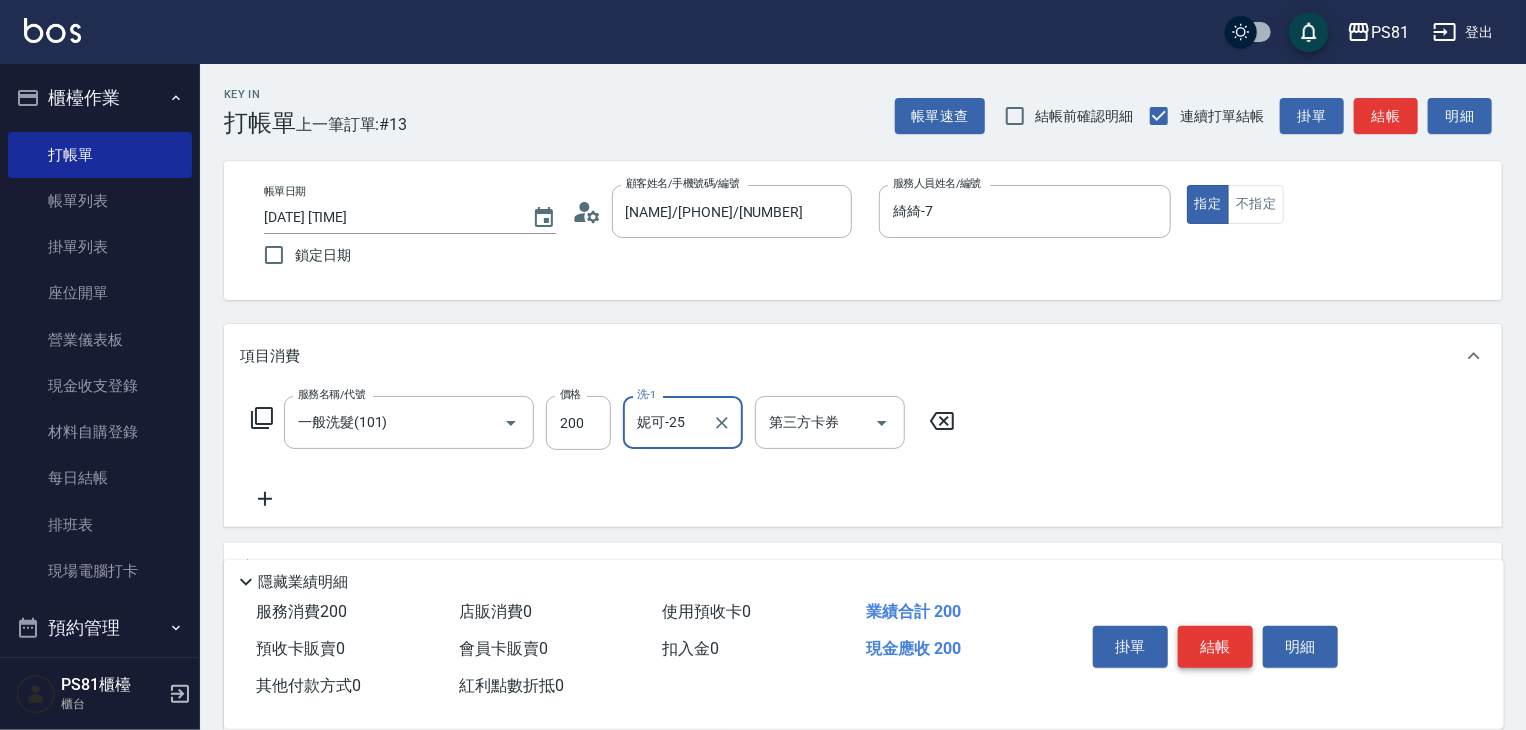 type on "妮可-25" 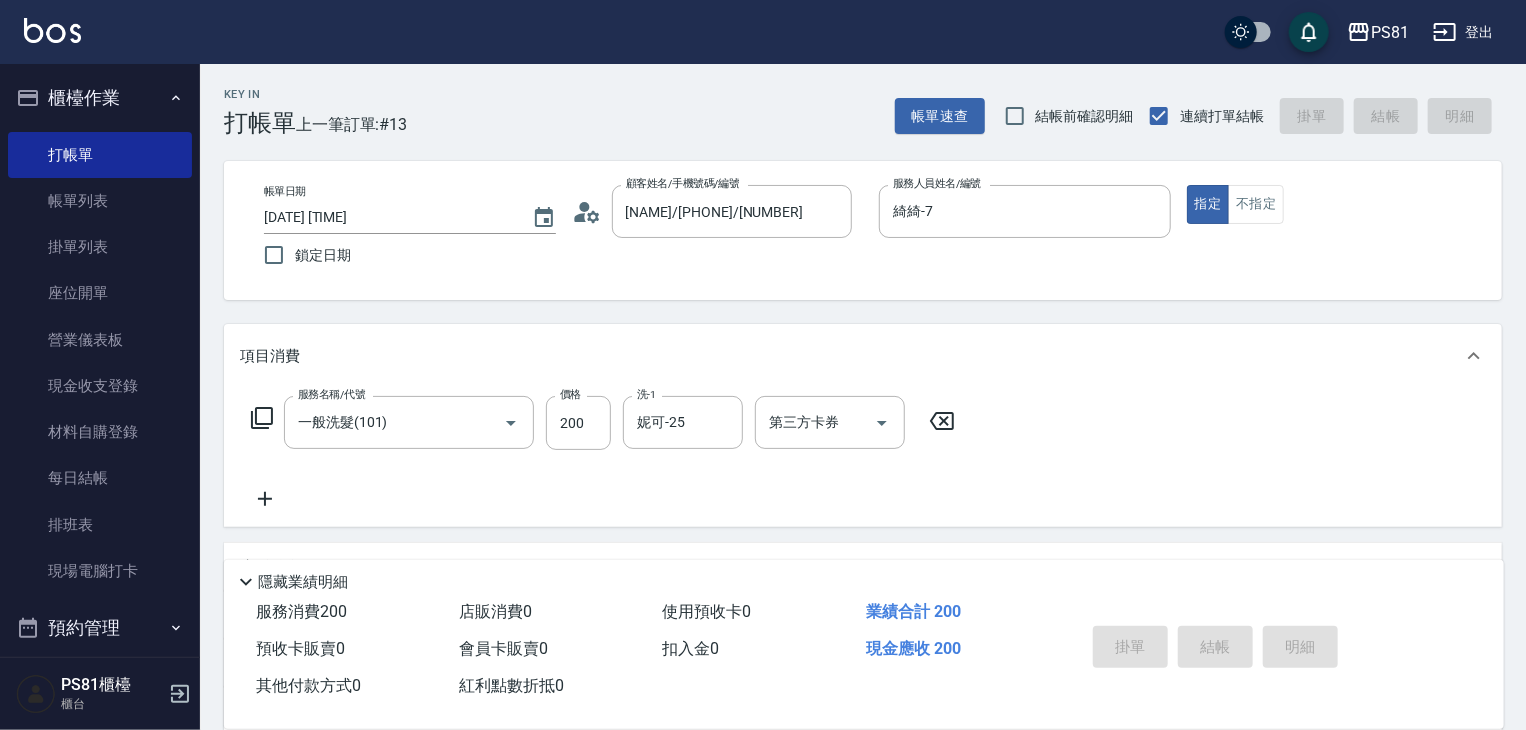 type 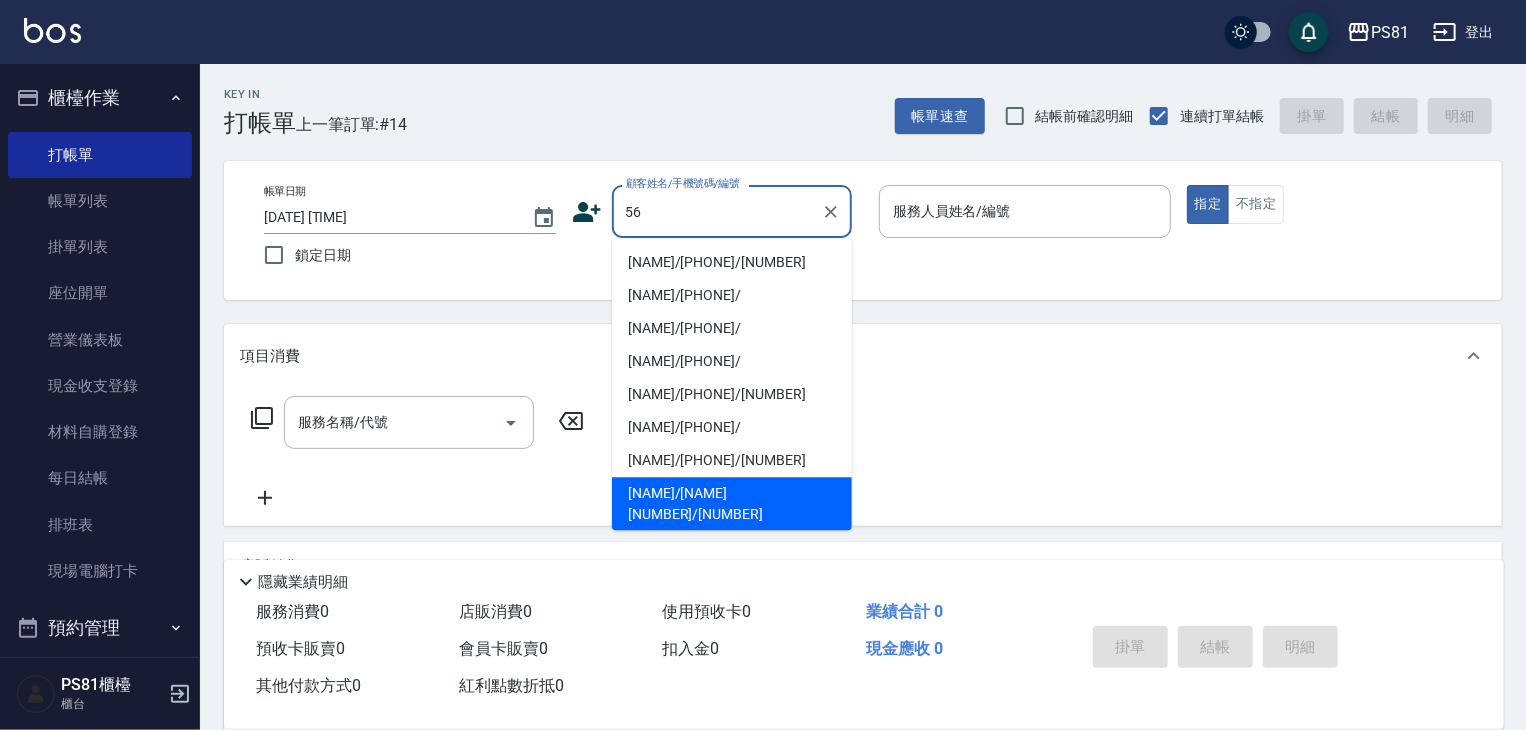 click on "[NAME]/[NAME][NUMBER]/[NUMBER]" at bounding box center [732, 504] 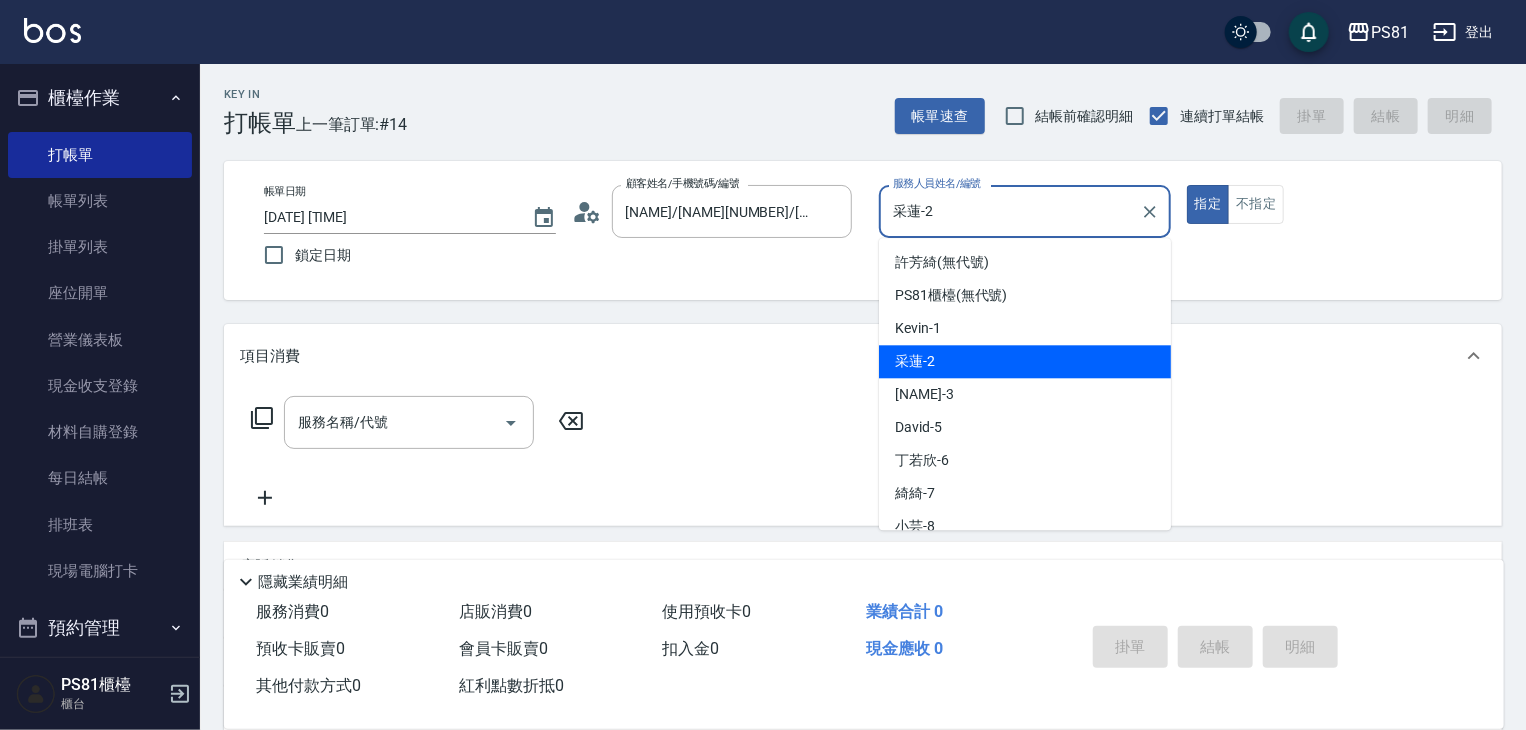 click on "采蓮-2" at bounding box center [1010, 211] 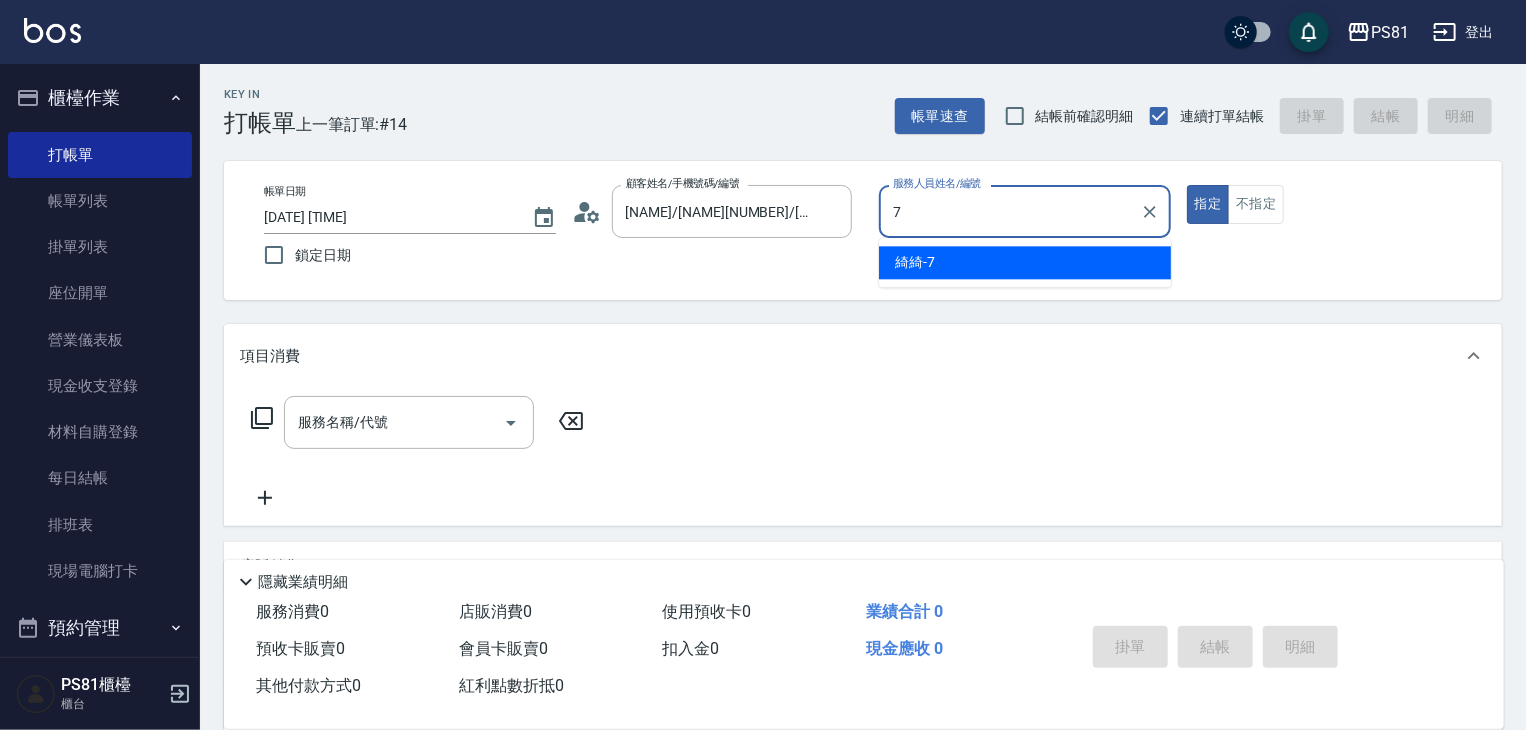 click on "[NAME] -[NUMBER]" at bounding box center (1025, 262) 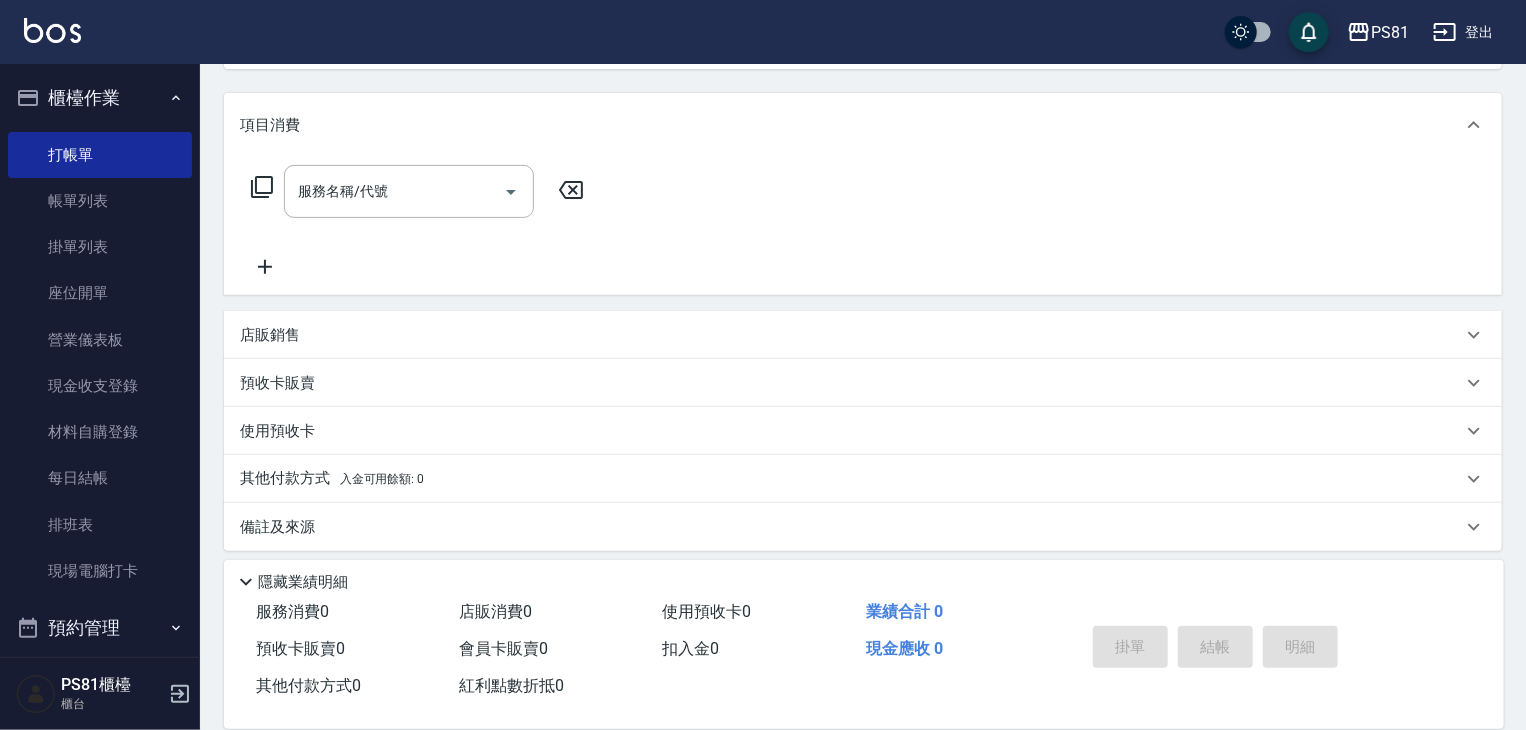 scroll, scrollTop: 242, scrollLeft: 0, axis: vertical 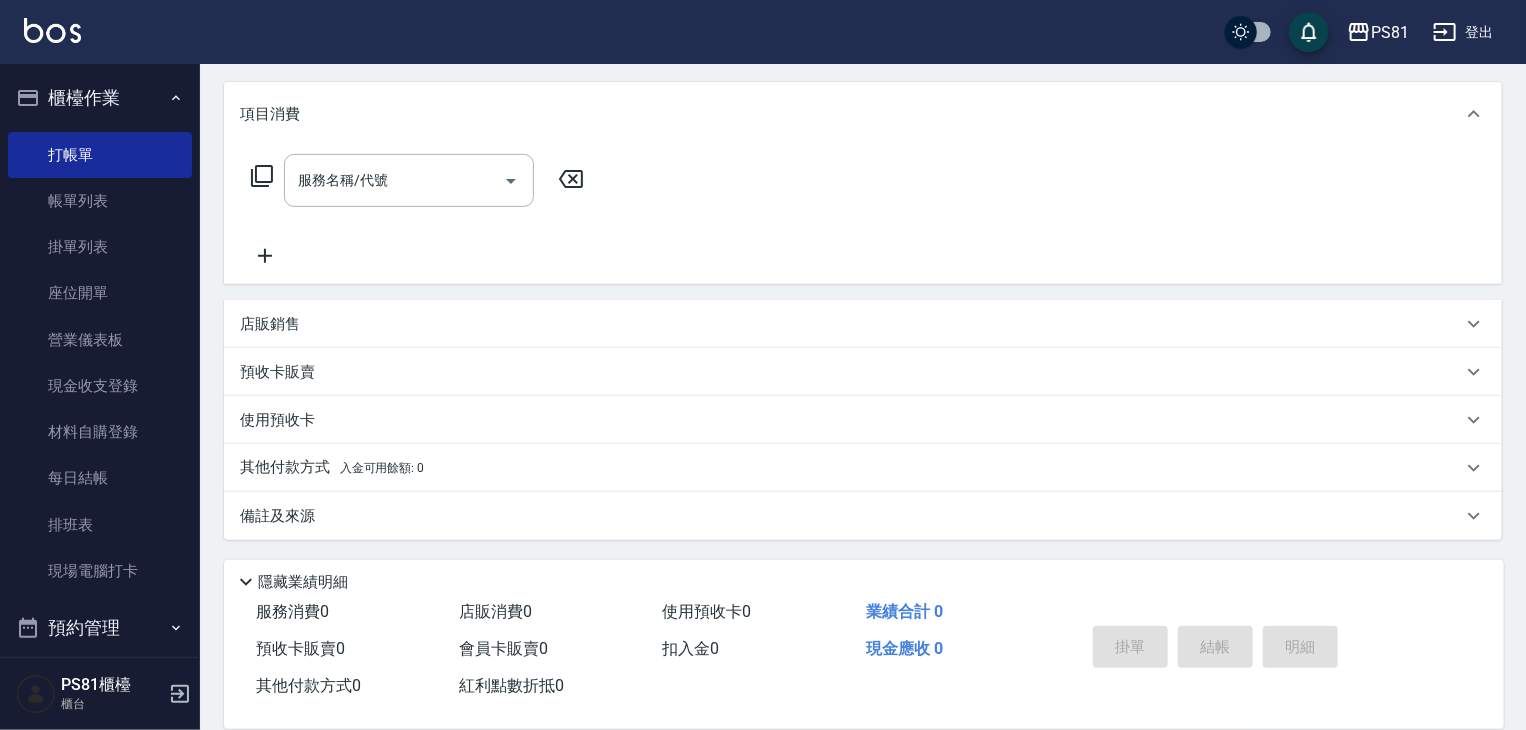 type on "綺綺-7" 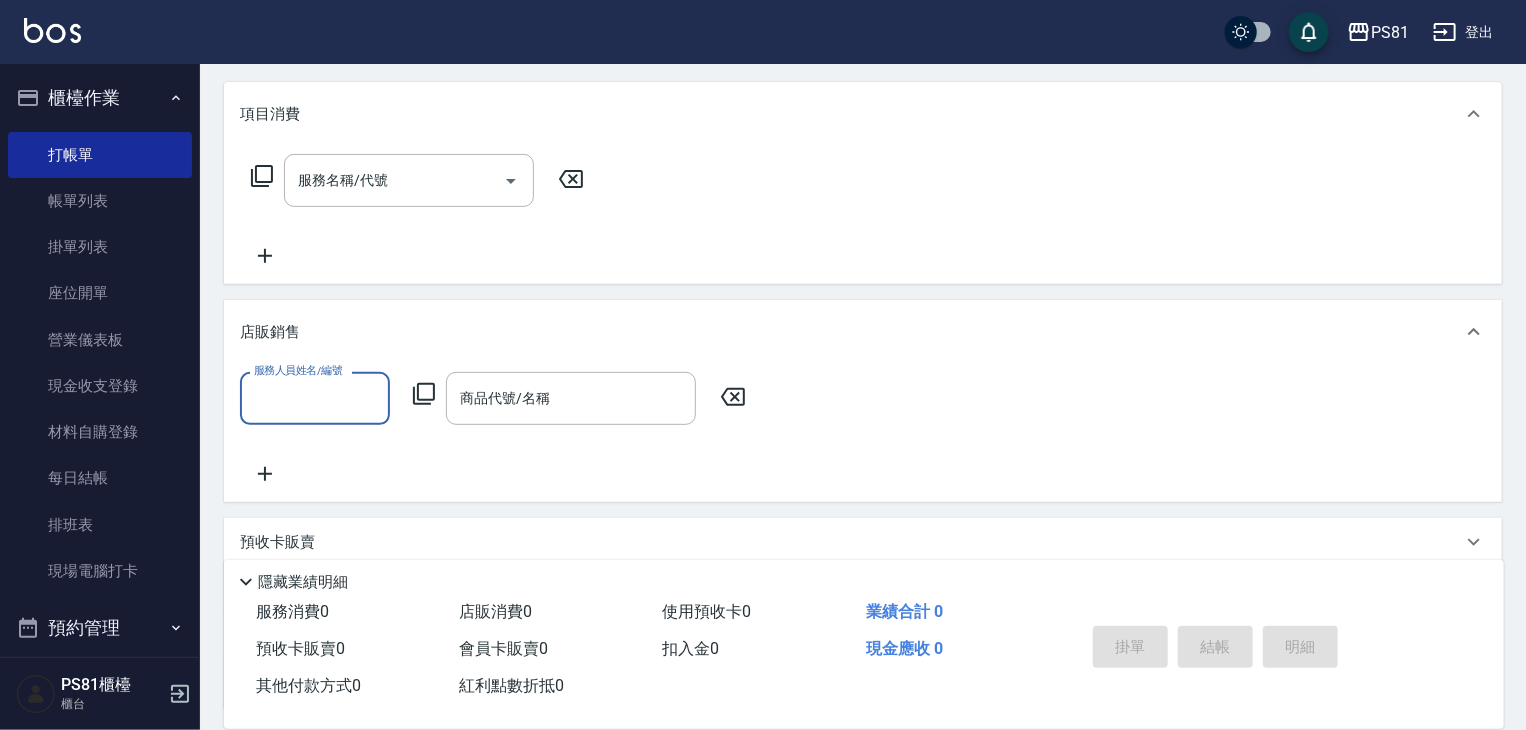 scroll, scrollTop: 0, scrollLeft: 0, axis: both 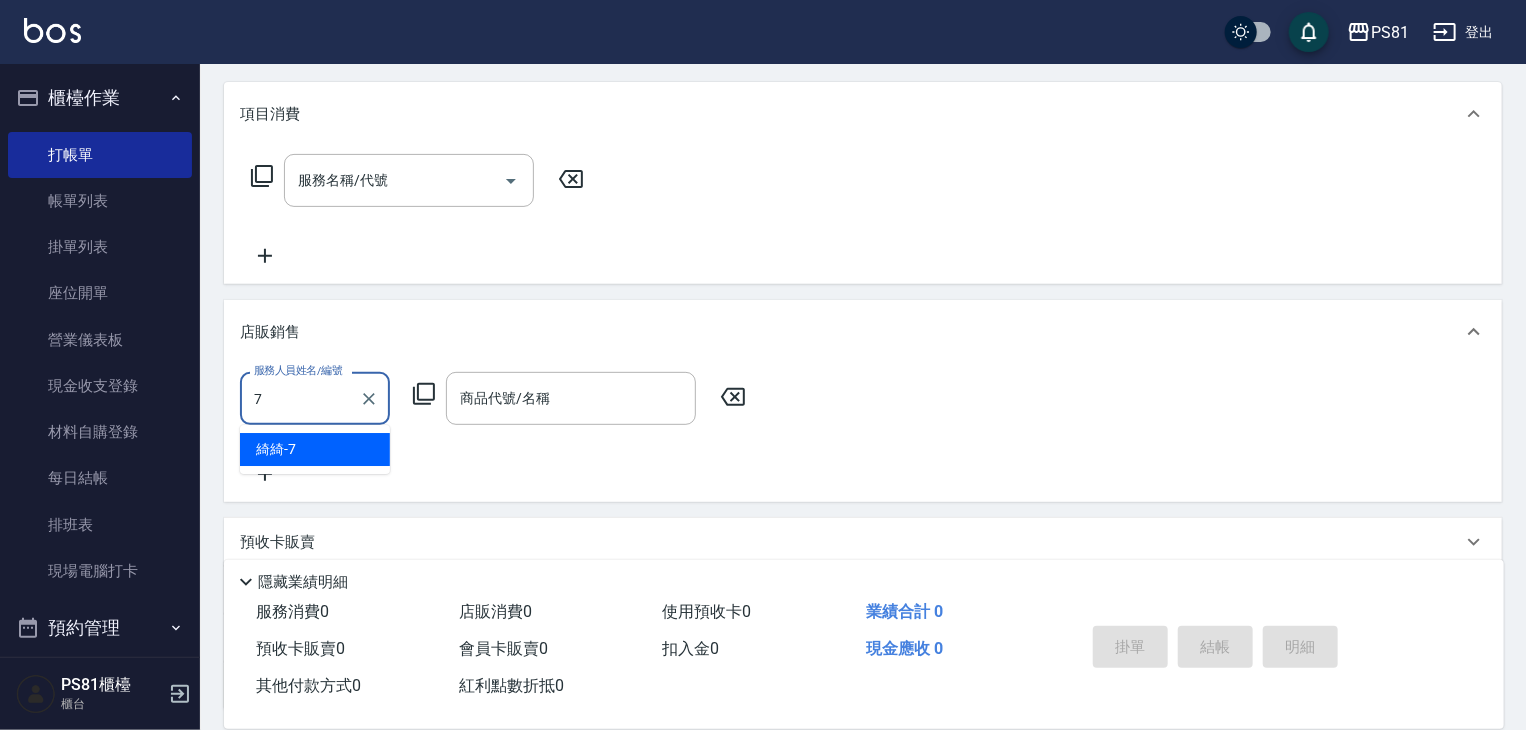 click on "[NAME] -[NUMBER]" at bounding box center (315, 449) 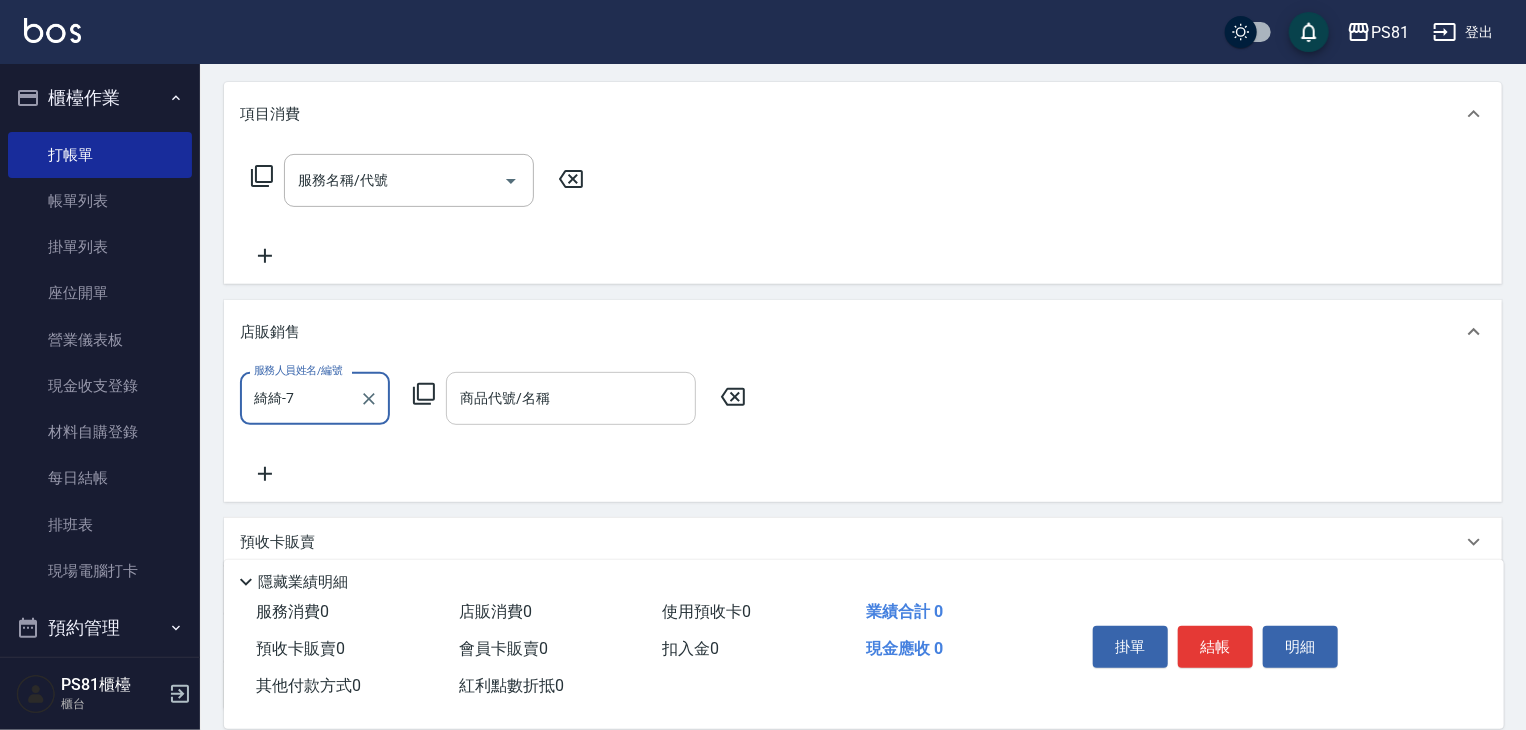 type on "綺綺-7" 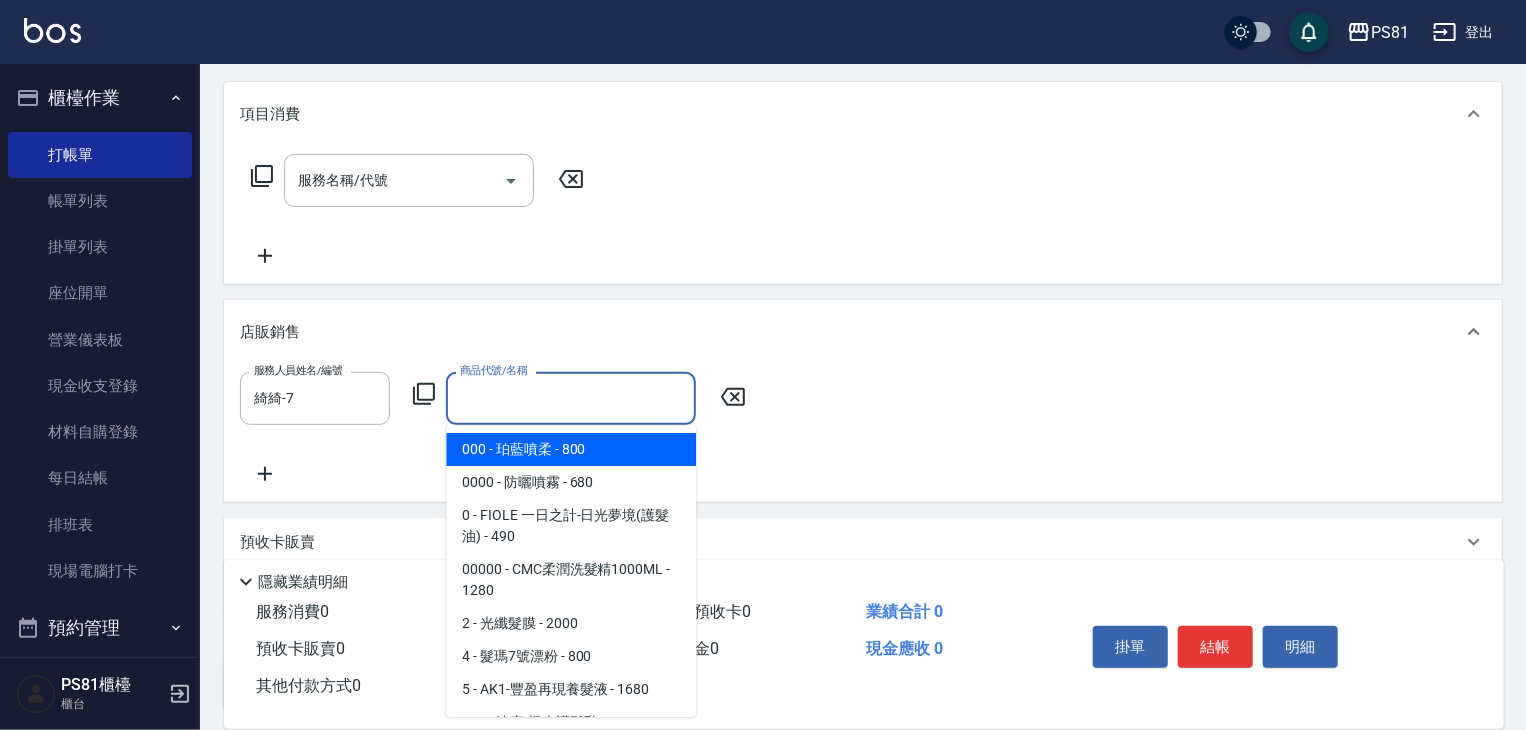 click on "商品代號/名稱 商品代號/名稱" at bounding box center [571, 398] 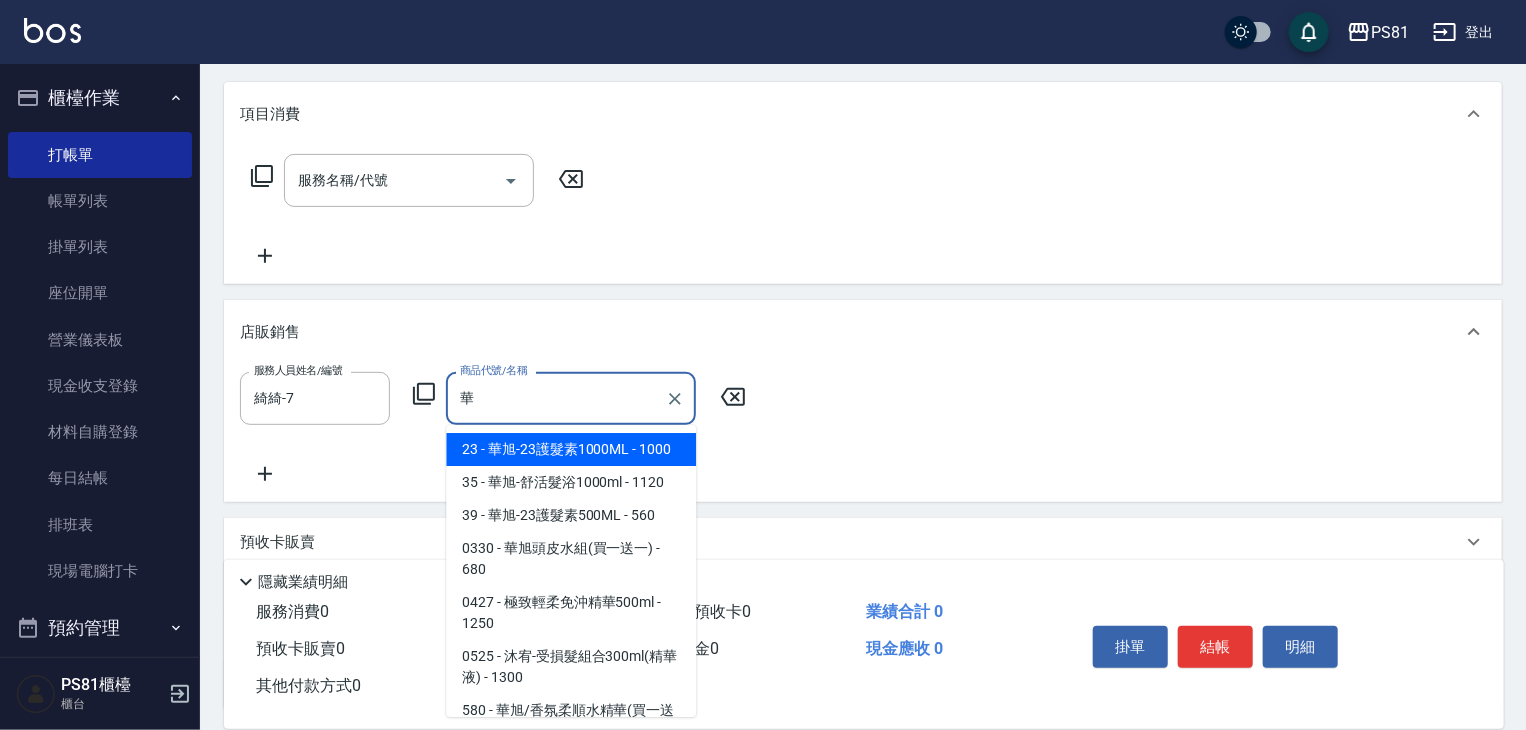 click on "39 - 華旭-23護髮素500ML - 560" at bounding box center (571, 515) 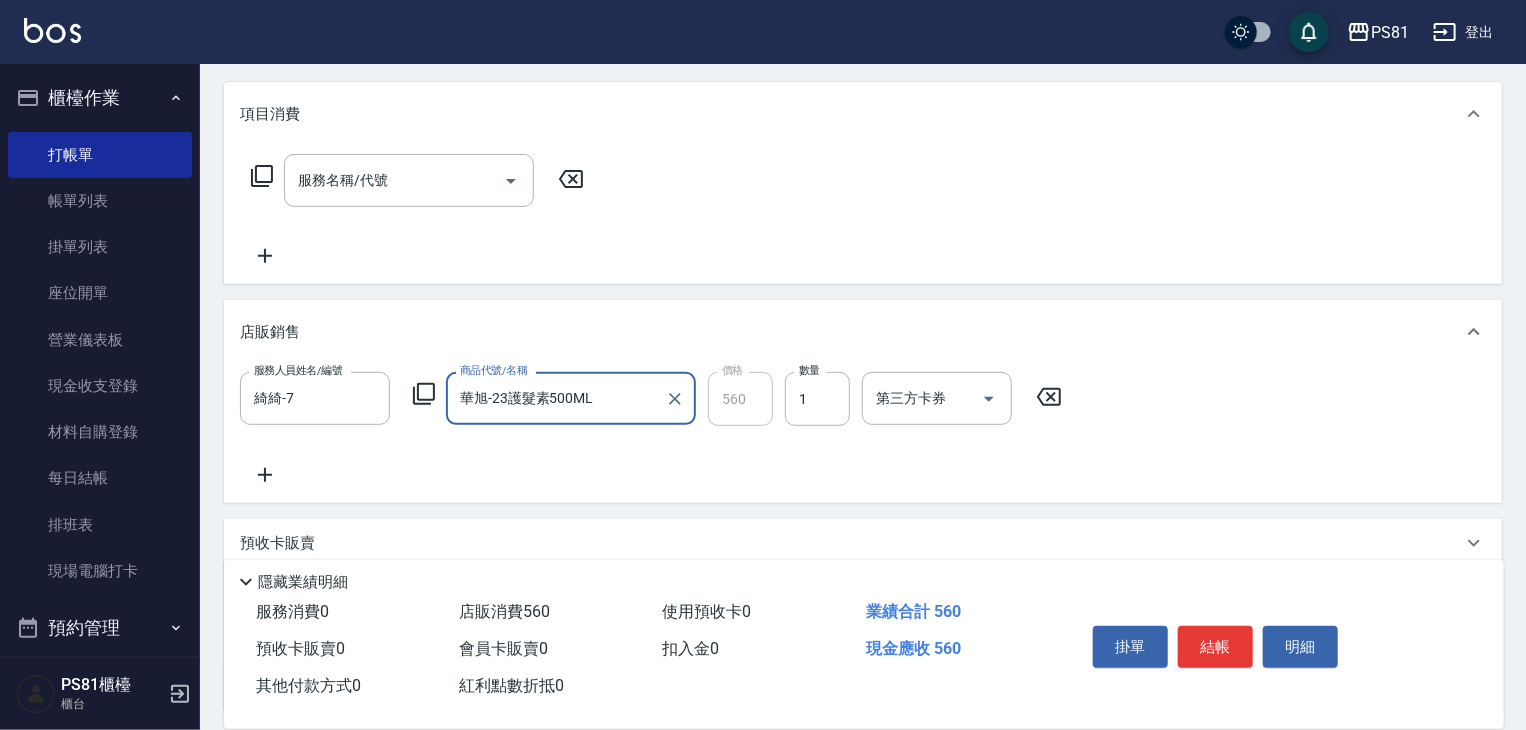 type on "華旭-23護髮素500ML" 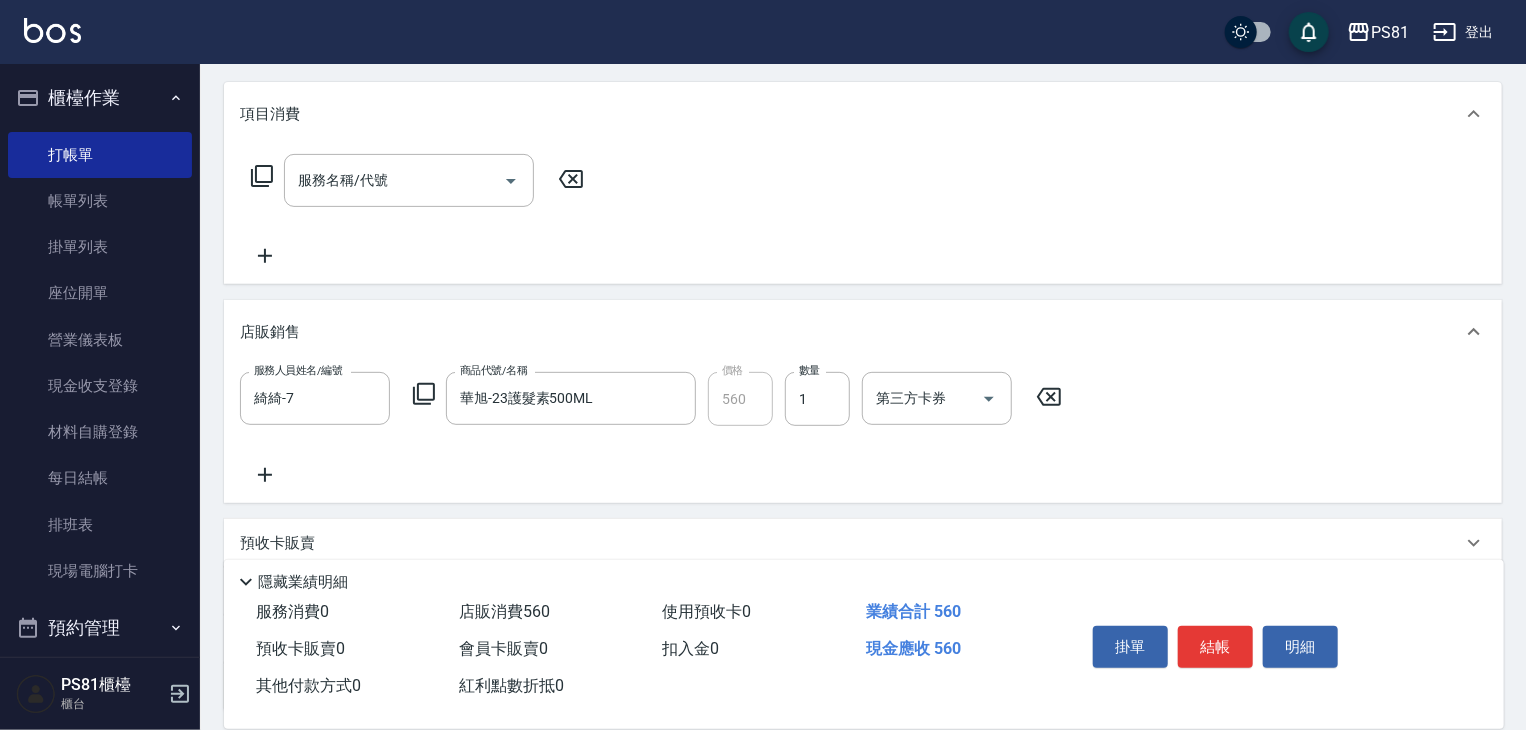 click 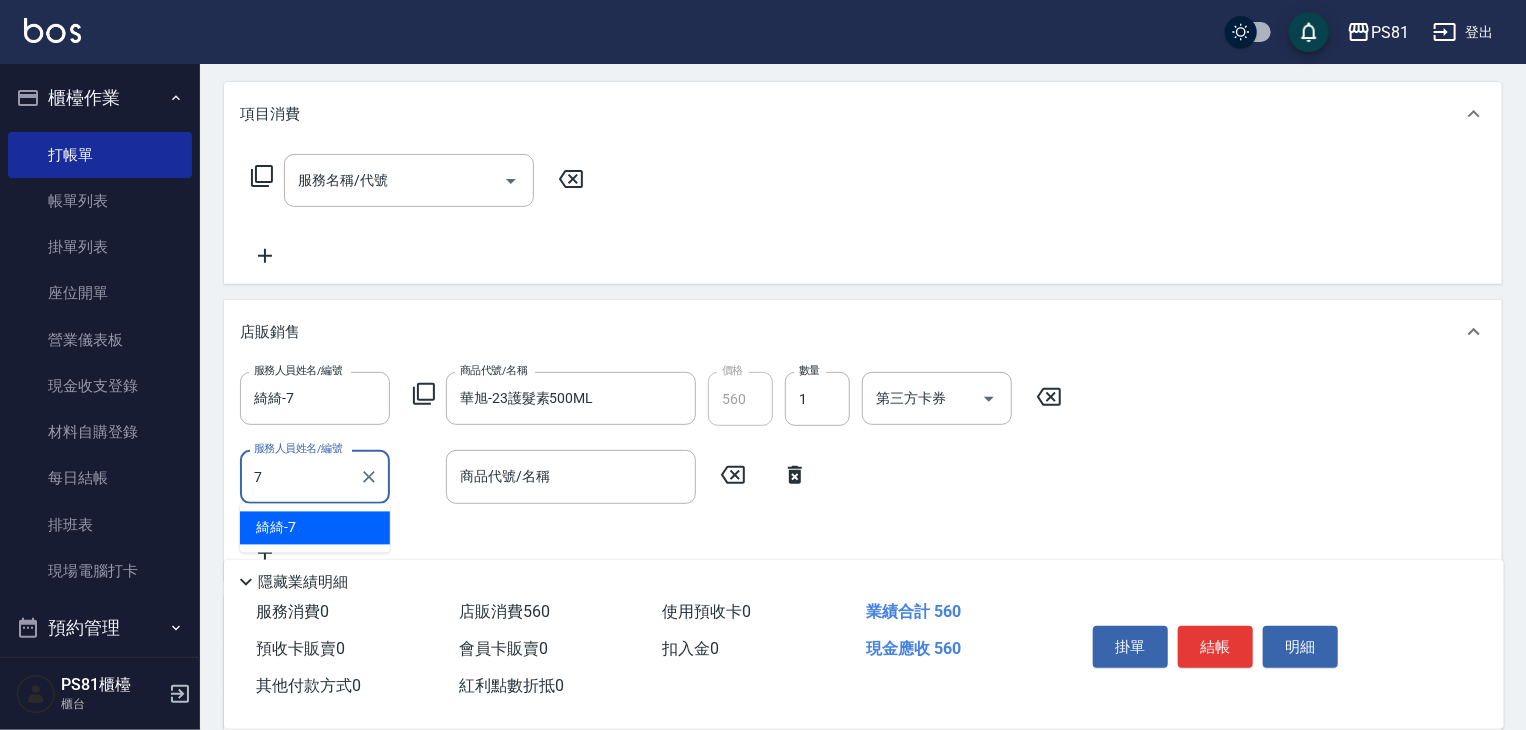 click on "[NAME] -[NUMBER]" at bounding box center (315, 528) 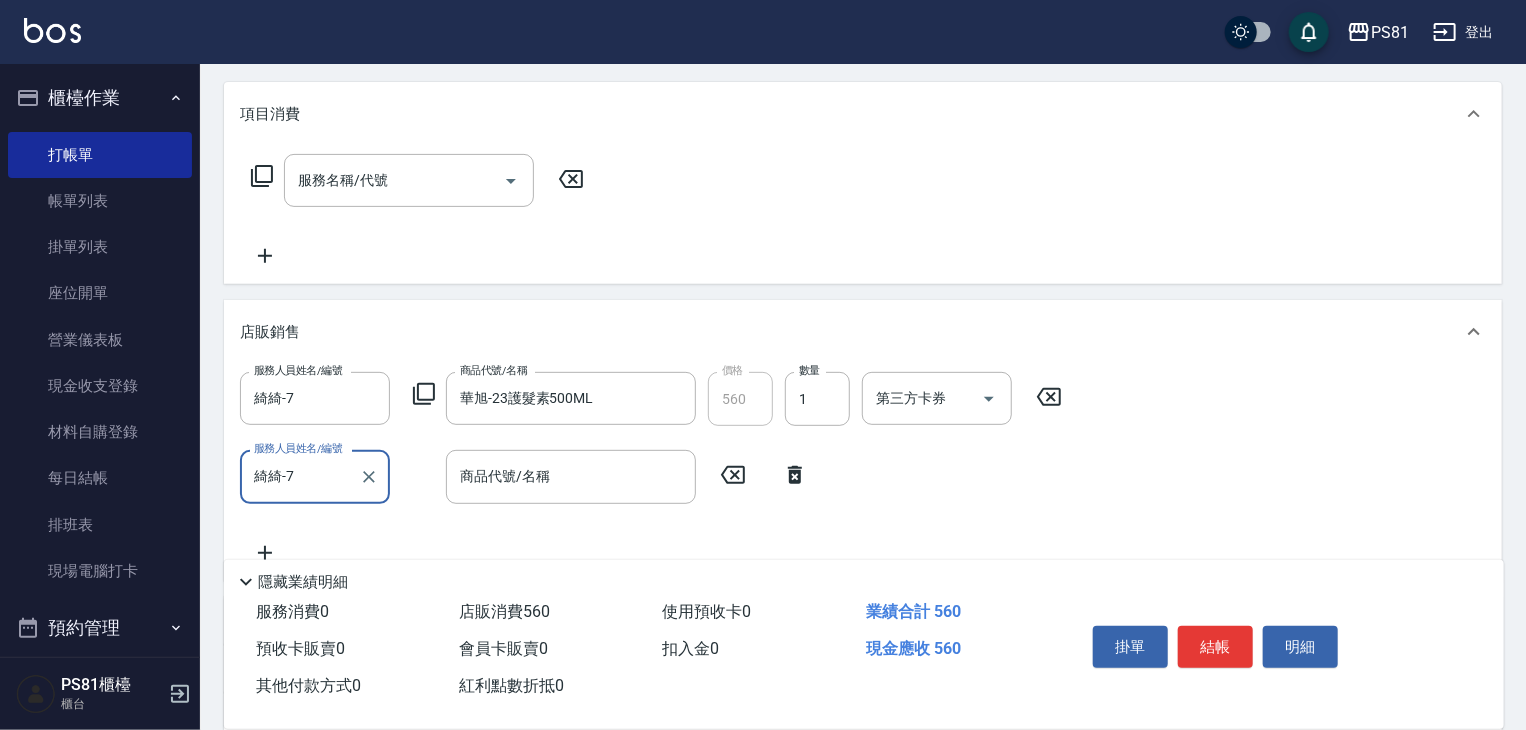 type on "綺綺-7" 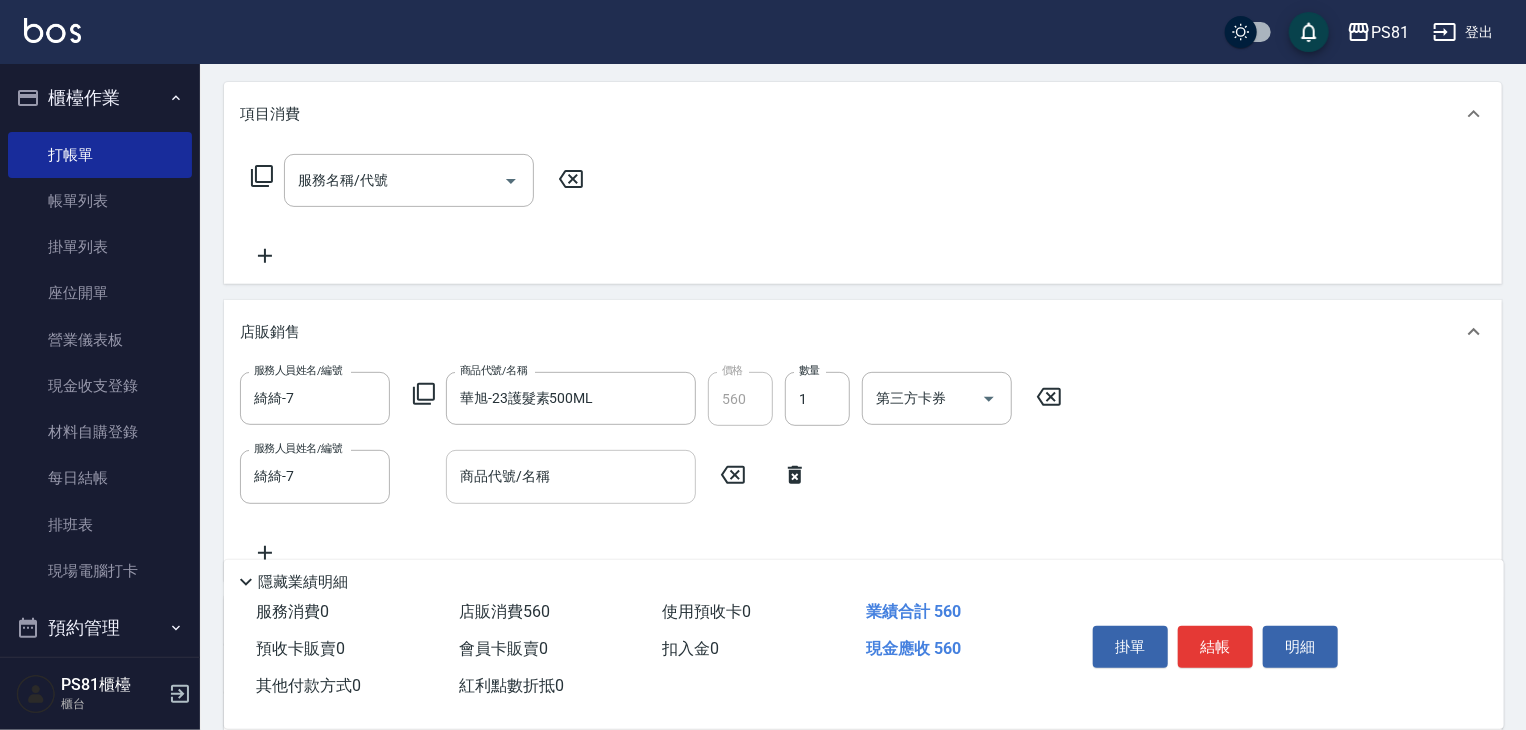 click on "商品代號/名稱" at bounding box center [571, 476] 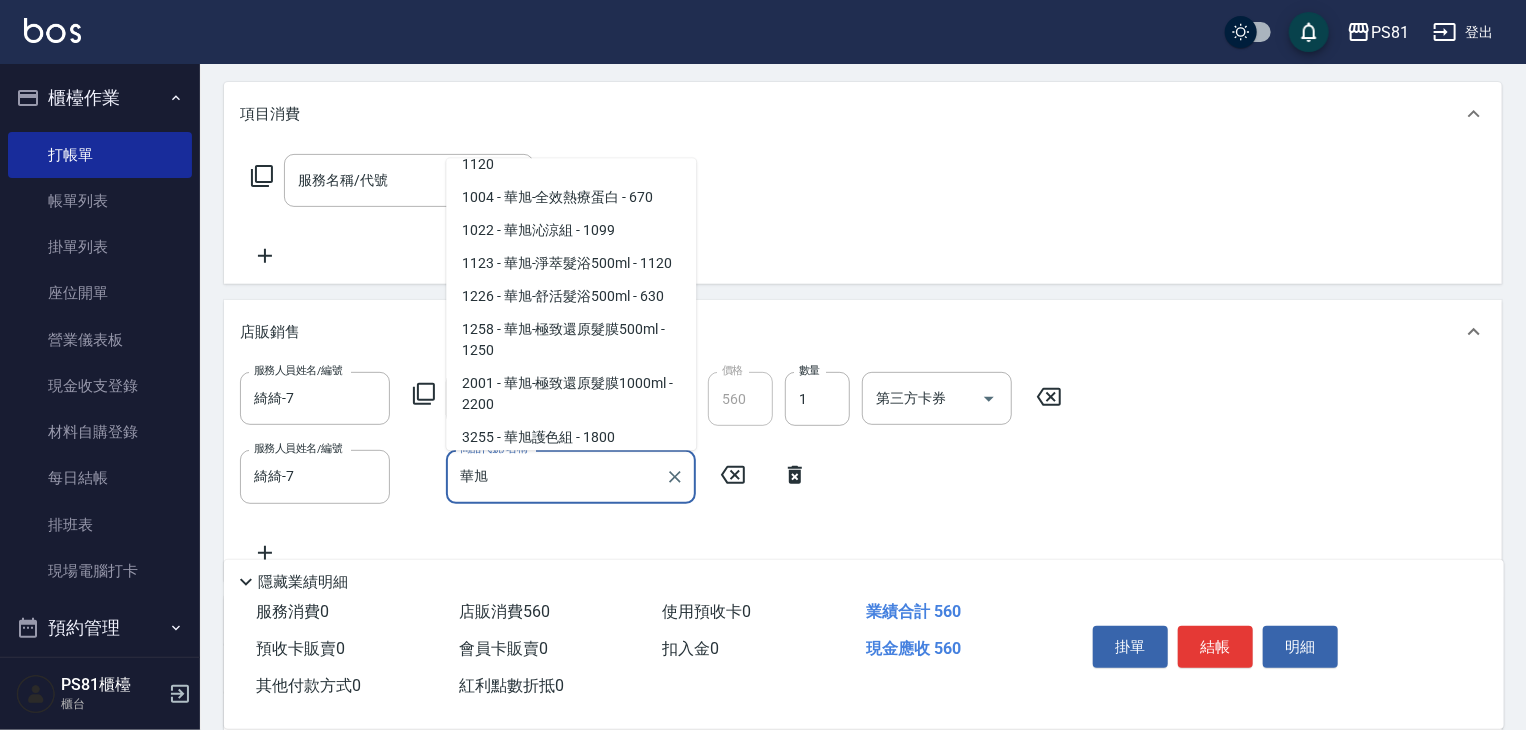 scroll, scrollTop: 8, scrollLeft: 0, axis: vertical 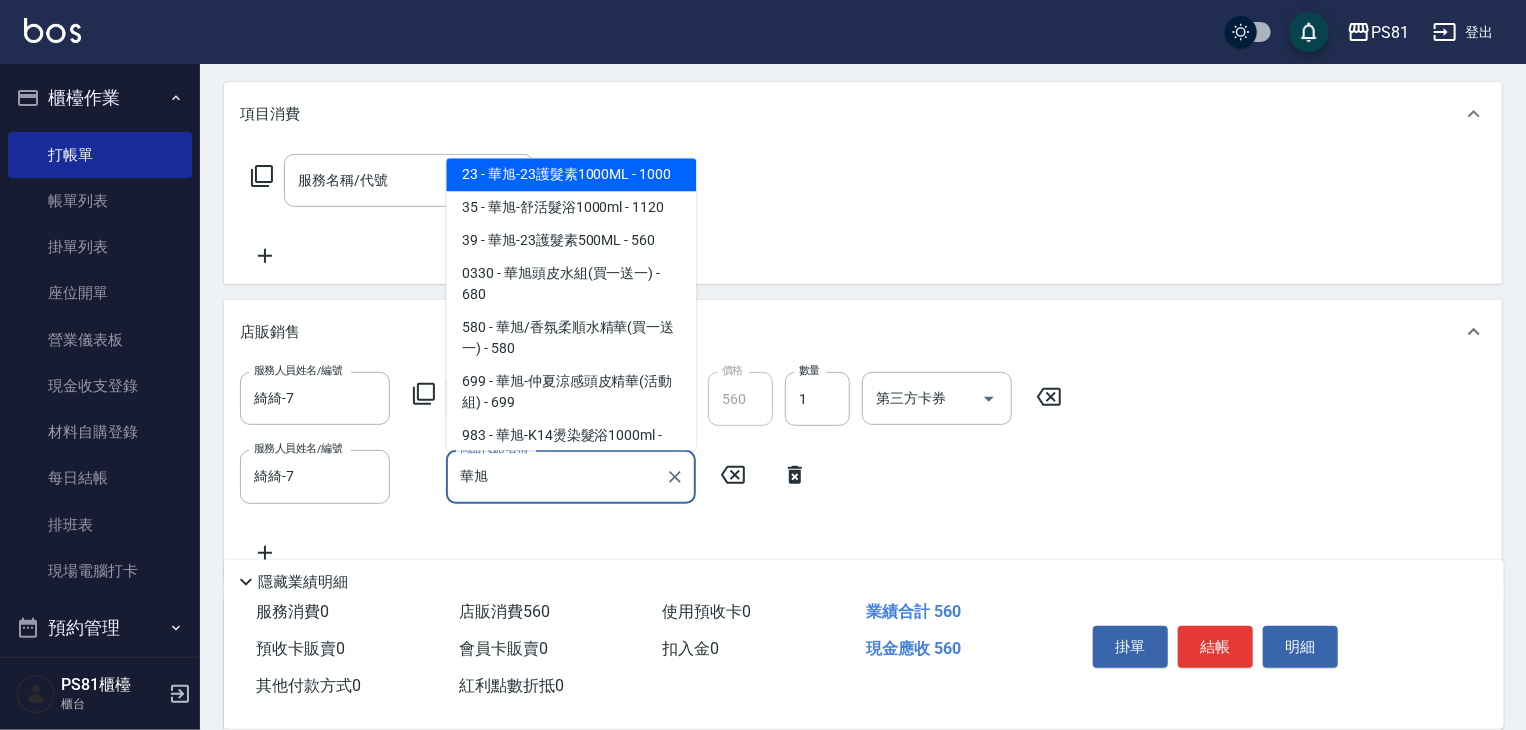 click on "580 - 華旭/香氛柔順水精華(買一送一) - 580" at bounding box center (571, 338) 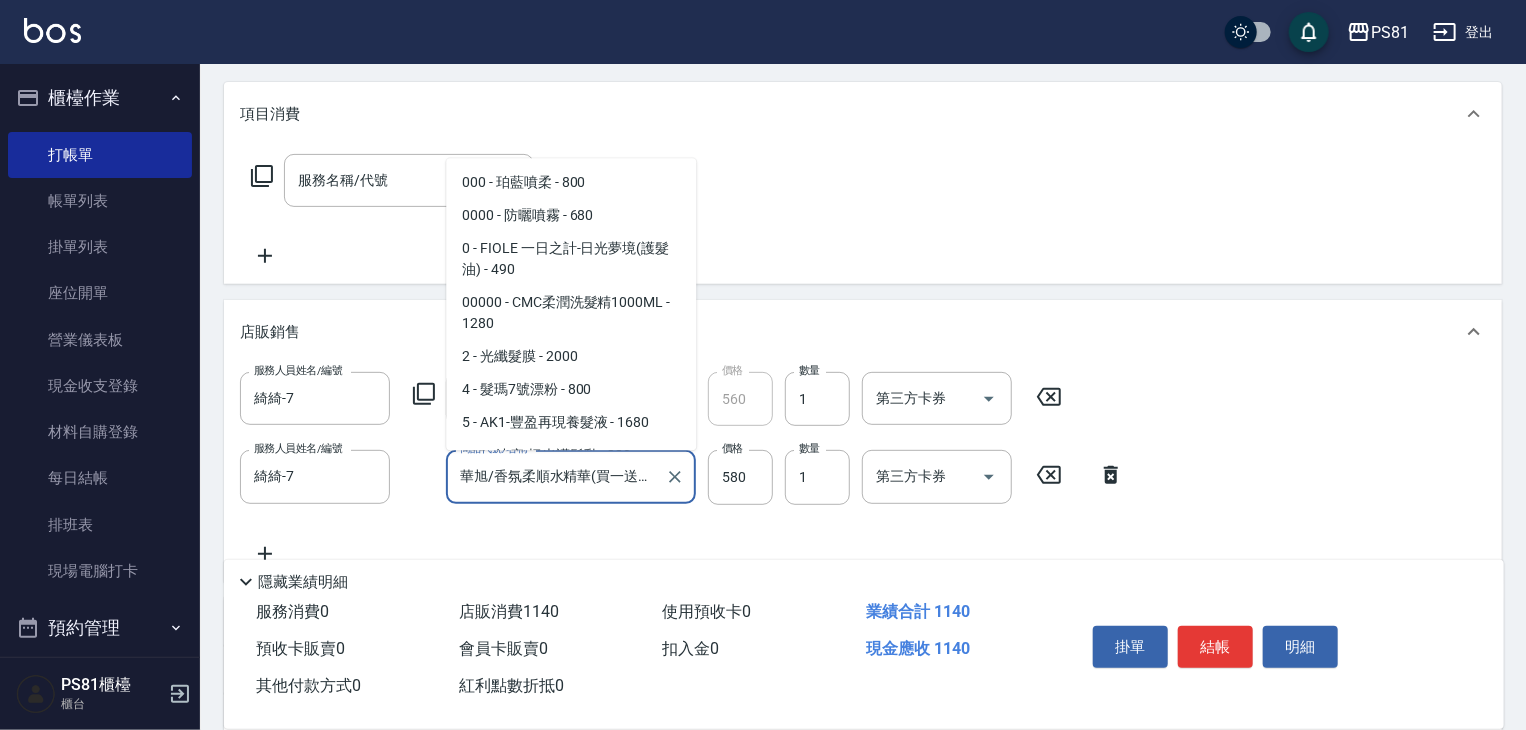 click on "華旭/香氛柔順水精華(買一送一)" at bounding box center (556, 476) 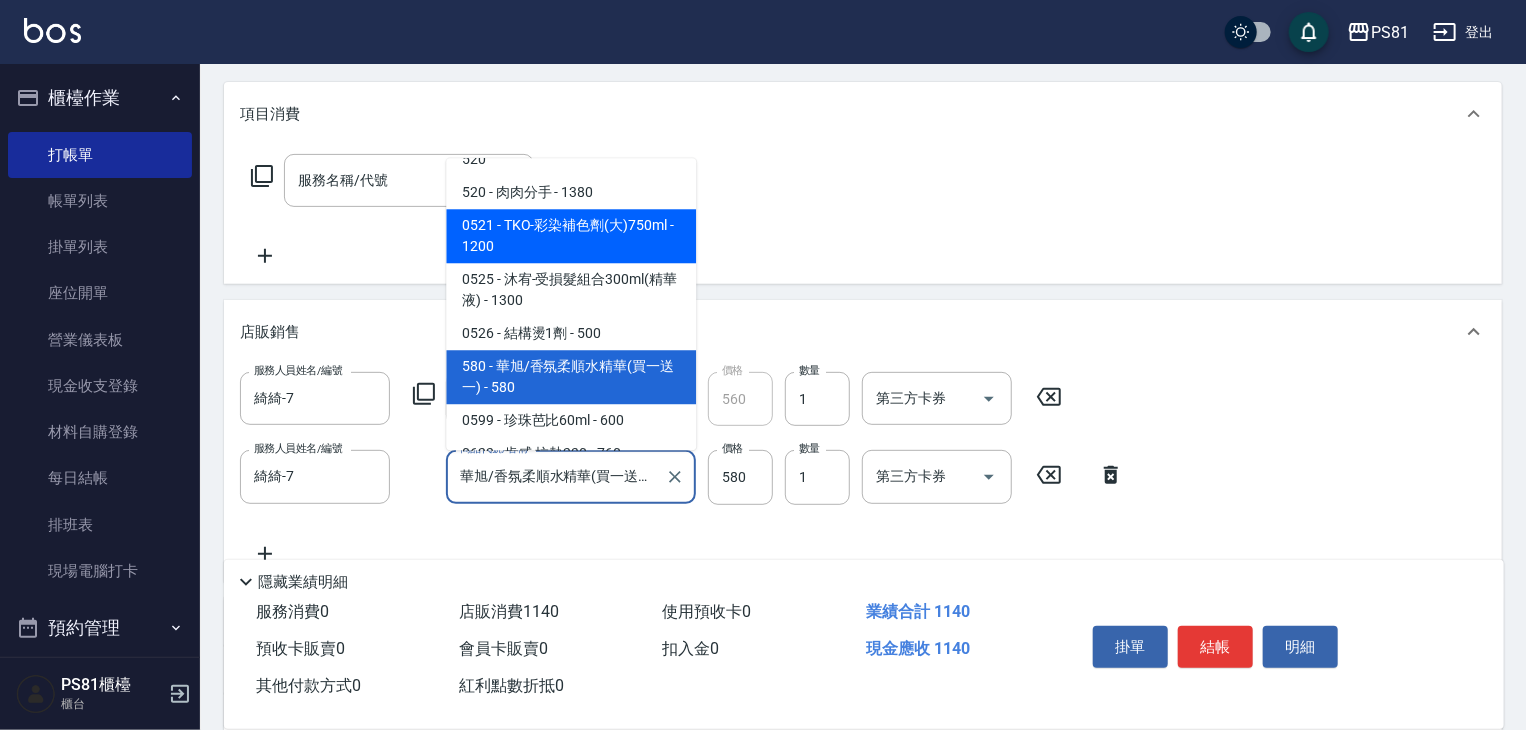scroll, scrollTop: 2808, scrollLeft: 0, axis: vertical 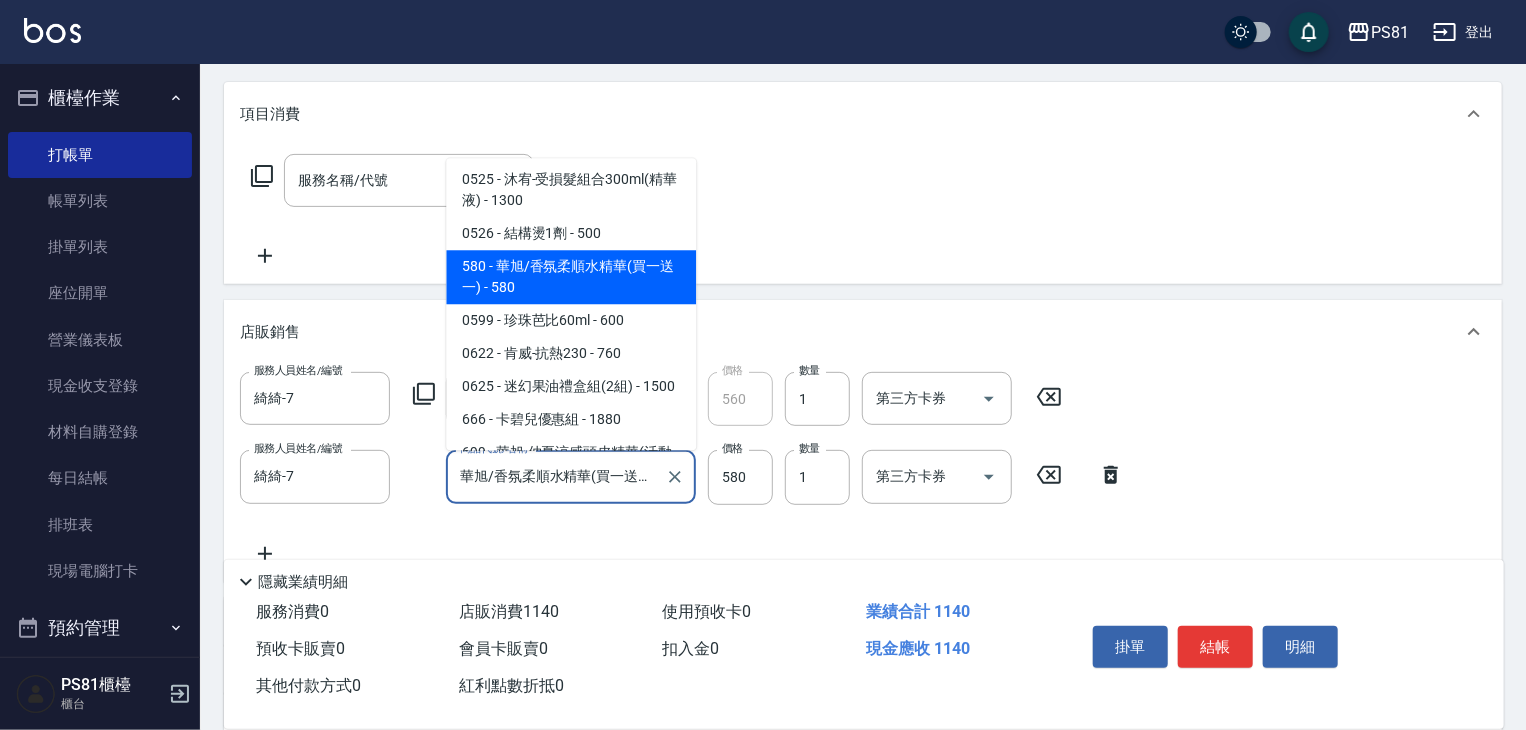 click on "華旭/香氛柔順水精華(買一送一)" at bounding box center (556, 476) 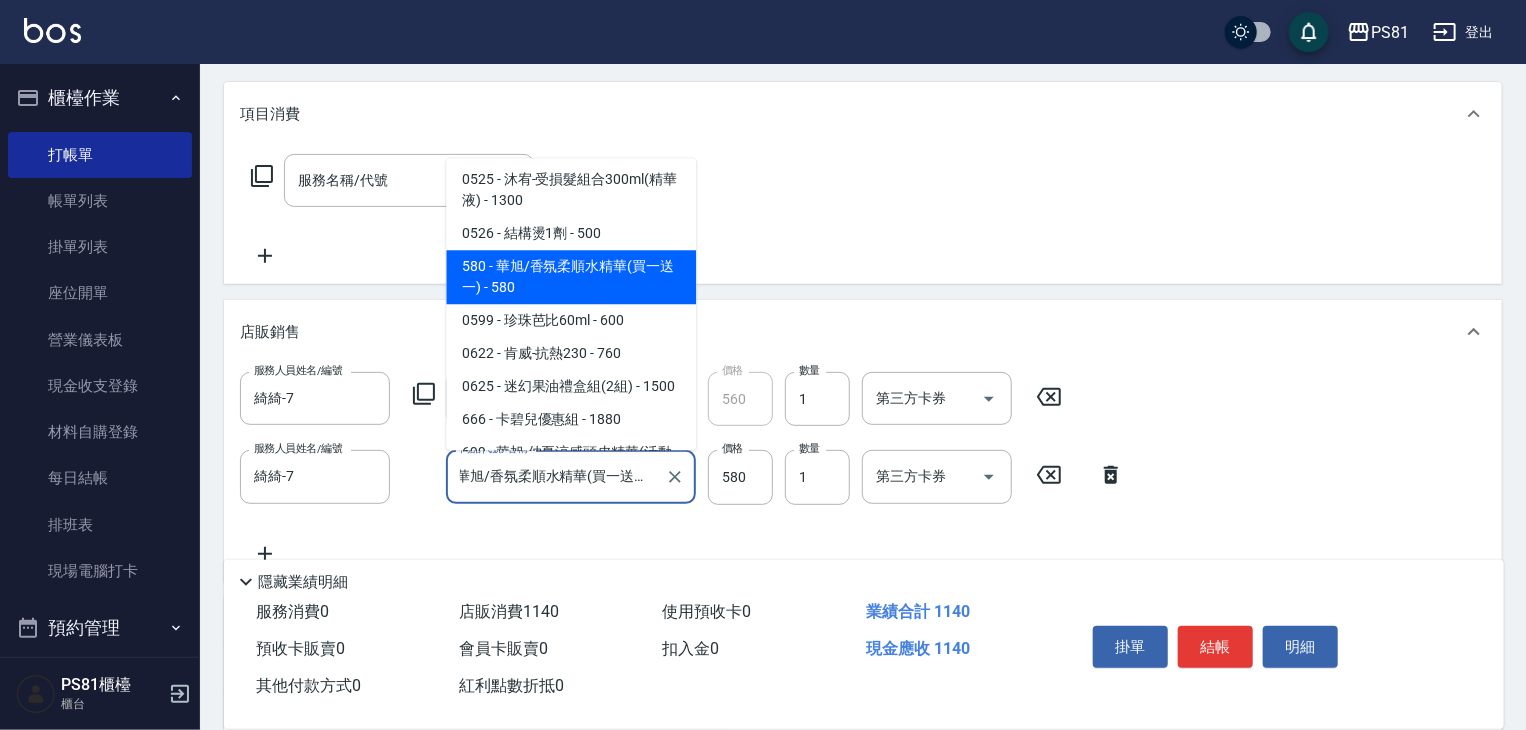 drag, startPoint x: 645, startPoint y: 473, endPoint x: 495, endPoint y: 489, distance: 150.85092 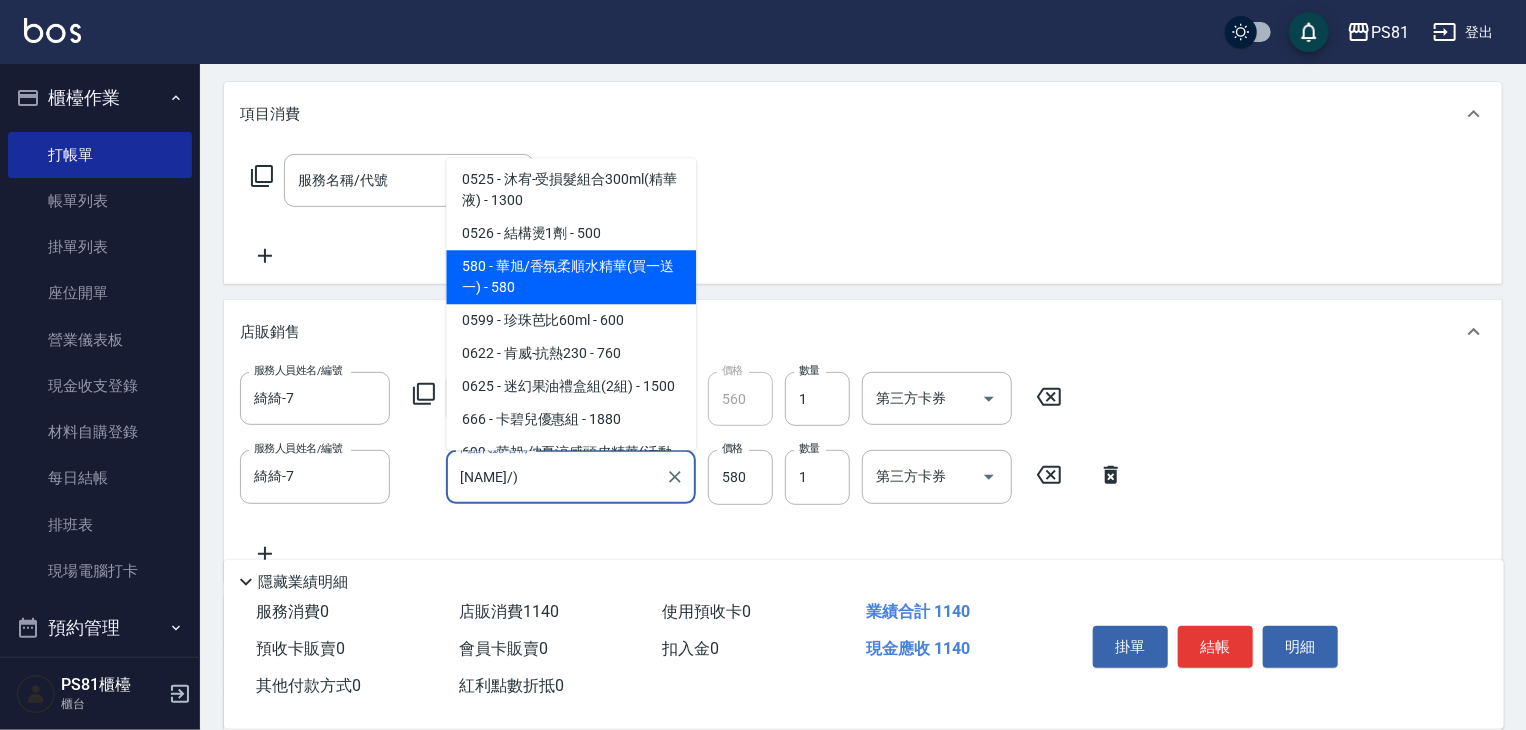 scroll, scrollTop: 0, scrollLeft: 0, axis: both 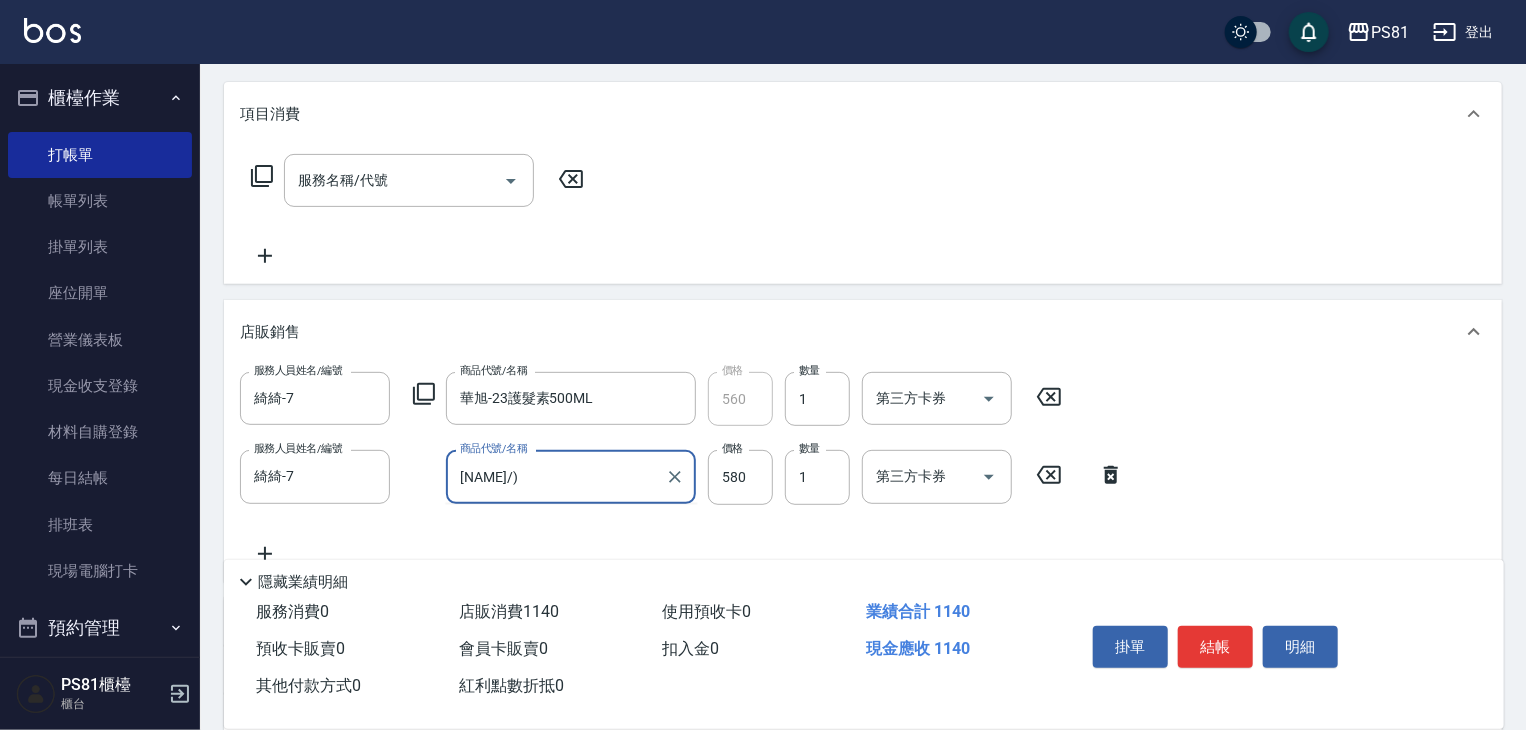 click on "[NAME]/)" at bounding box center (556, 476) 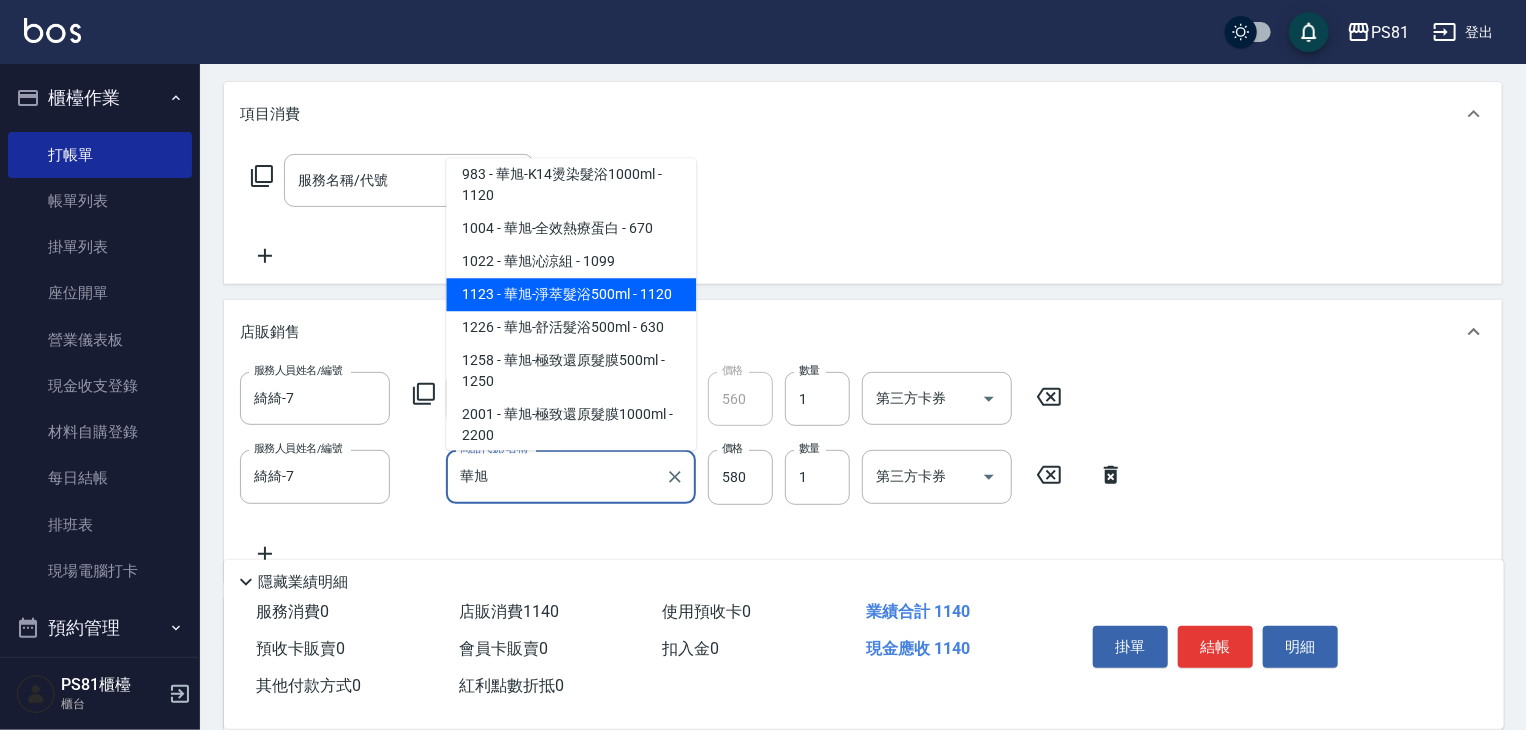 scroll, scrollTop: 300, scrollLeft: 0, axis: vertical 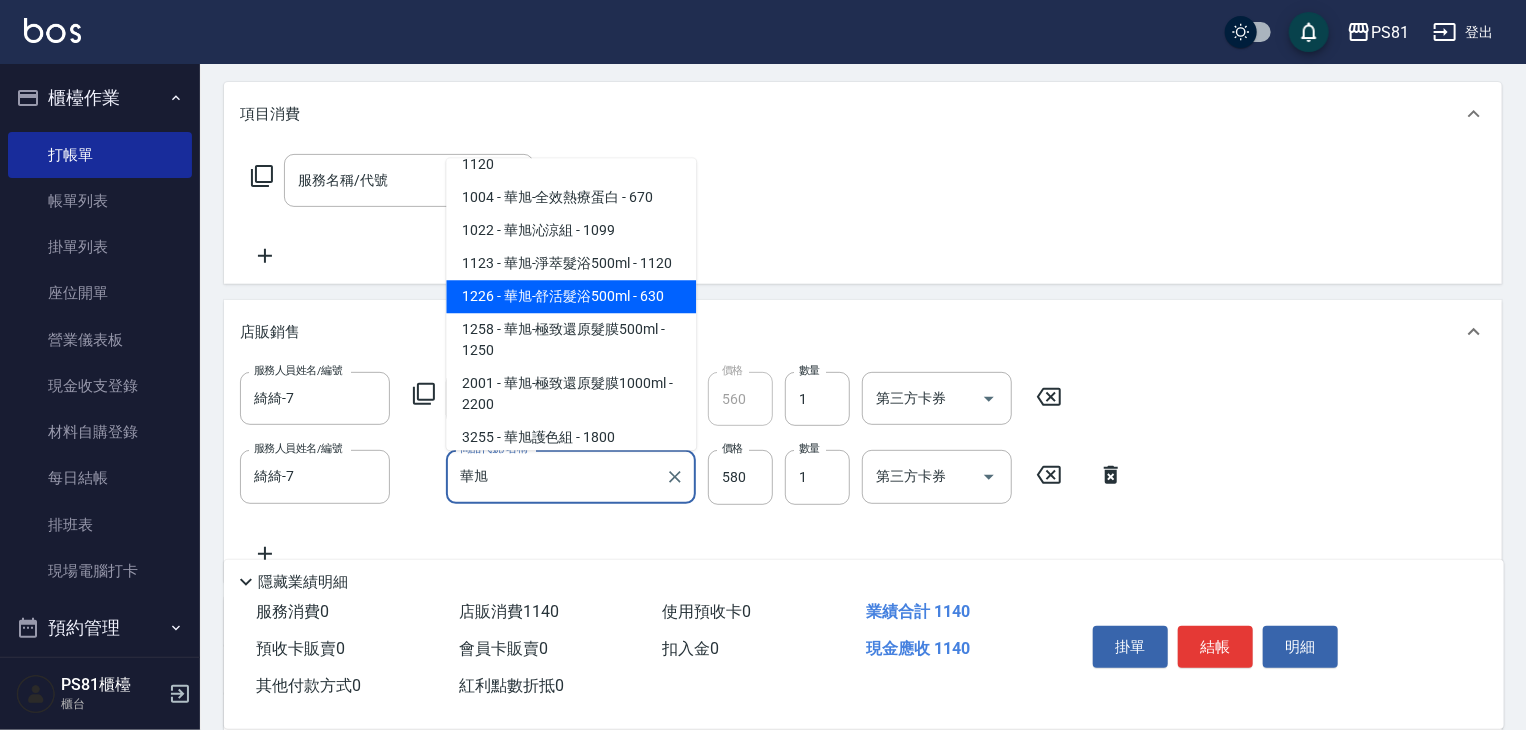 click on "1226 - 華旭-舒活髮浴500ml - 630" at bounding box center [571, 296] 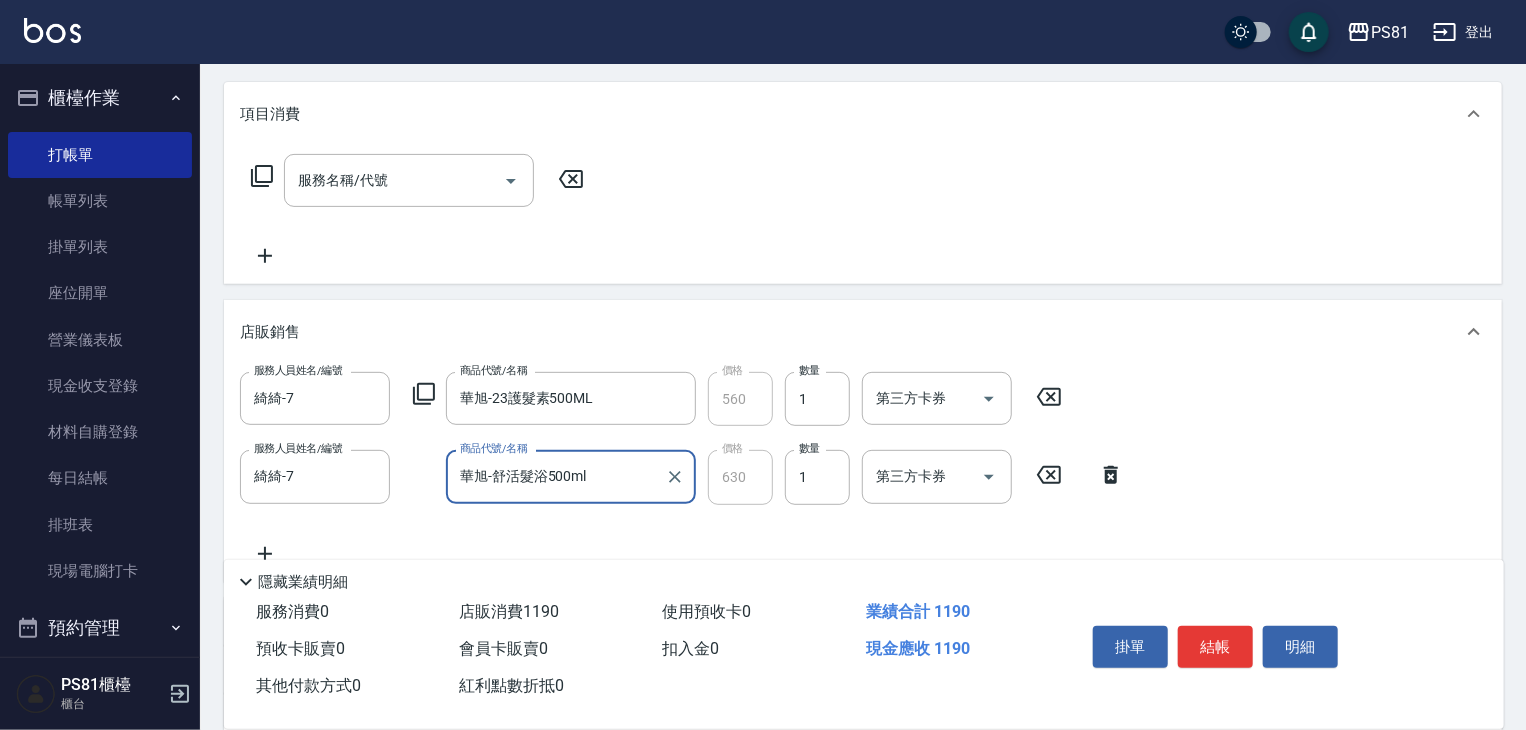 type on "華旭-舒活髮浴500ml" 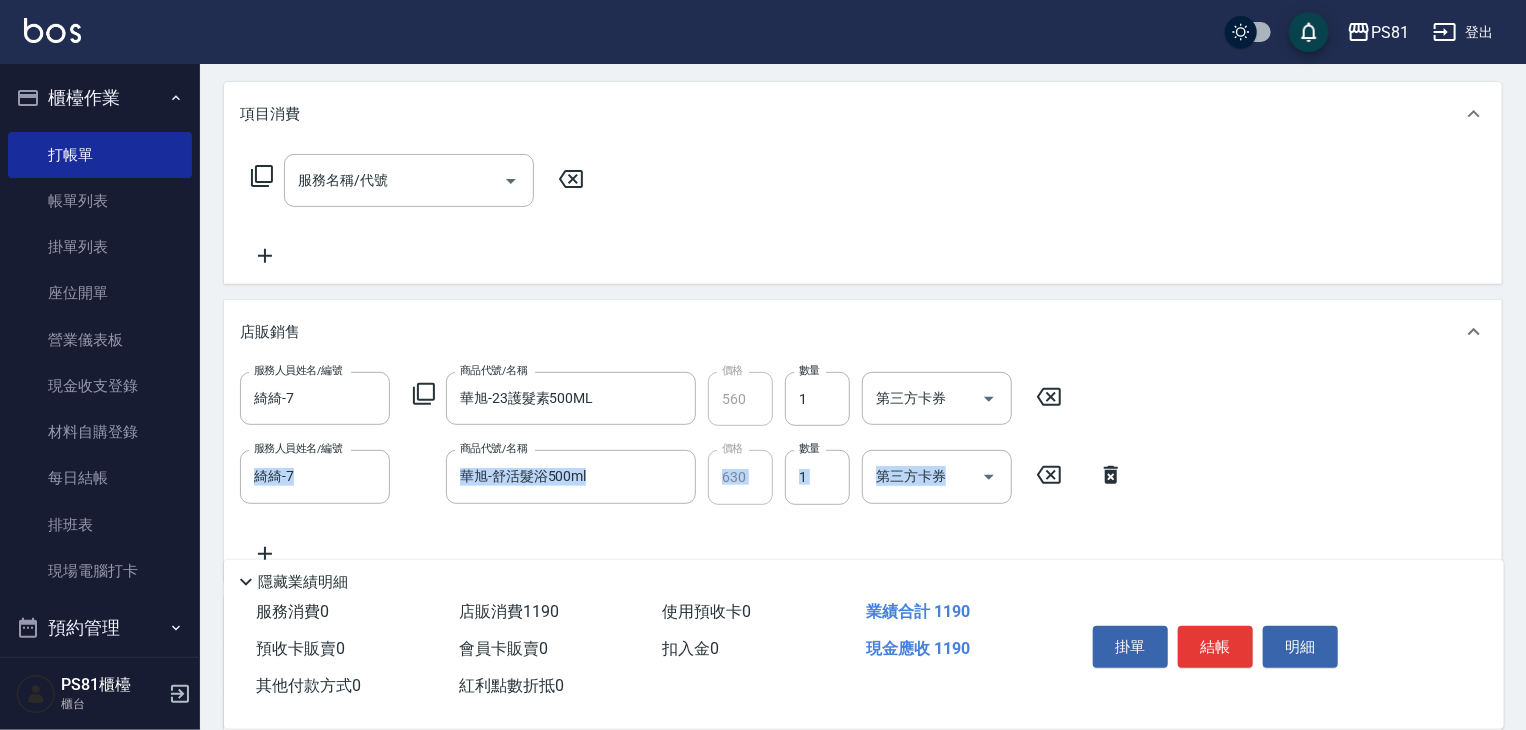drag, startPoint x: 976, startPoint y: 431, endPoint x: 1079, endPoint y: 478, distance: 113.216606 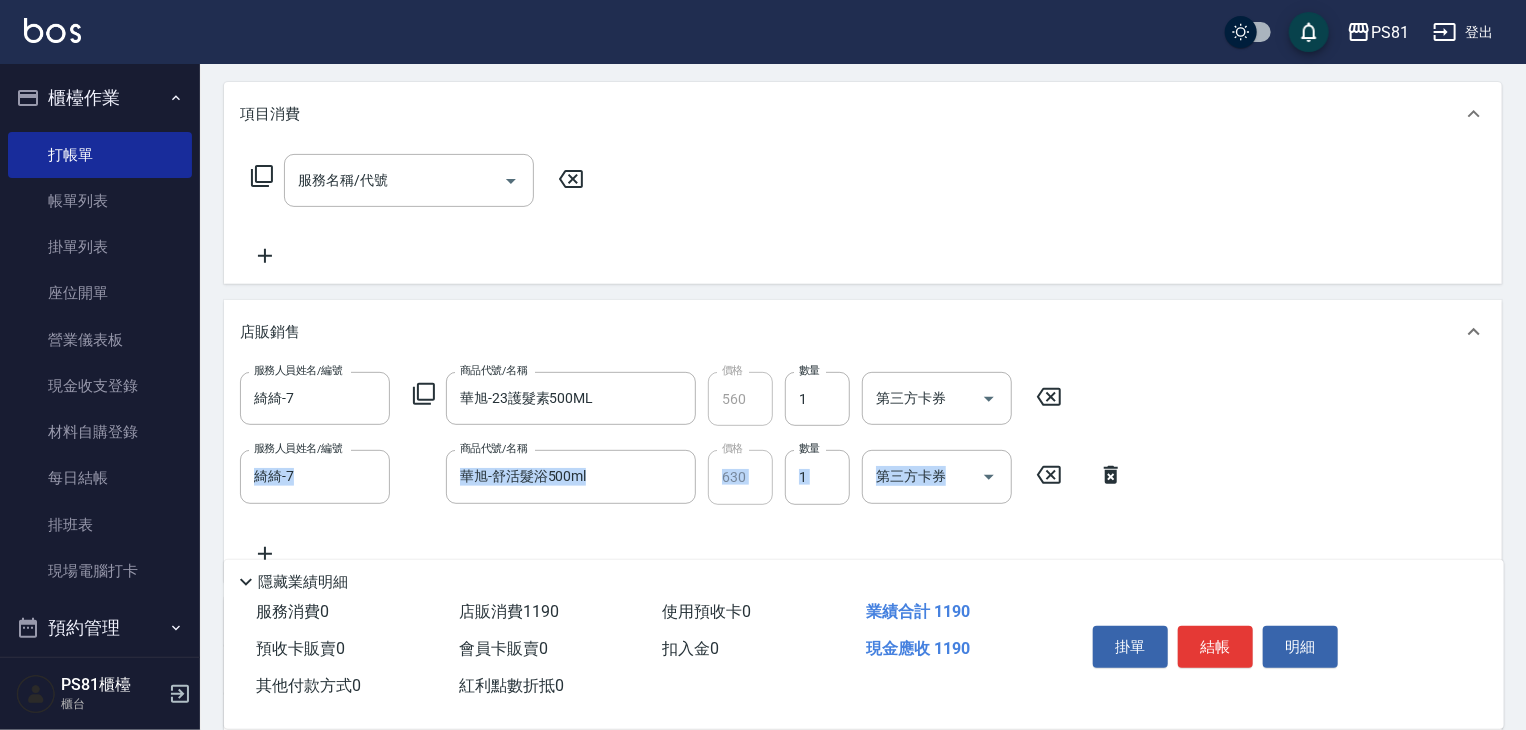click on "[EMPLOYEE_NAME]/[EMPLOYEE_NUMBER] [ITEM_NAME] [ITEM_NAME] [PRICE] [QUANTITY] [PRICE] [QUANTITY] [EMPLOYEE_NAME]/[EMPLOYEE_NUMBER] [ITEM_NAME] [ITEM_NAME] [PRICE] [QUANTITY] [PRICE] [QUANTITY]" at bounding box center (863, 468) 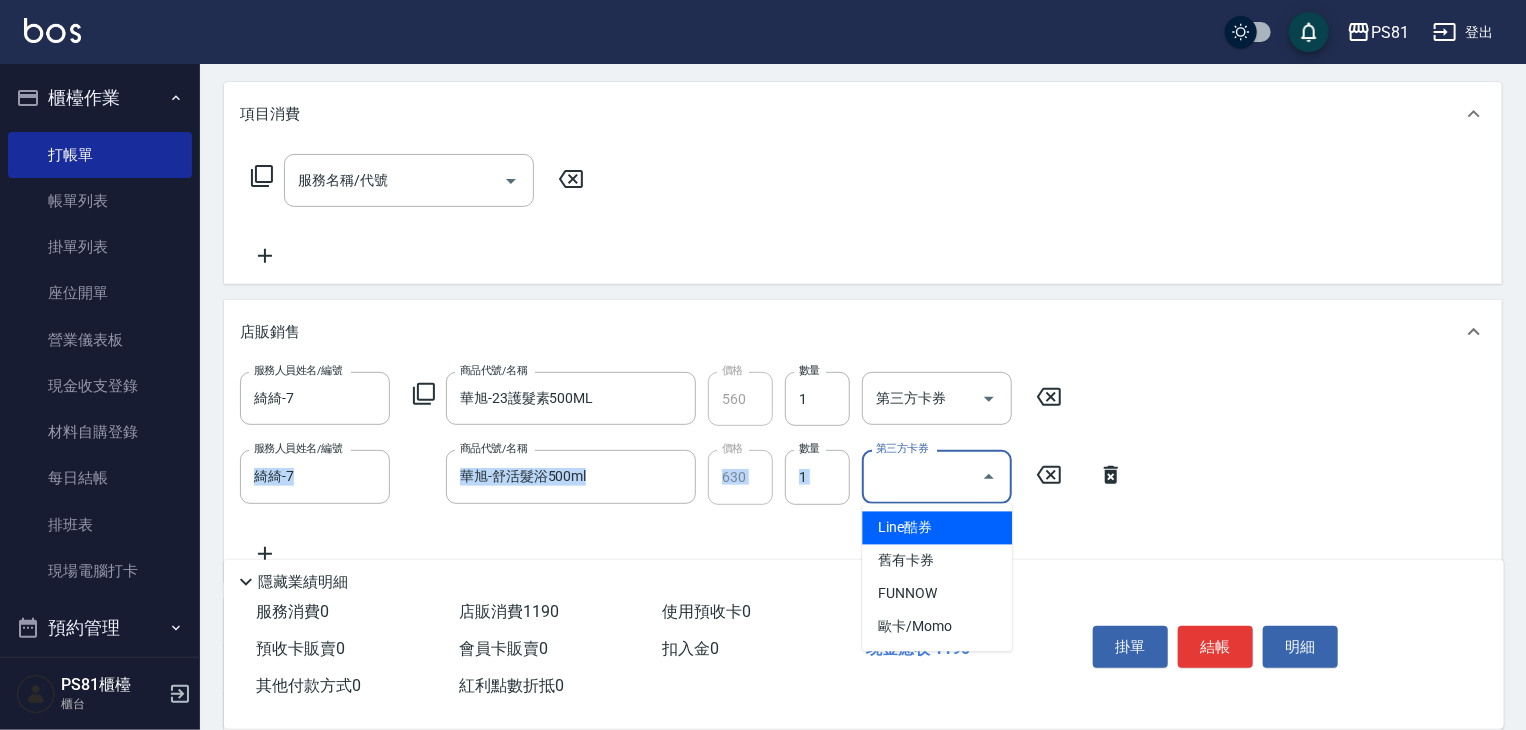 click on "第三方卡券" at bounding box center [922, 476] 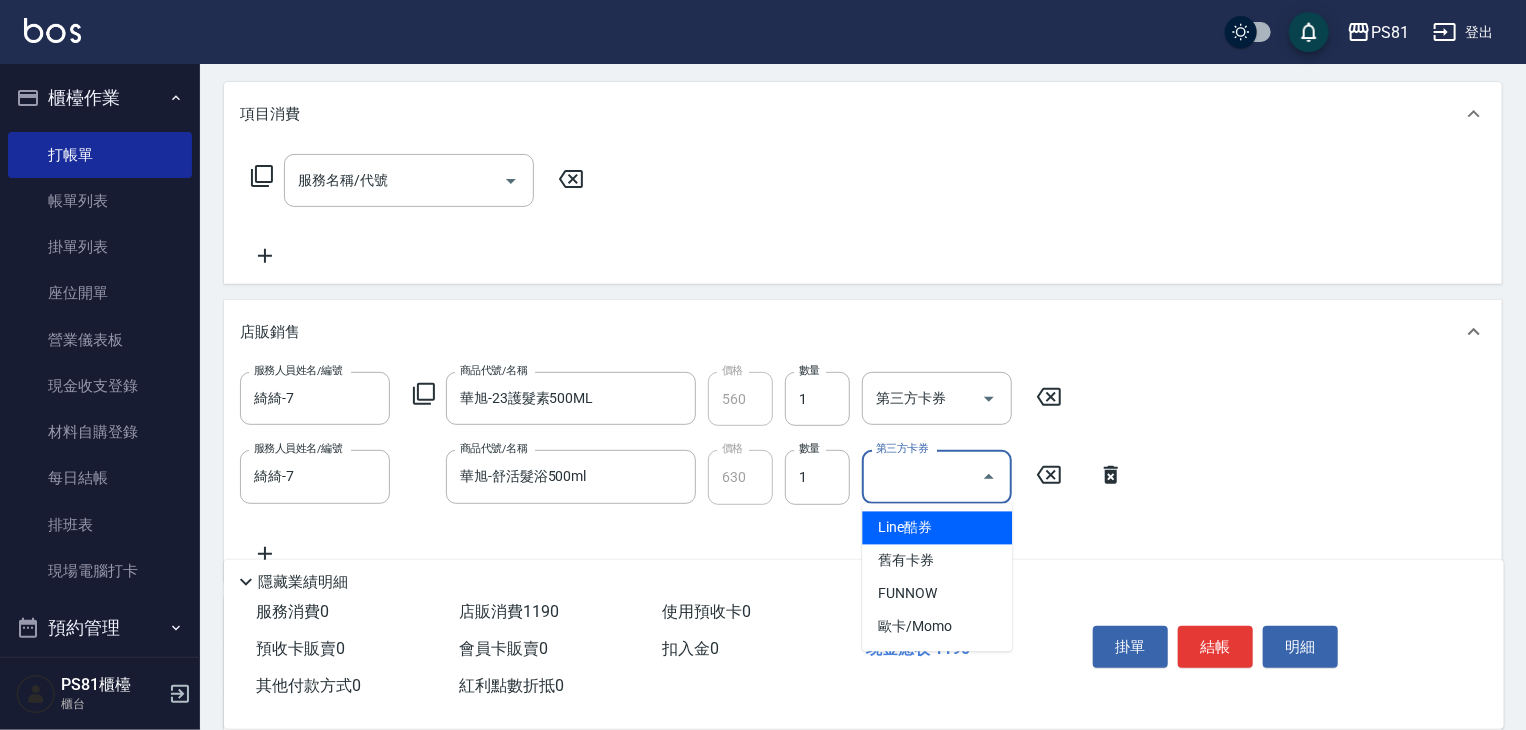 click on "Line酷券" at bounding box center (937, 528) 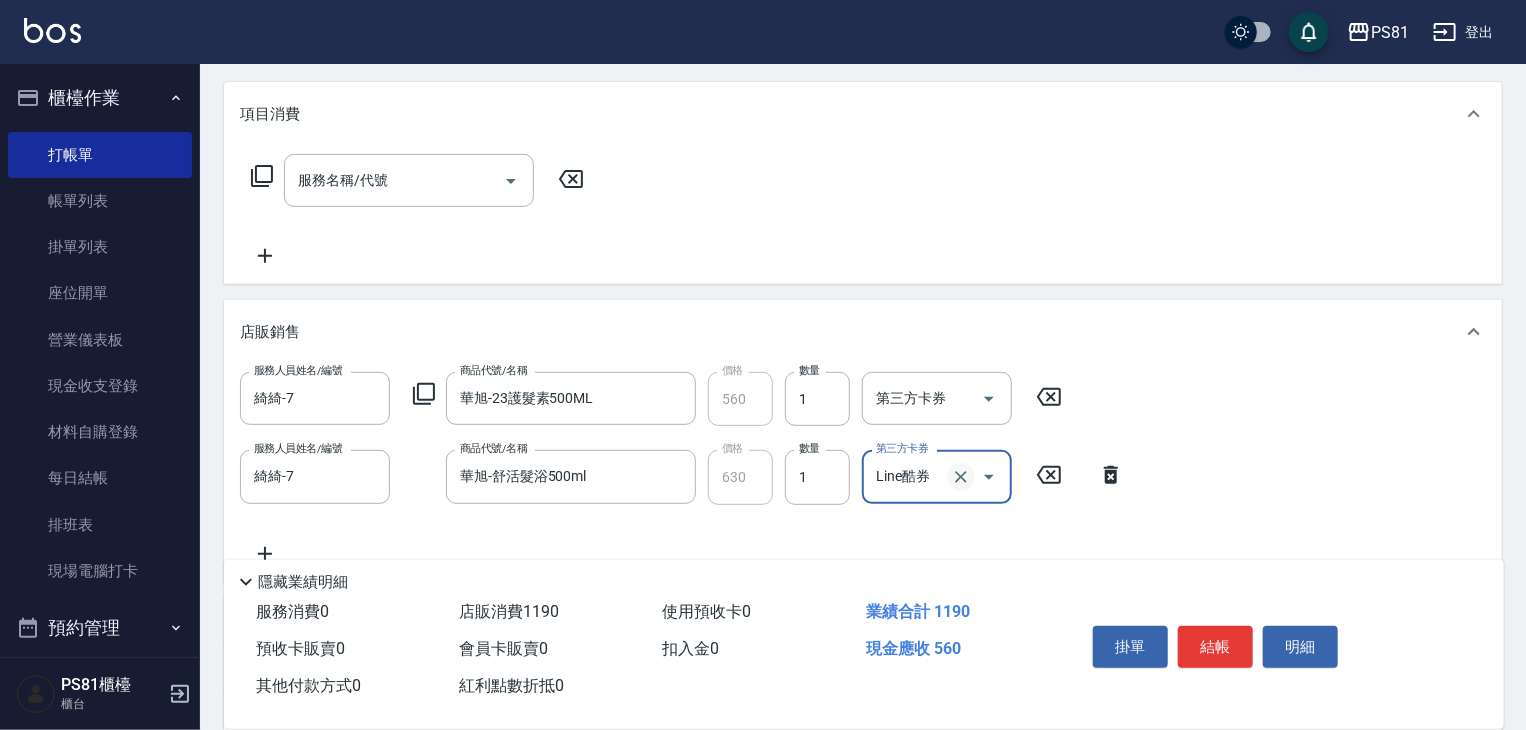 click 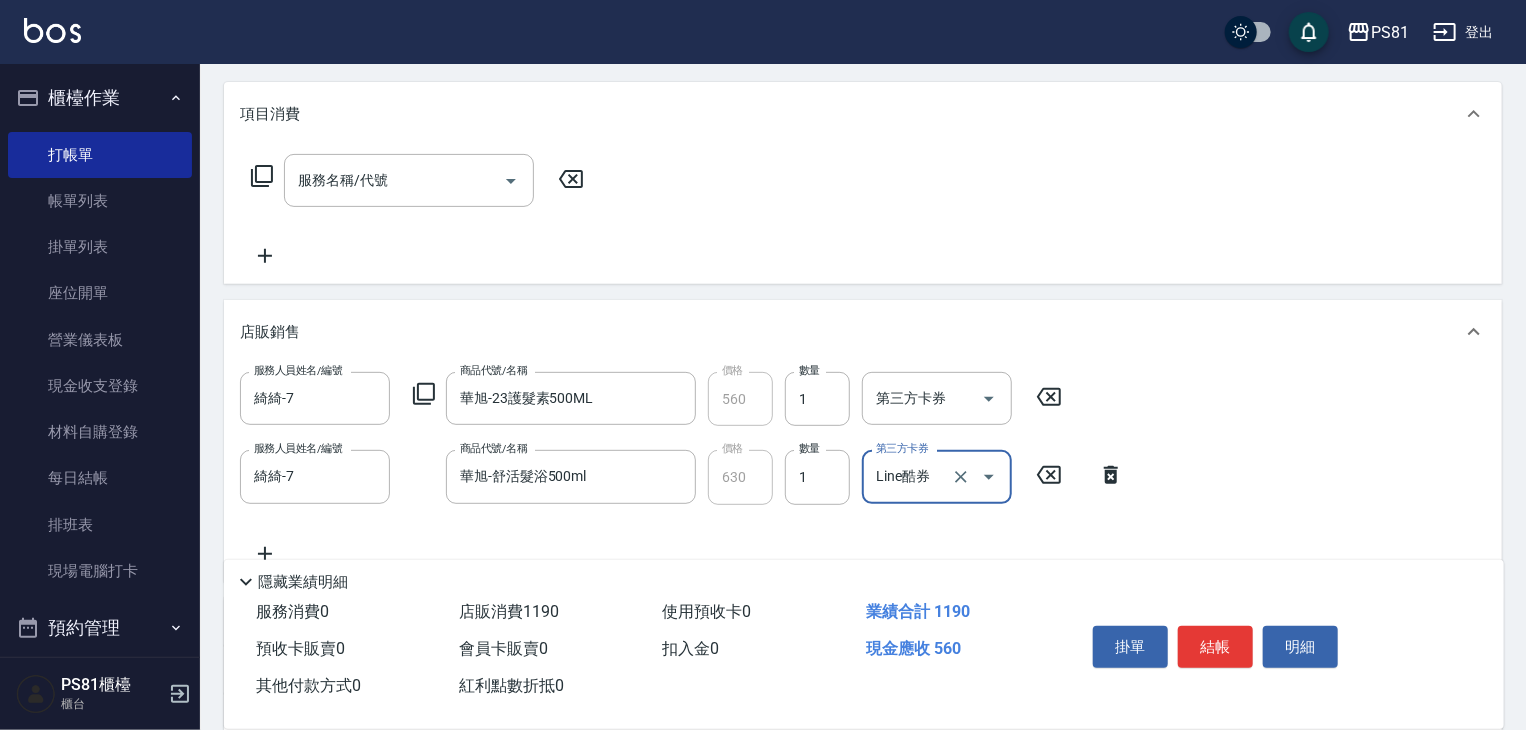 type 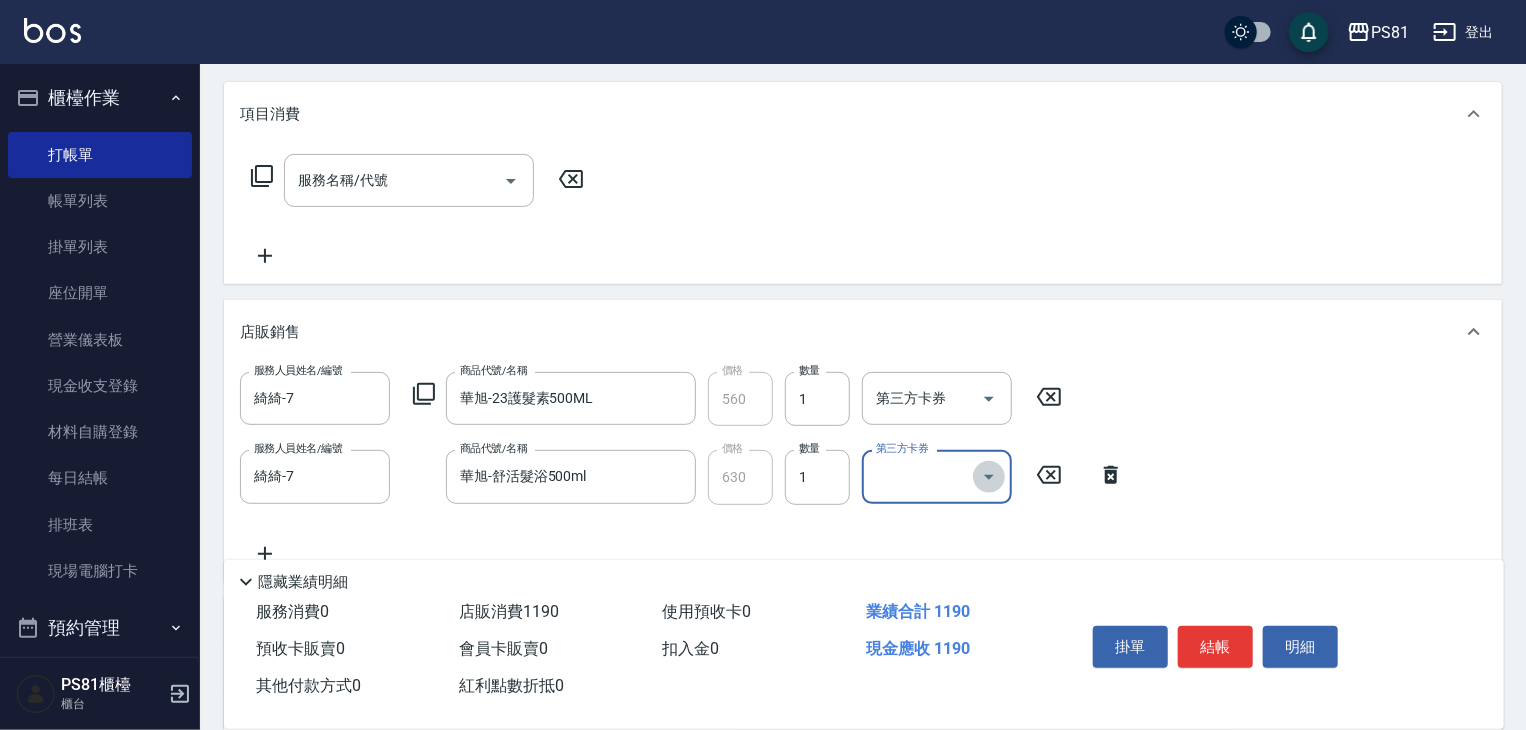 click 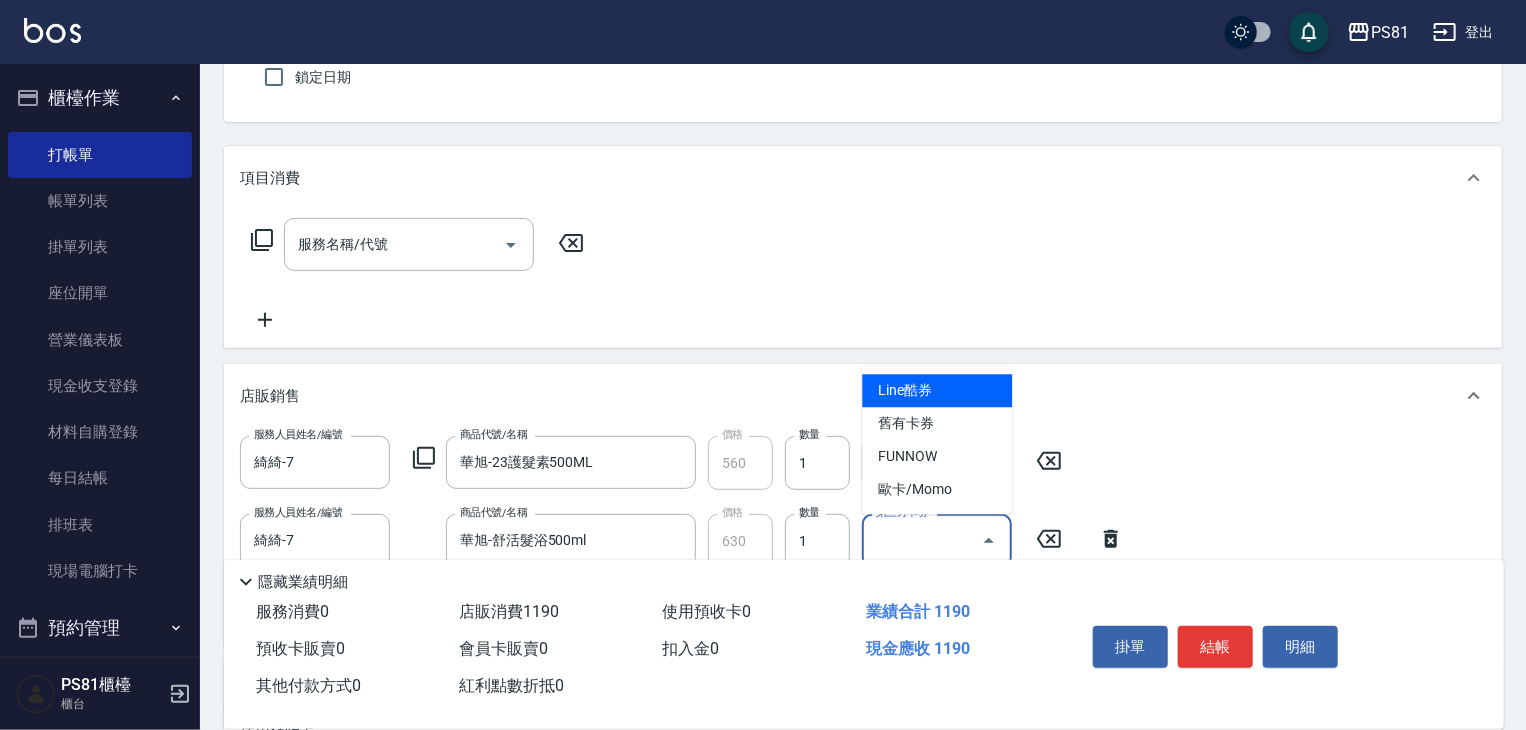 scroll, scrollTop: 200, scrollLeft: 0, axis: vertical 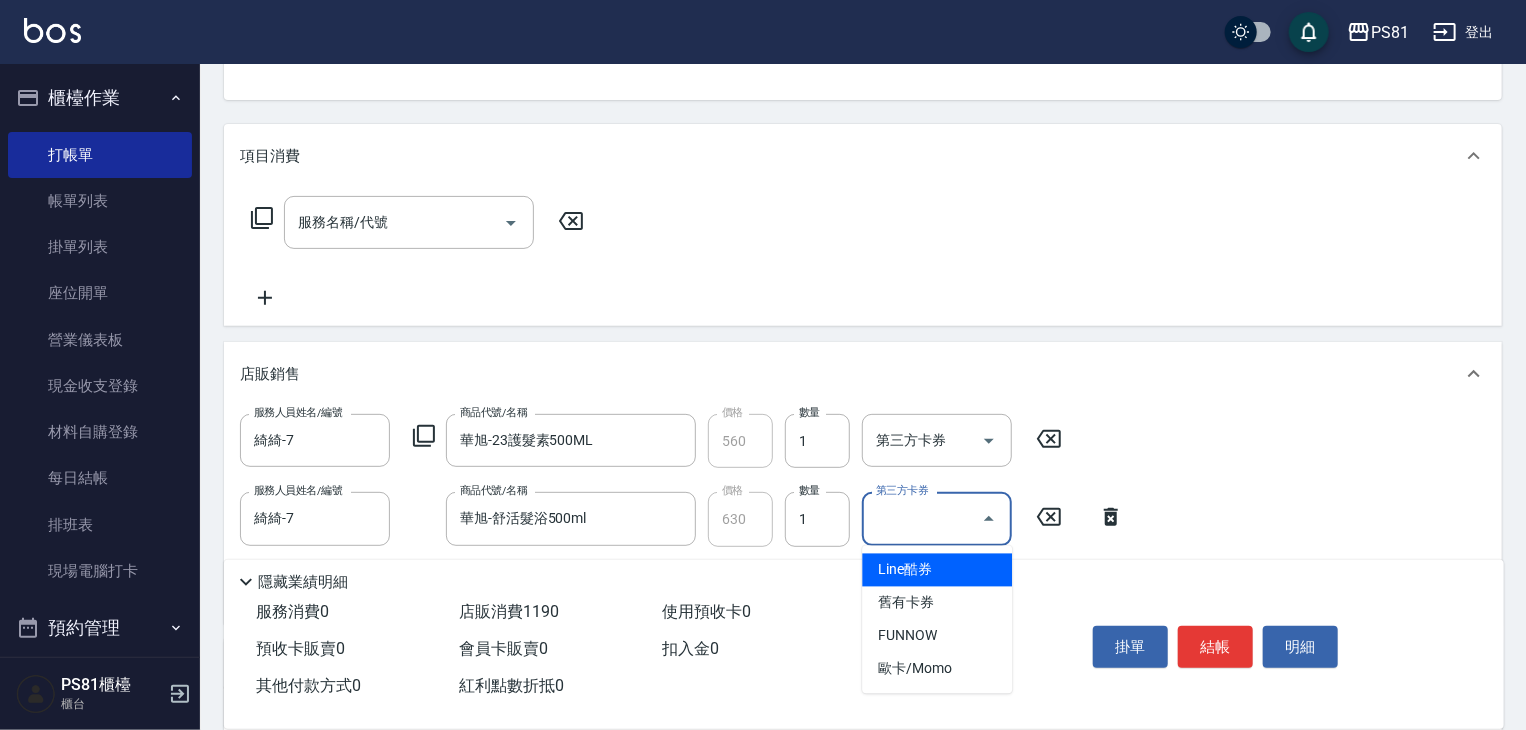 click at bounding box center (988, 518) 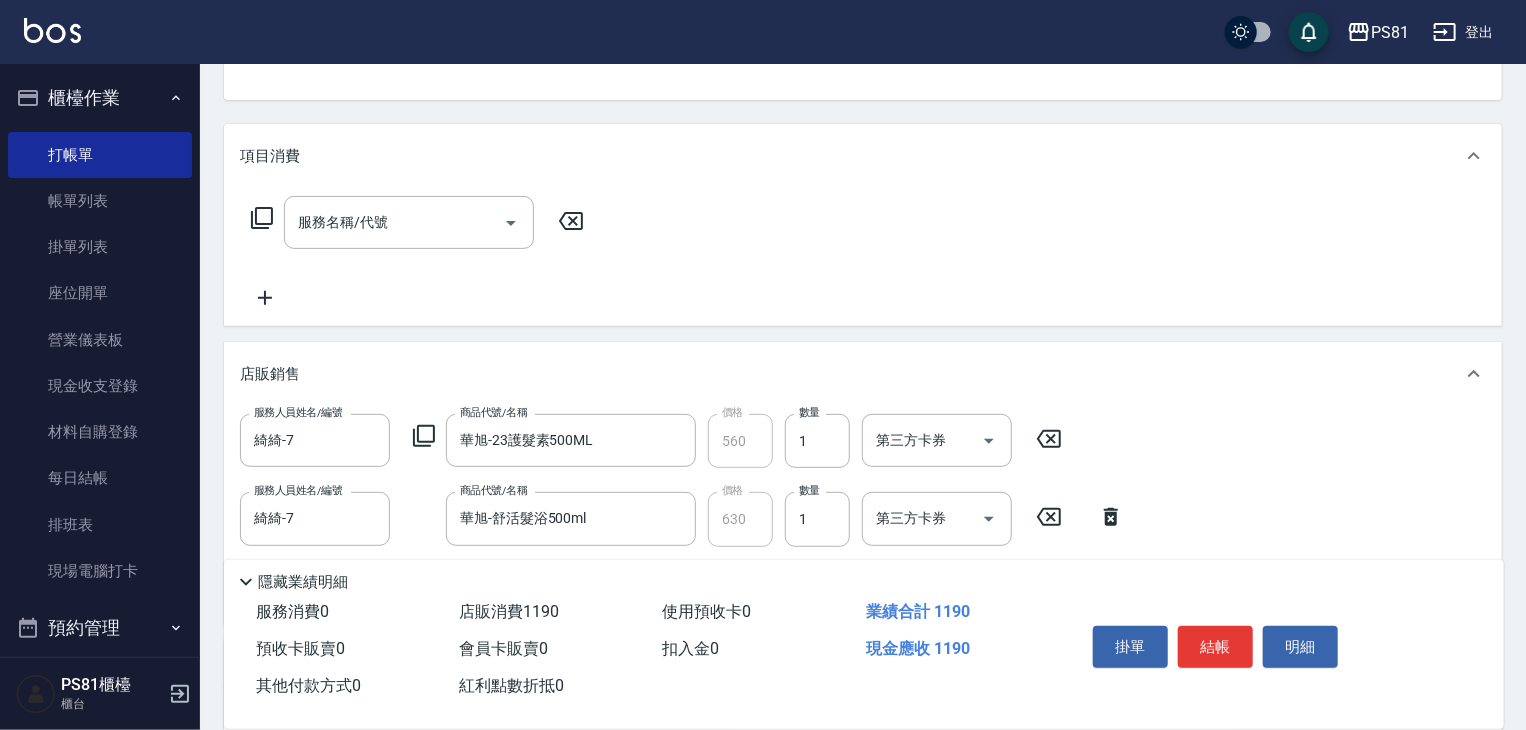 drag, startPoint x: 1051, startPoint y: 484, endPoint x: 1032, endPoint y: 467, distance: 25.495098 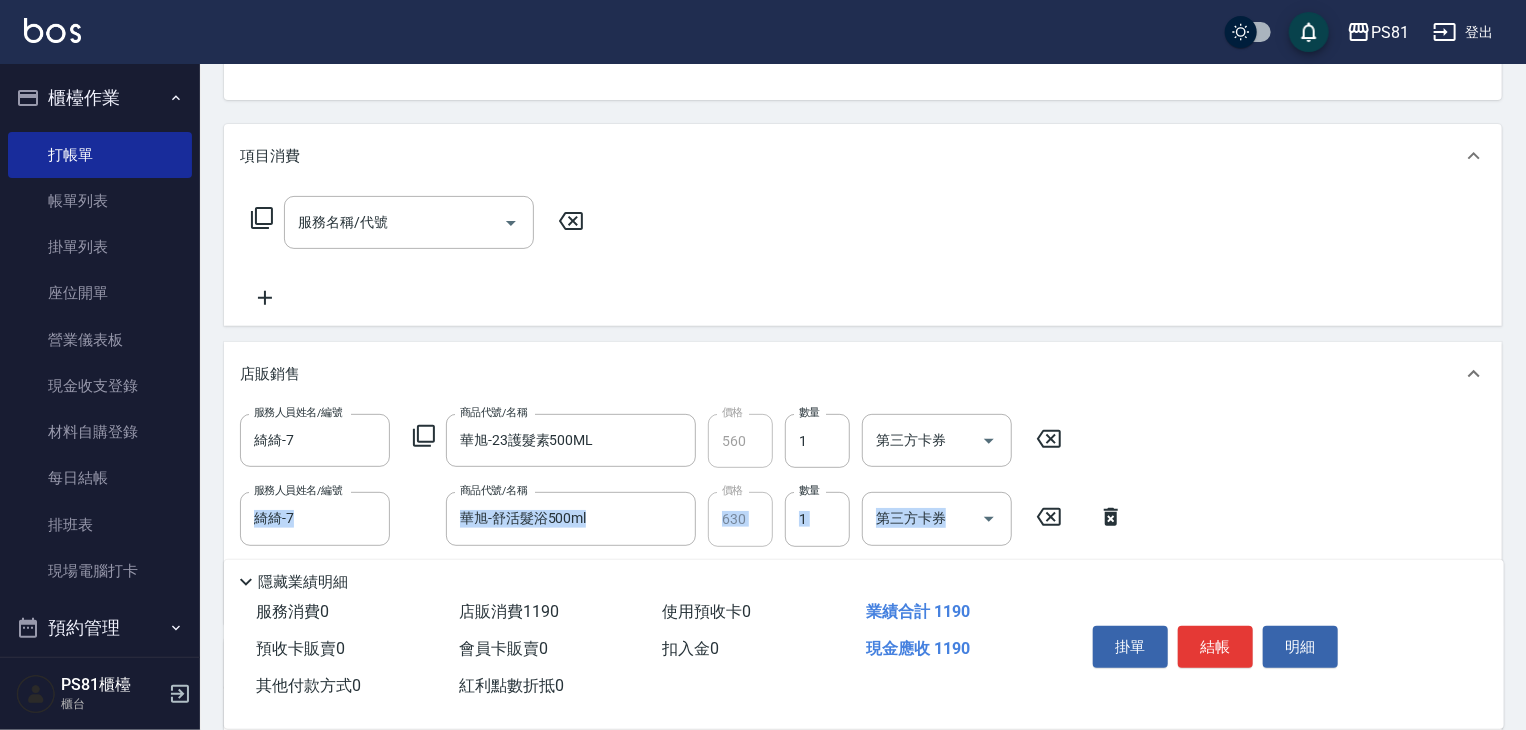 click on "店販銷售" at bounding box center [863, 374] 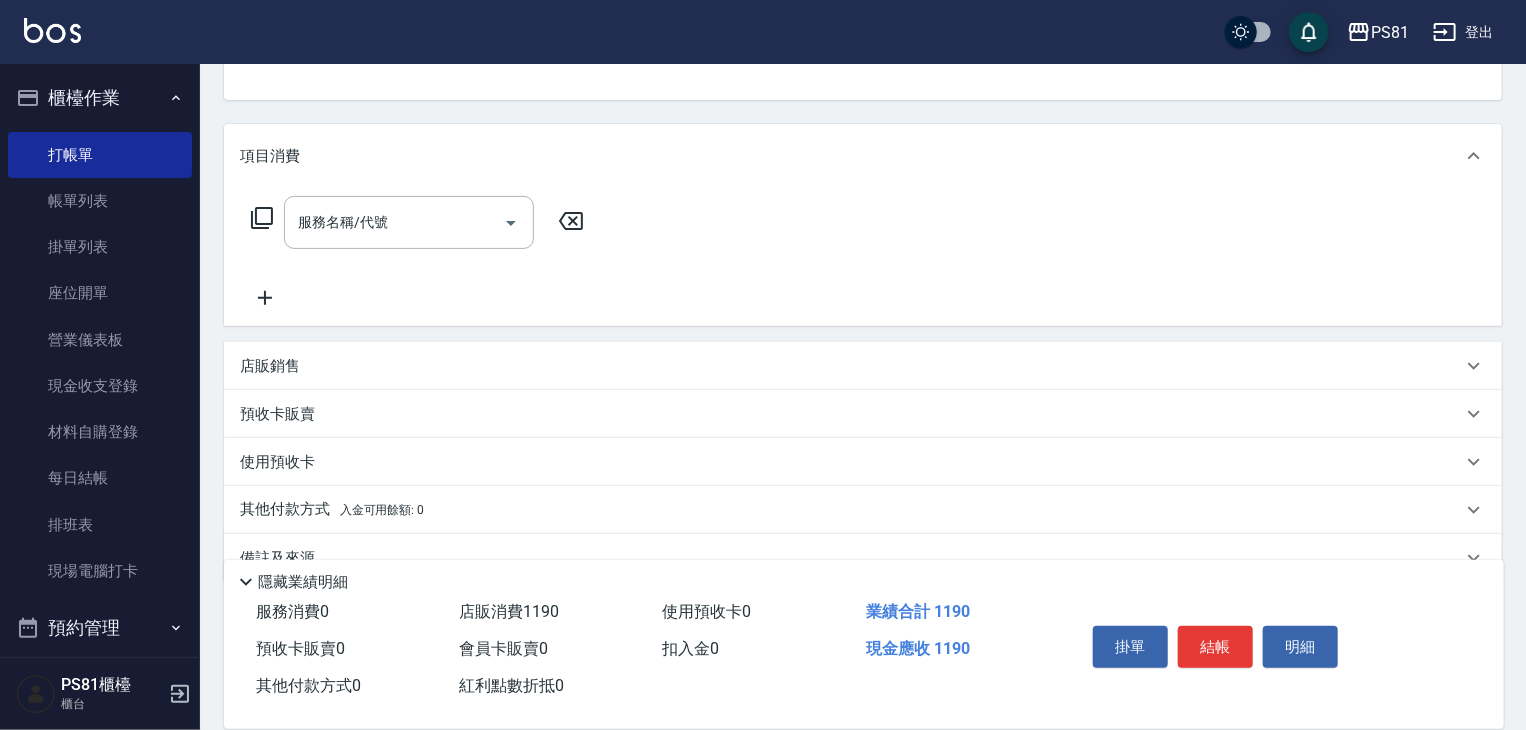 click on "店販銷售" at bounding box center (863, 366) 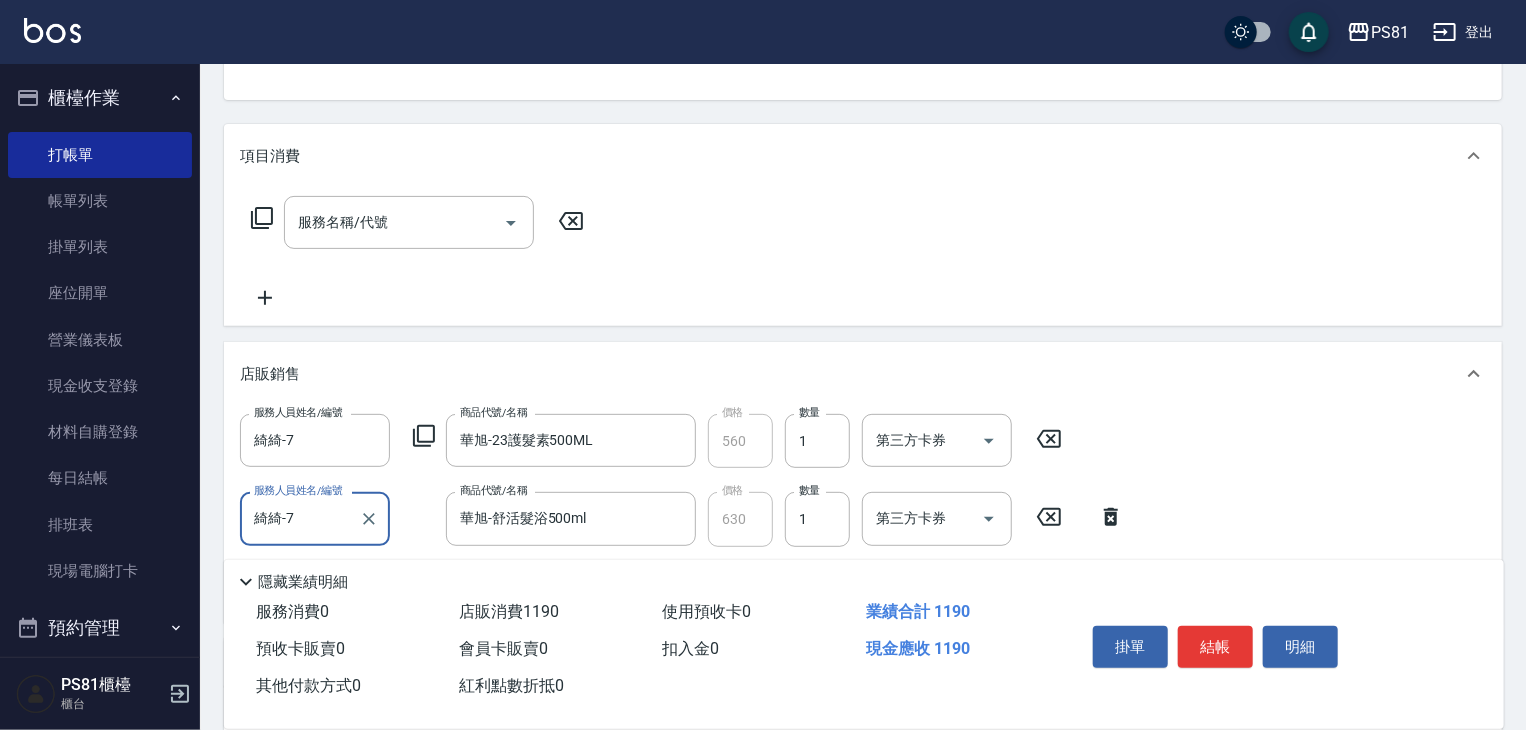 scroll, scrollTop: 0, scrollLeft: 0, axis: both 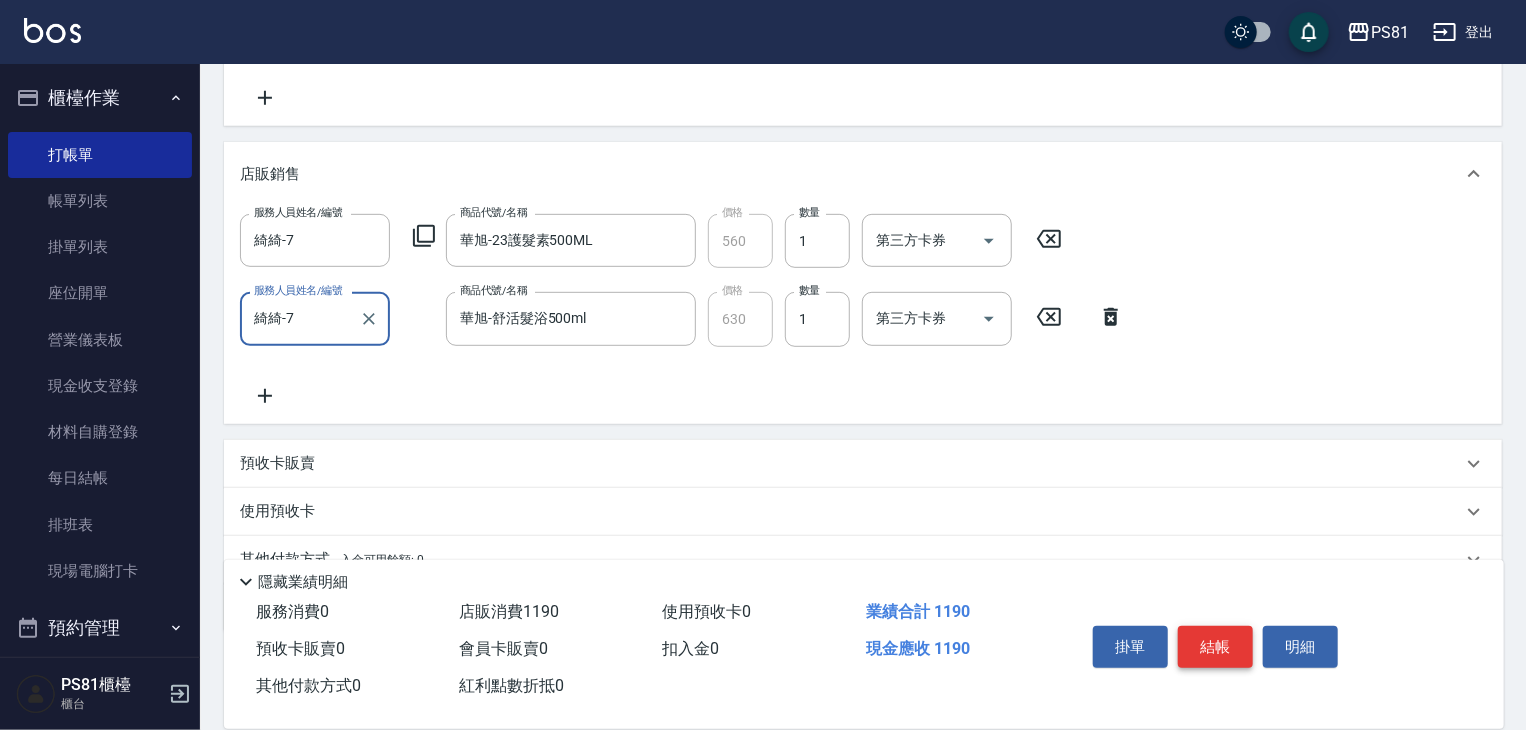 click on "結帳" at bounding box center (1215, 647) 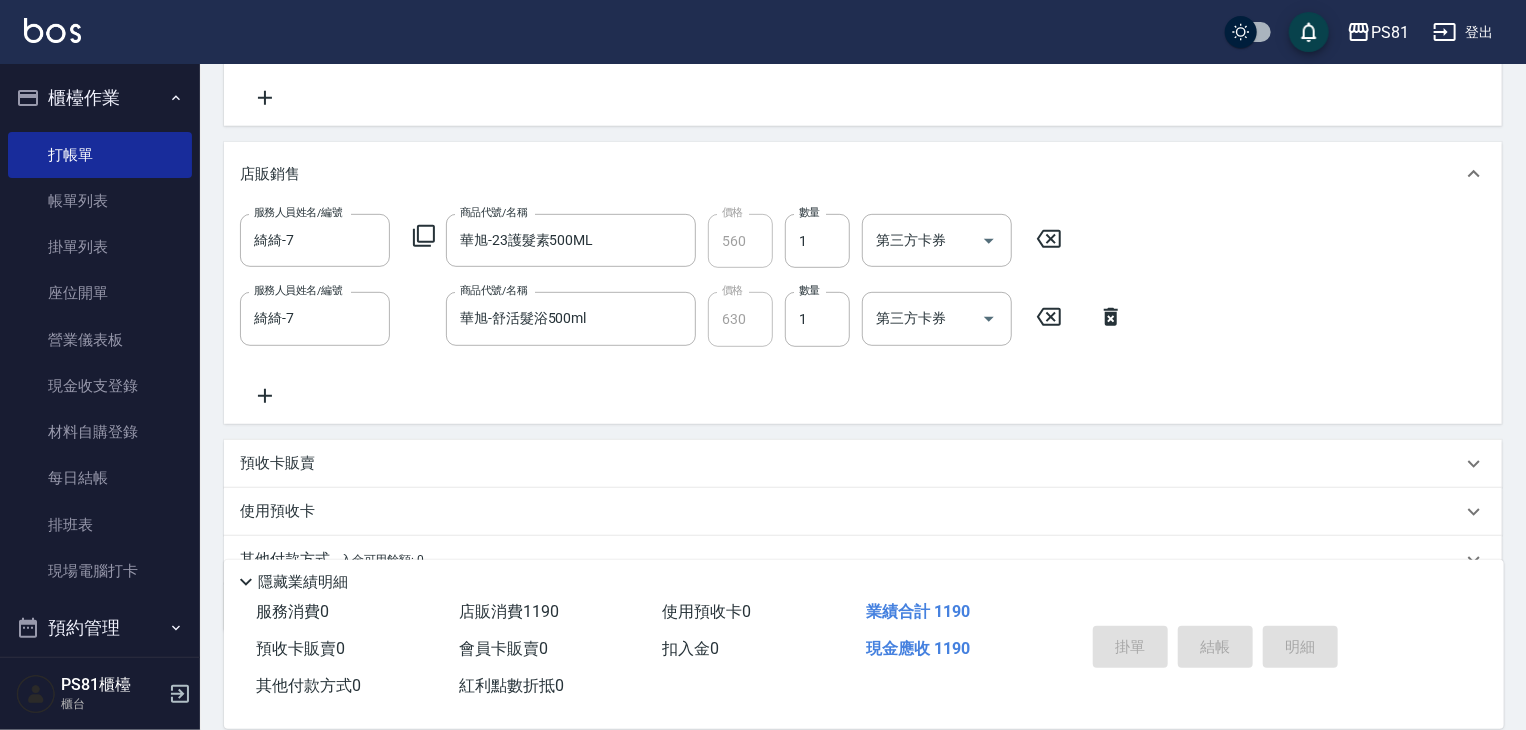 type on "2025/08/04 17:07" 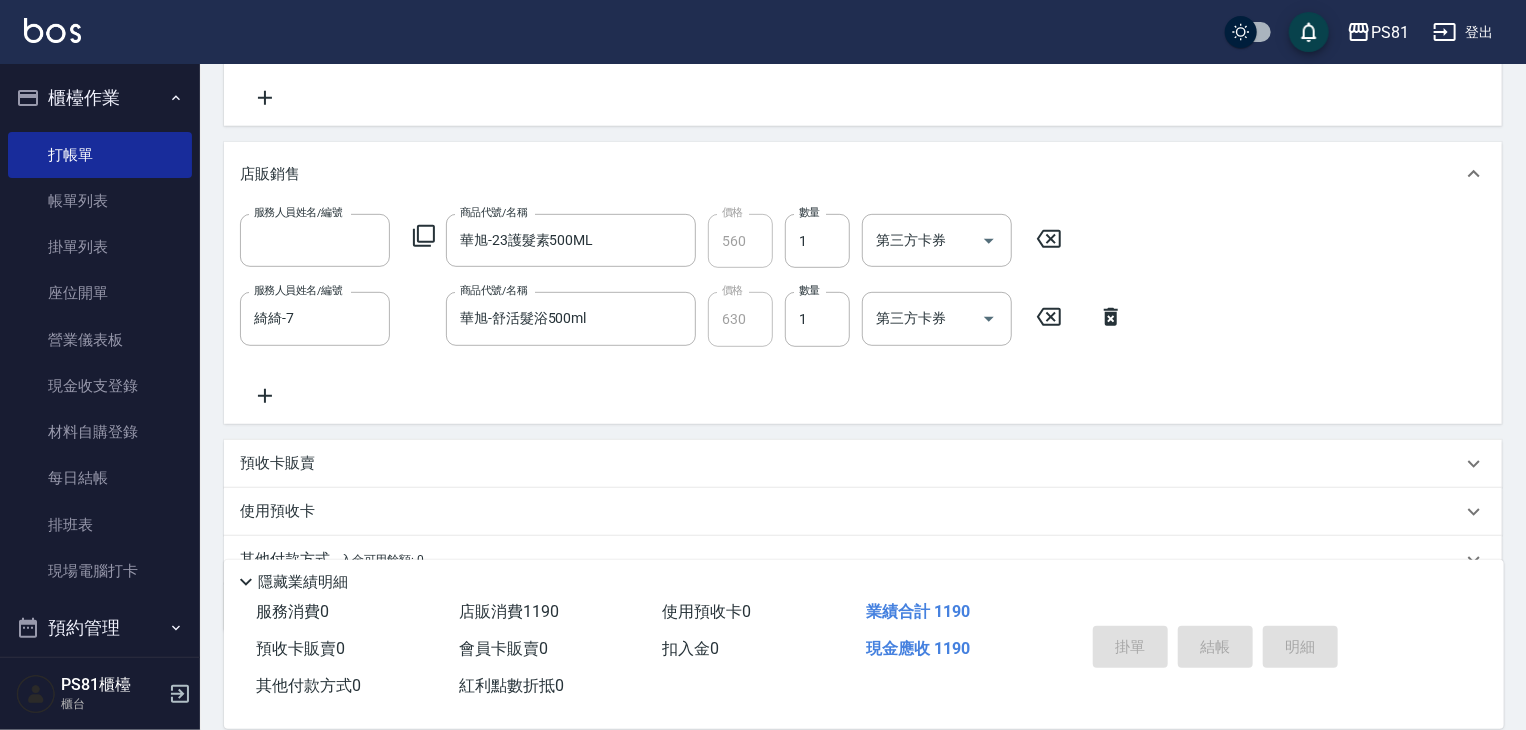 type 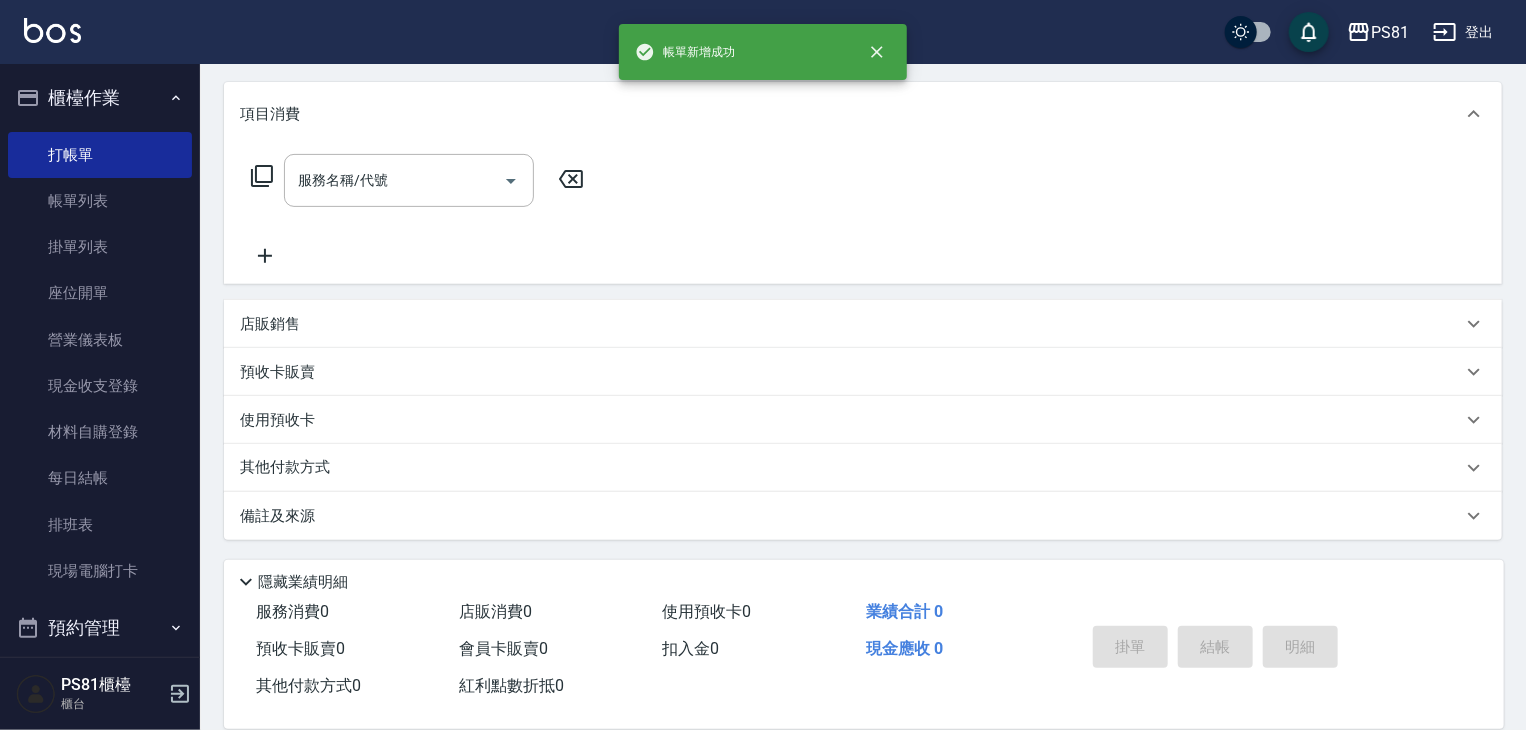 scroll, scrollTop: 0, scrollLeft: 0, axis: both 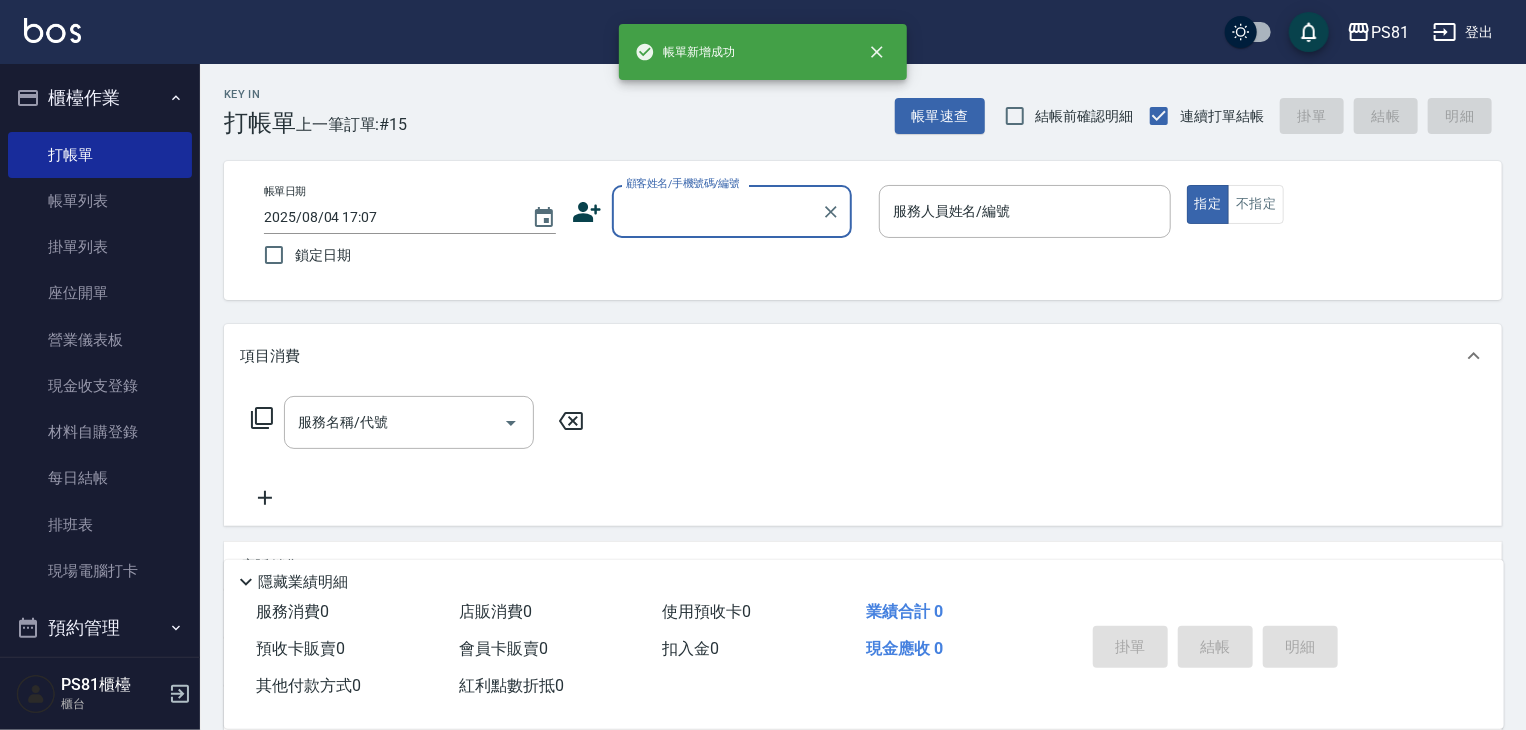 click on "櫃檯作業" at bounding box center (100, 98) 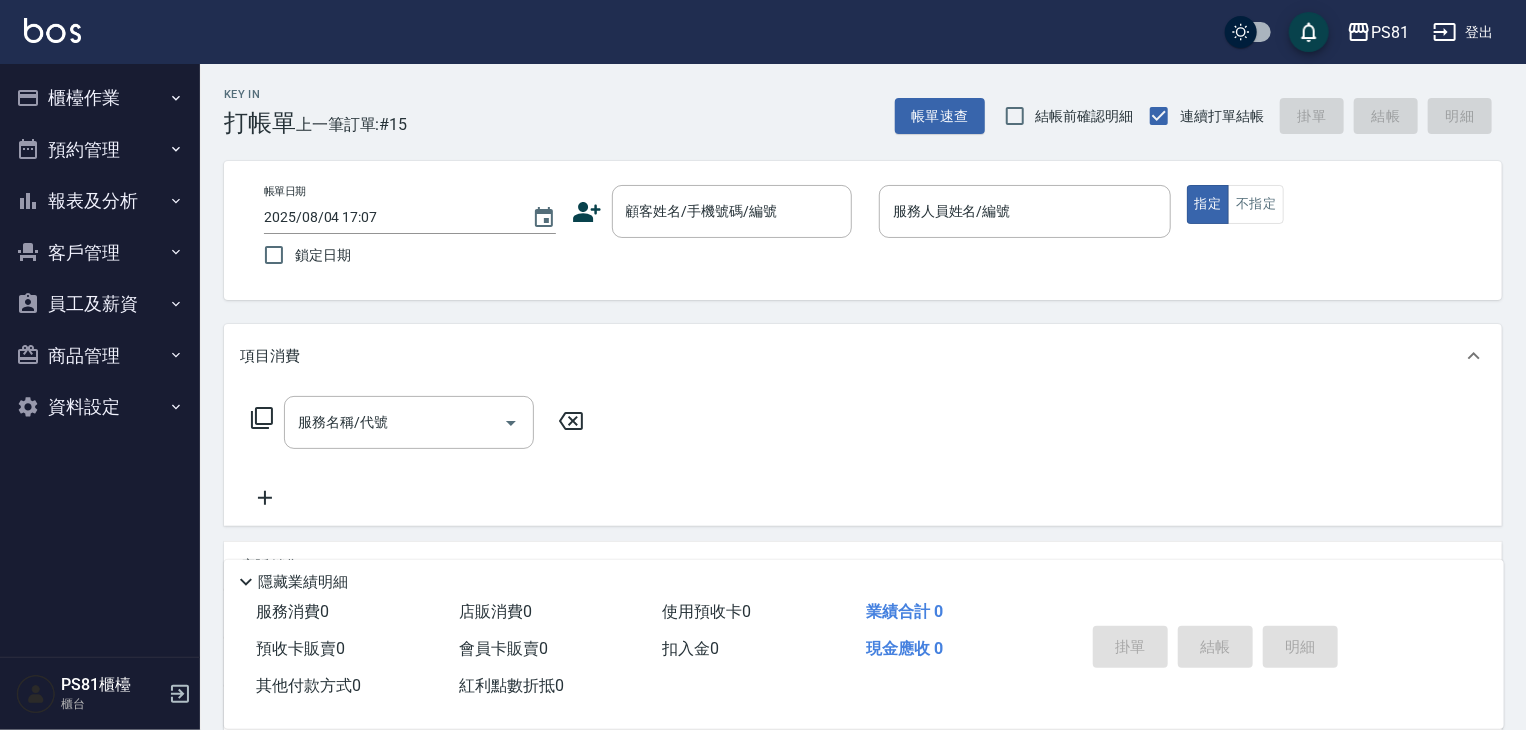click on "報表及分析" at bounding box center (100, 201) 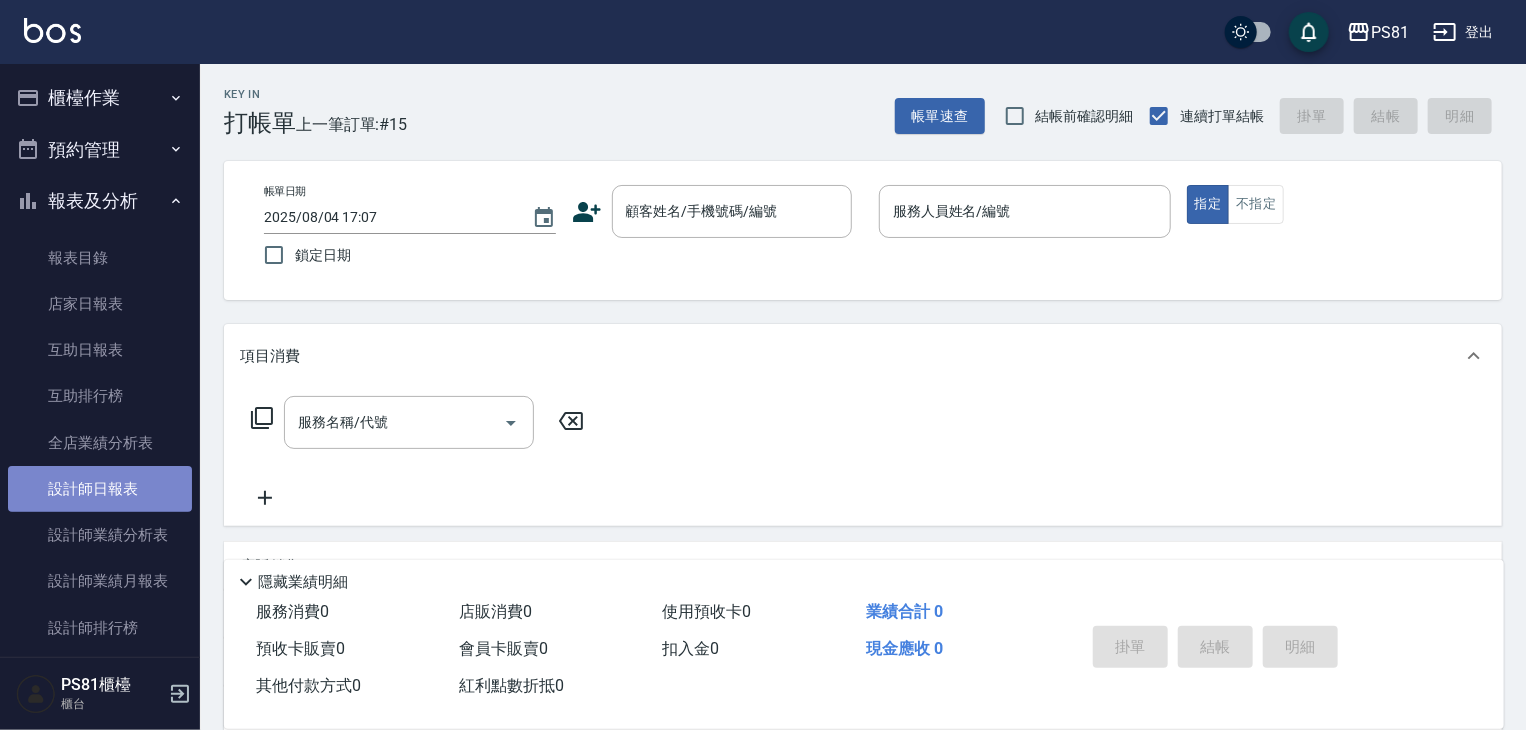 click on "設計師日報表" at bounding box center [100, 489] 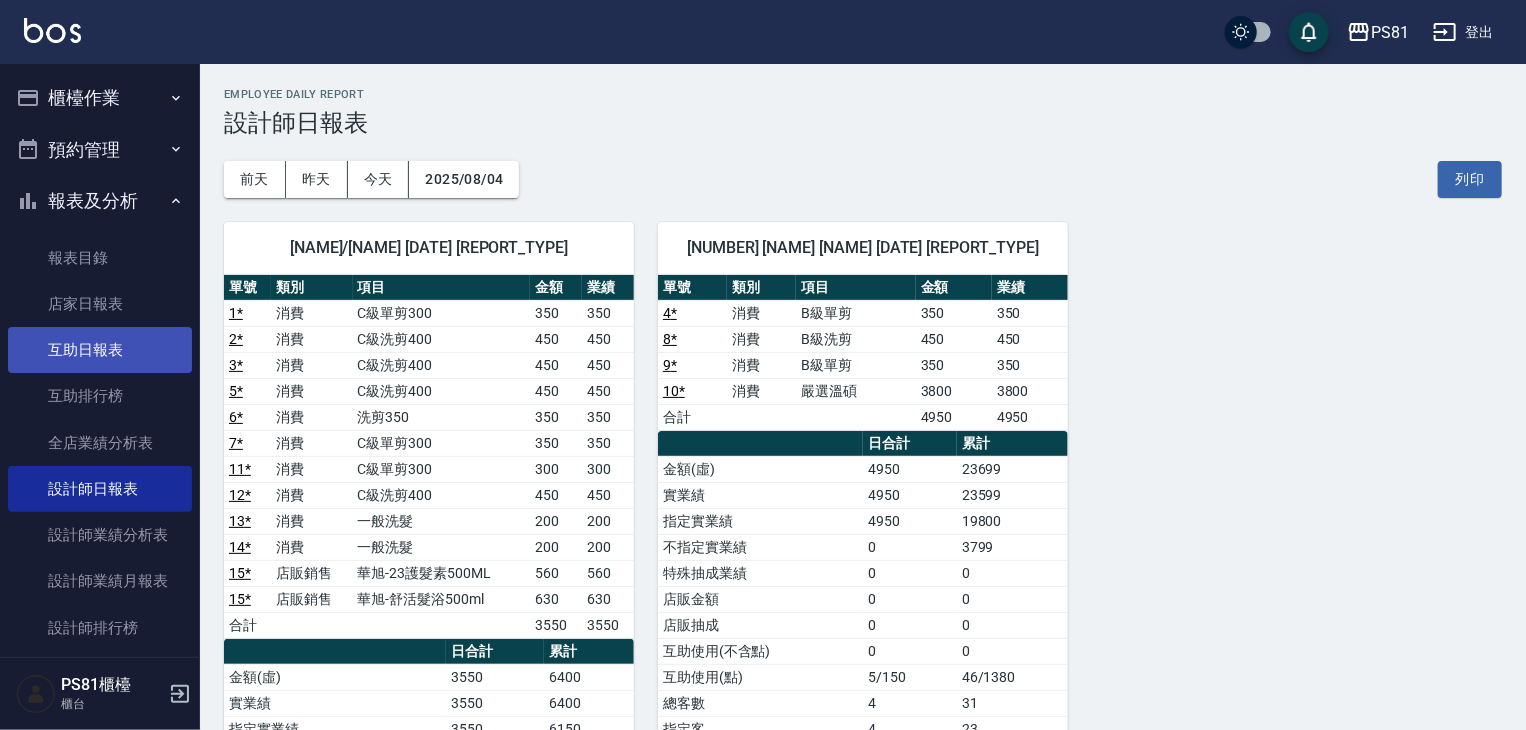 click on "互助日報表" at bounding box center (100, 350) 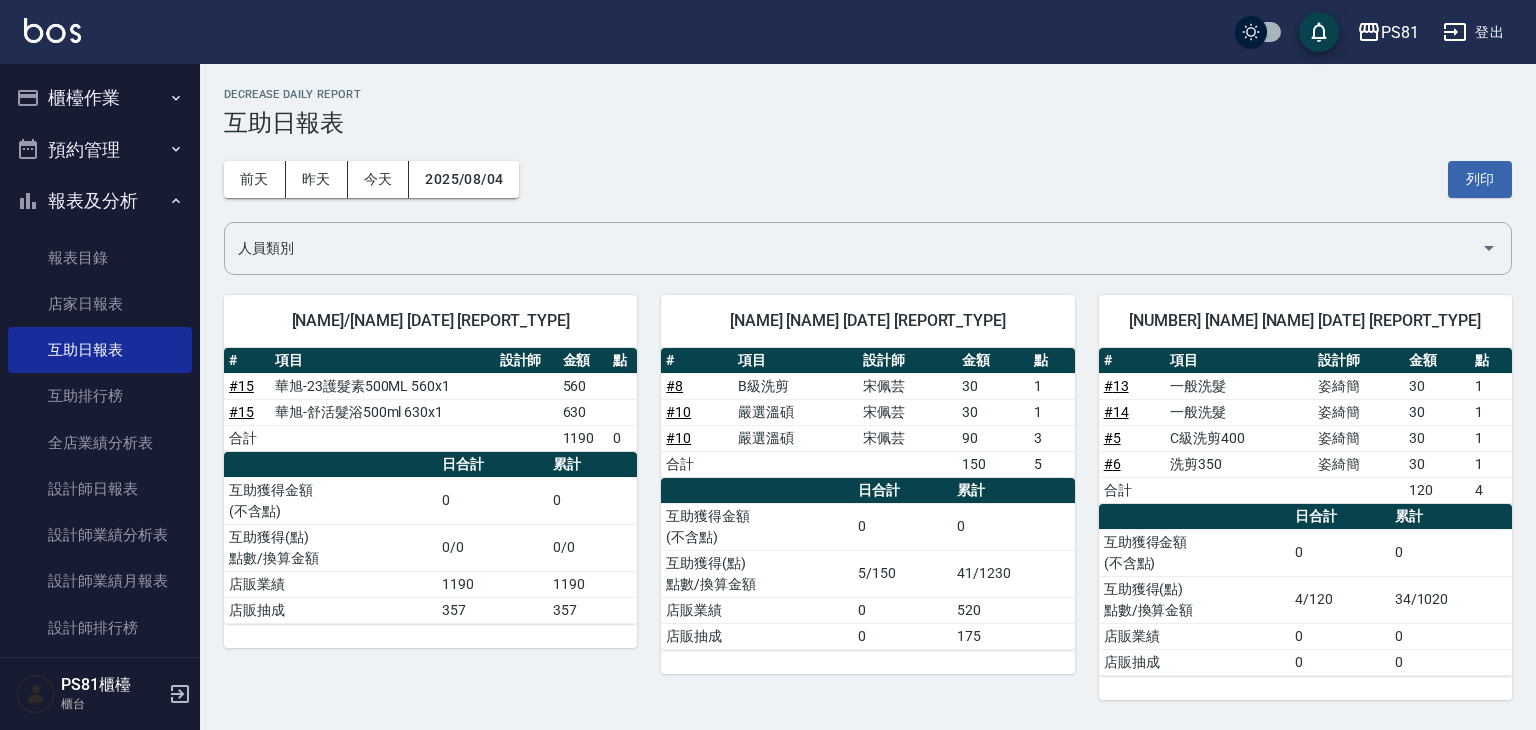 click 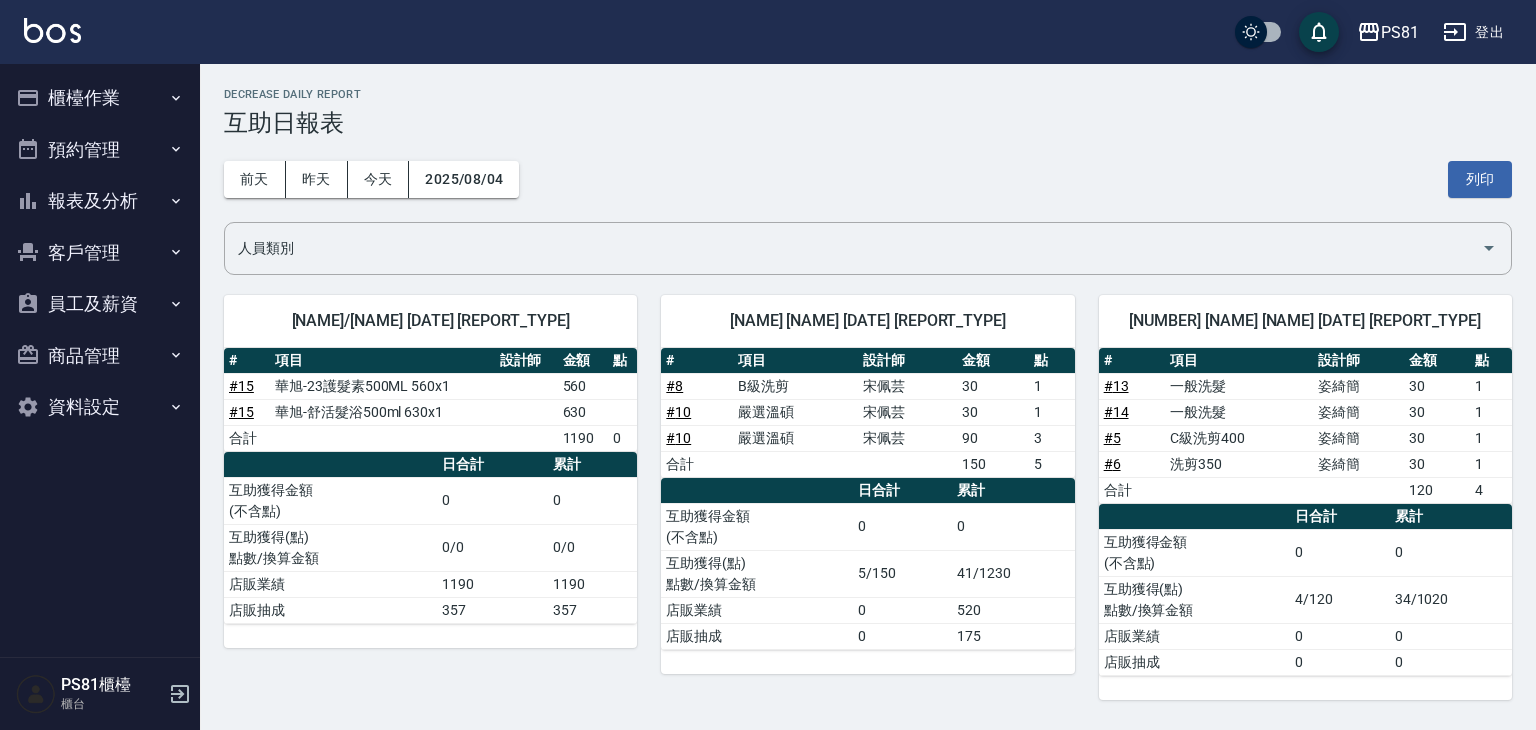 click on "櫃檯作業" at bounding box center (100, 98) 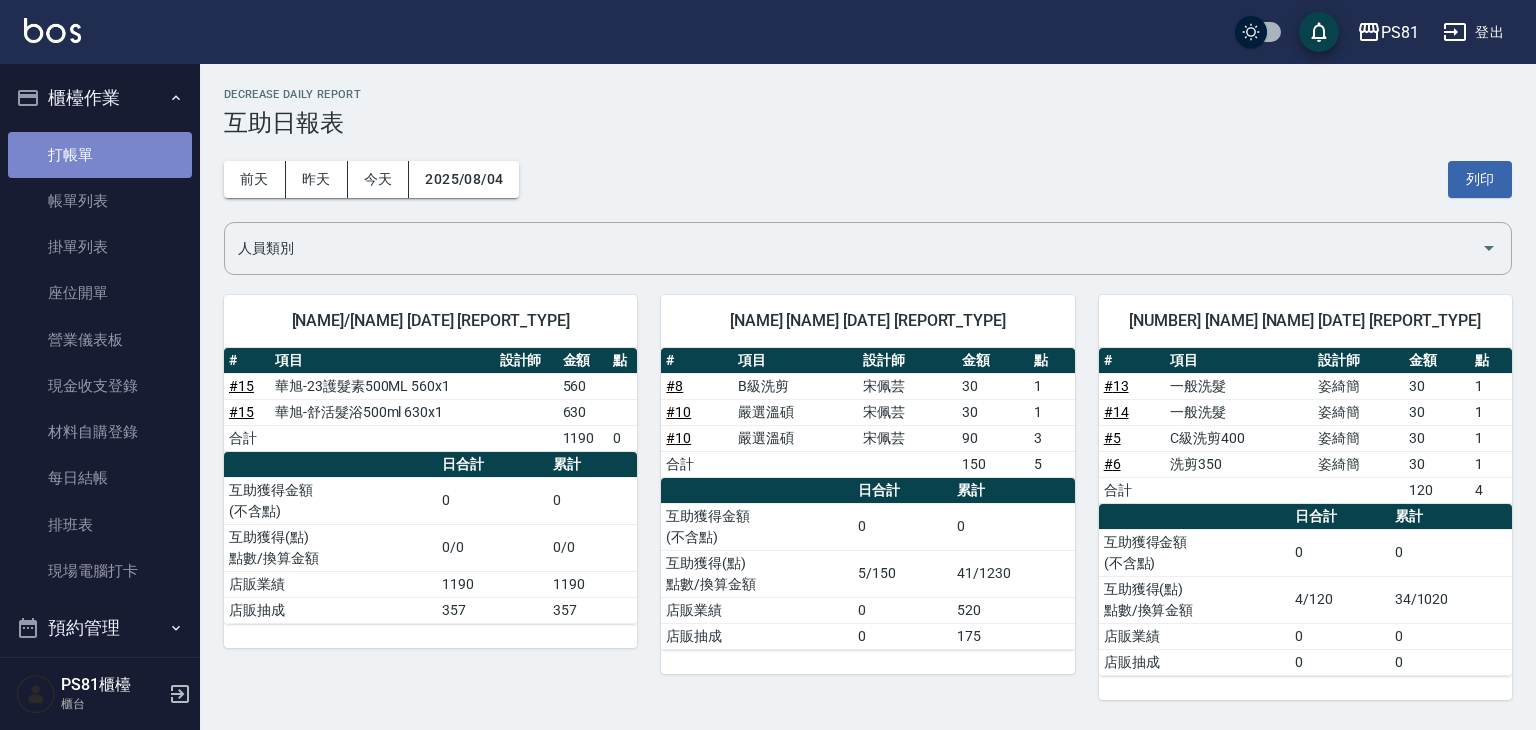 click on "打帳單" at bounding box center (100, 155) 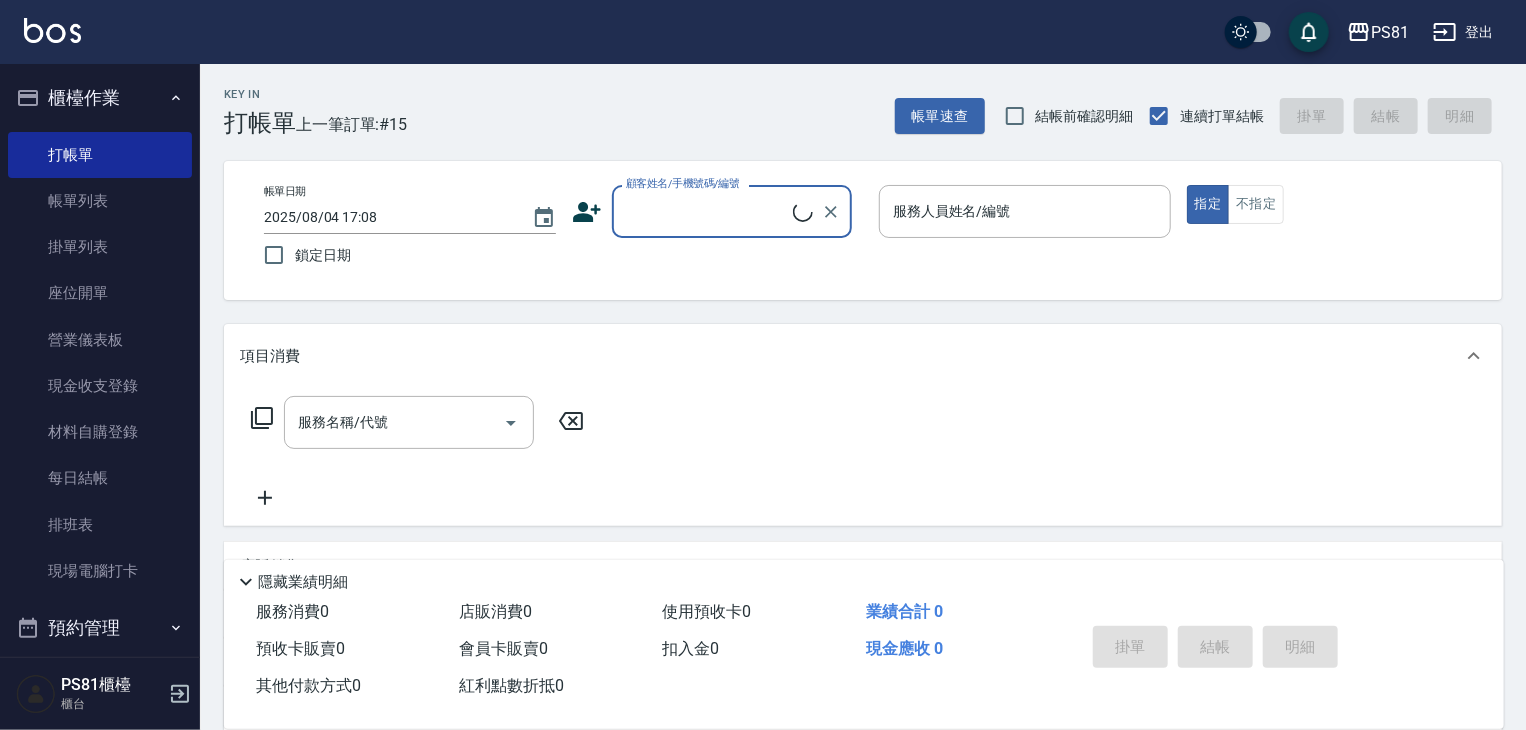 click on "PS81 登出" at bounding box center [763, 32] 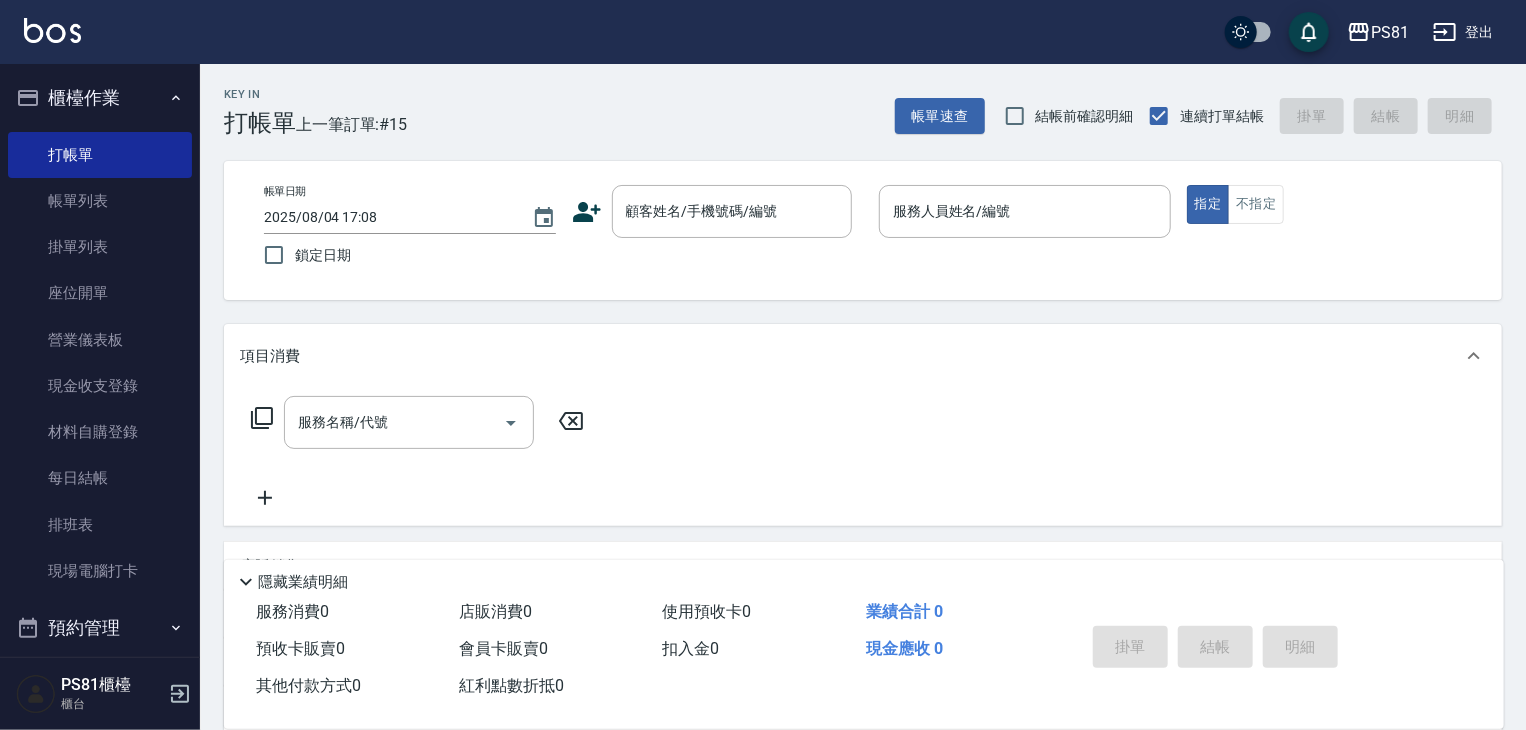 click 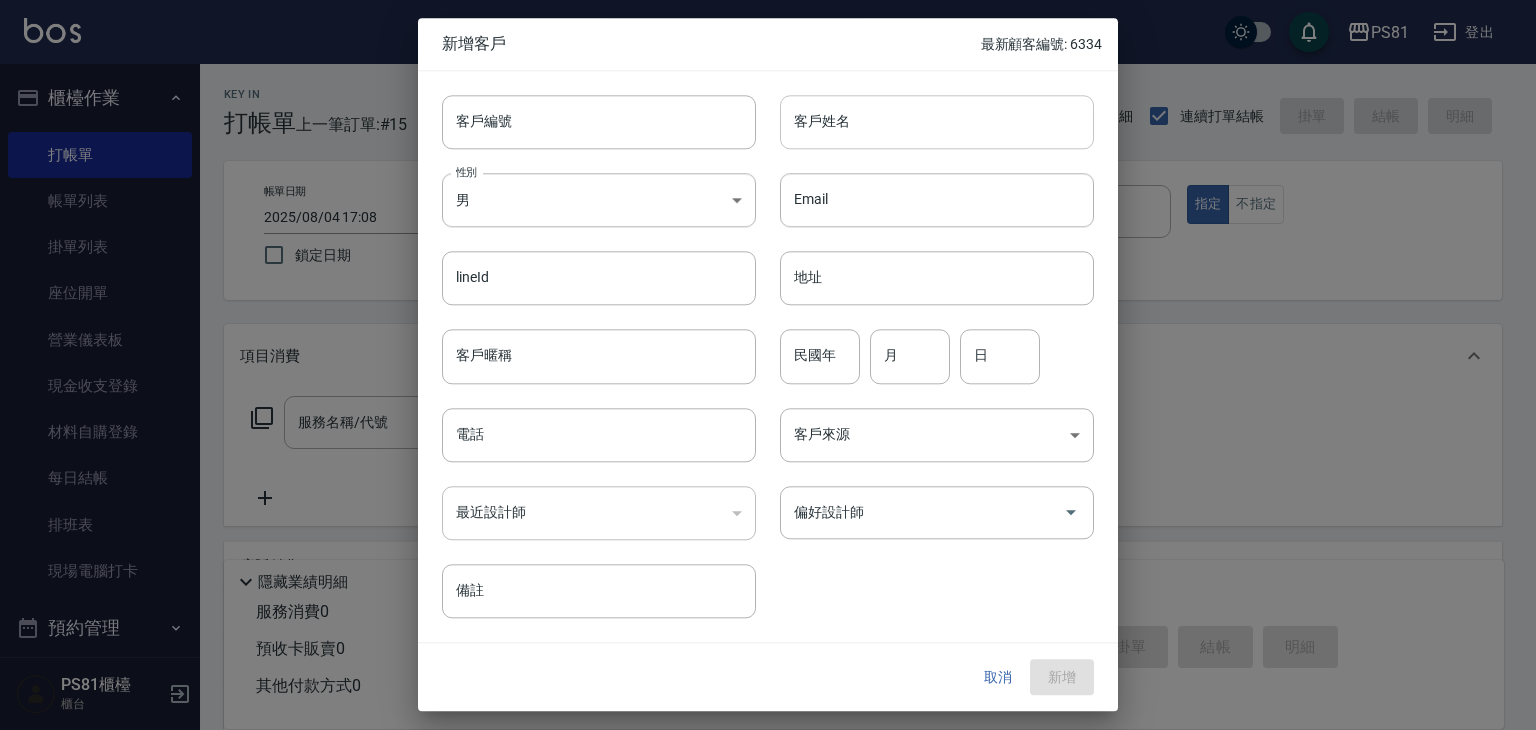 click on "客戶姓名" at bounding box center [937, 122] 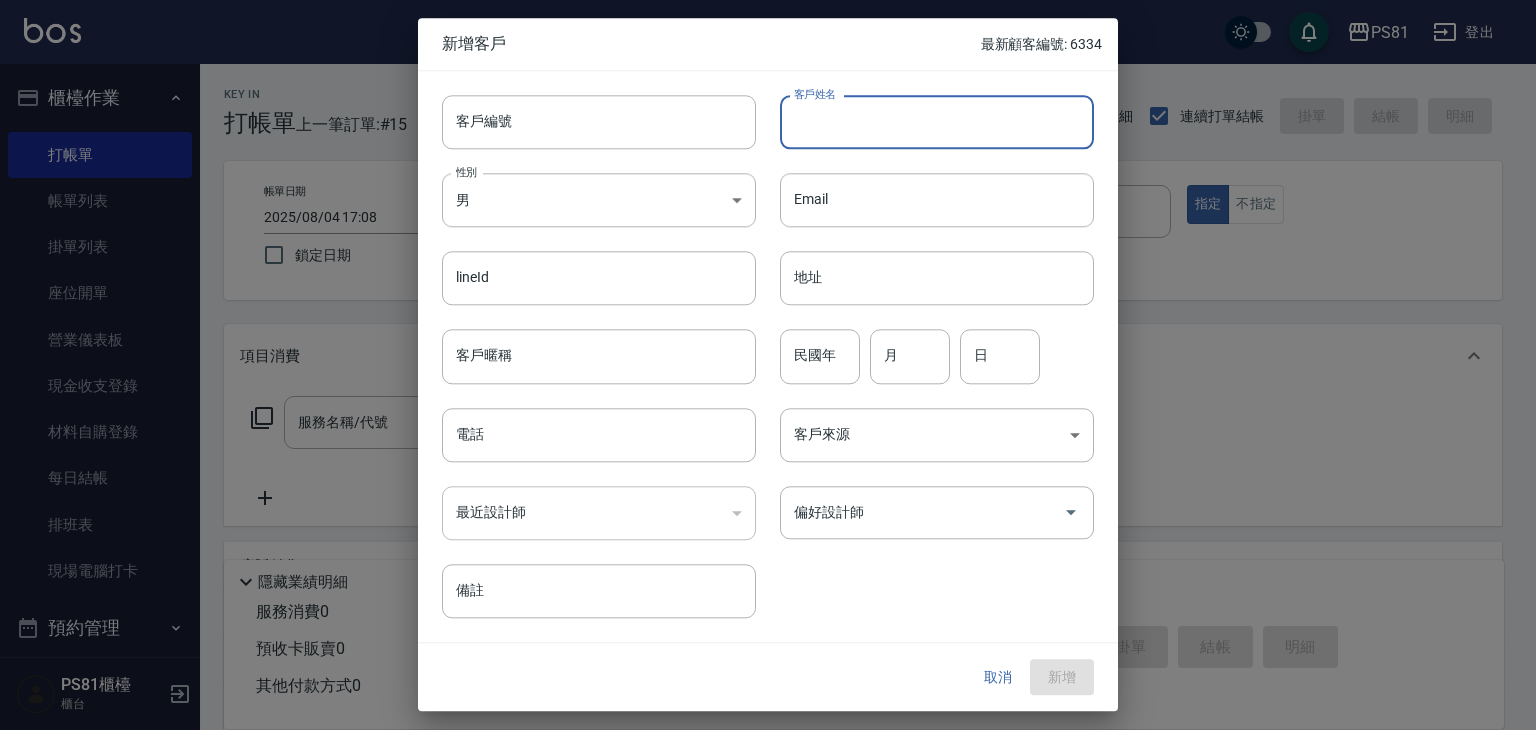 click on "取消" at bounding box center [998, 677] 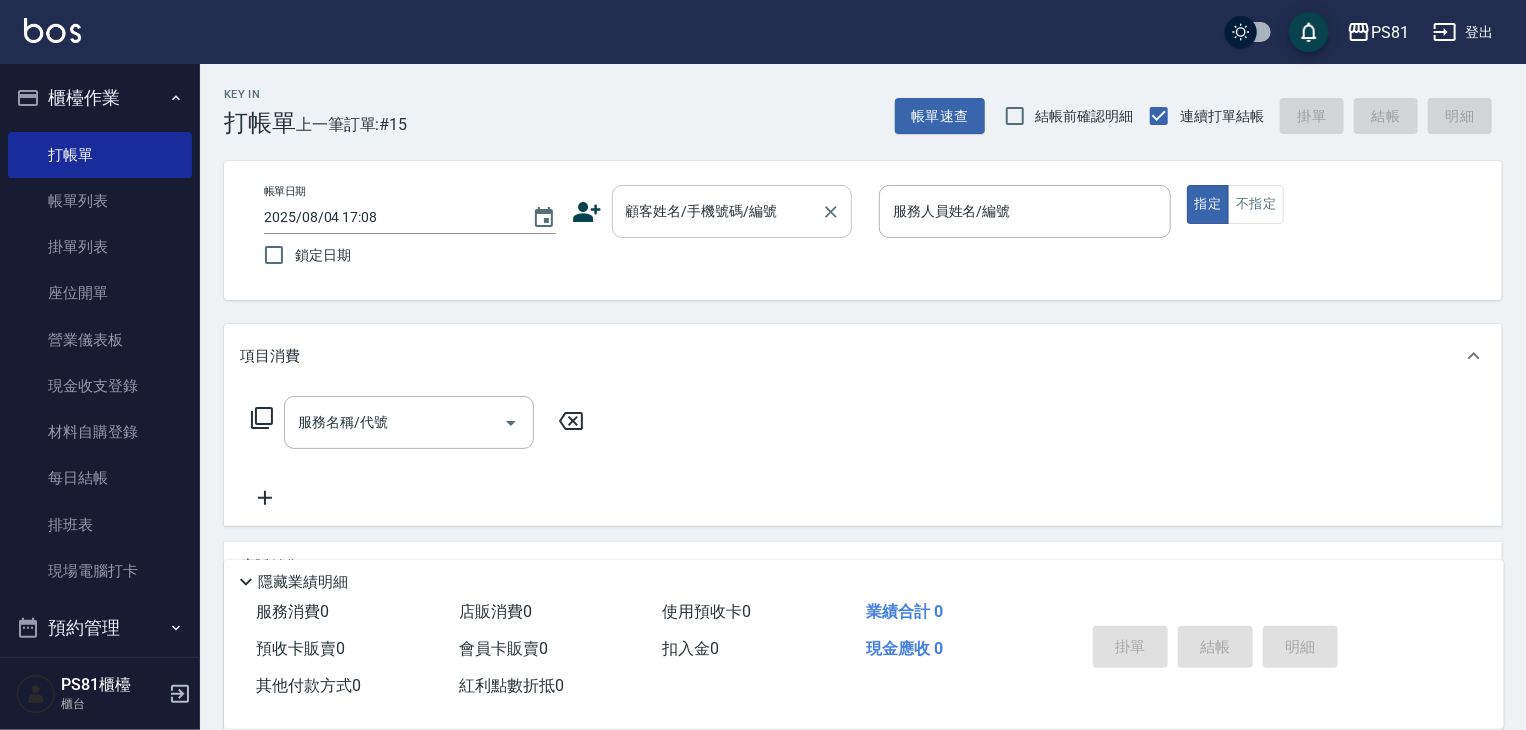 click on "顧客姓名/手機號碼/編號" at bounding box center (717, 211) 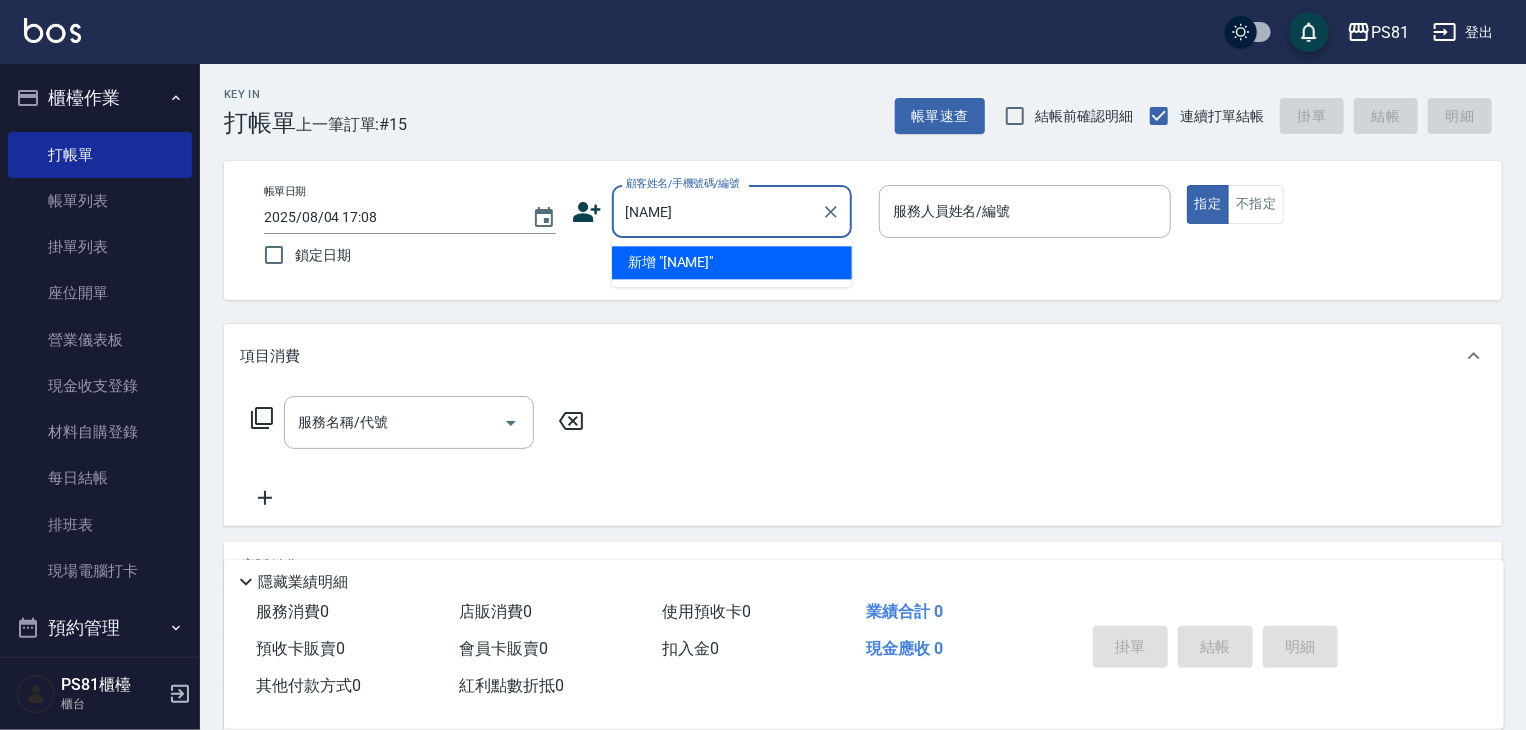 click on "新增 "[NAME]"" at bounding box center (732, 262) 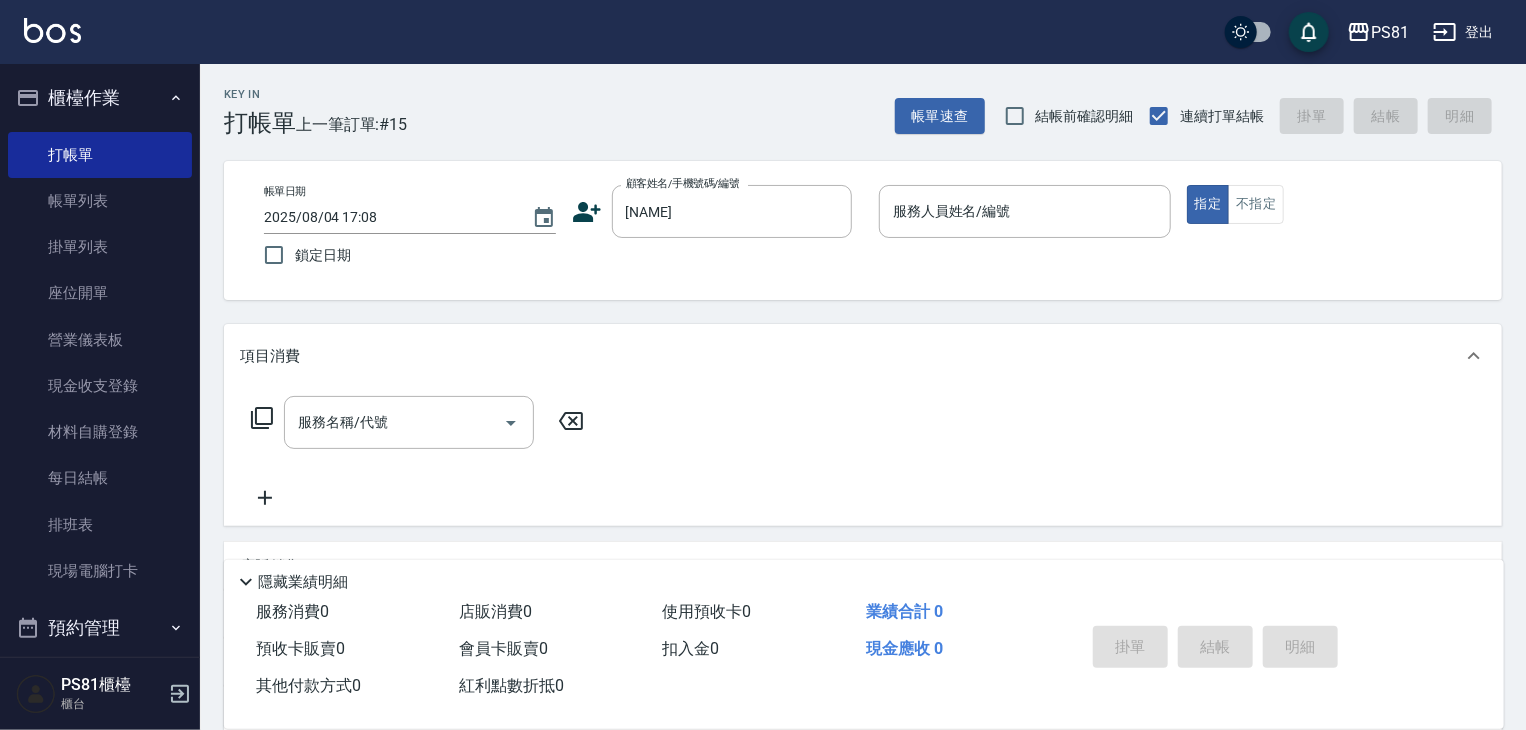 click 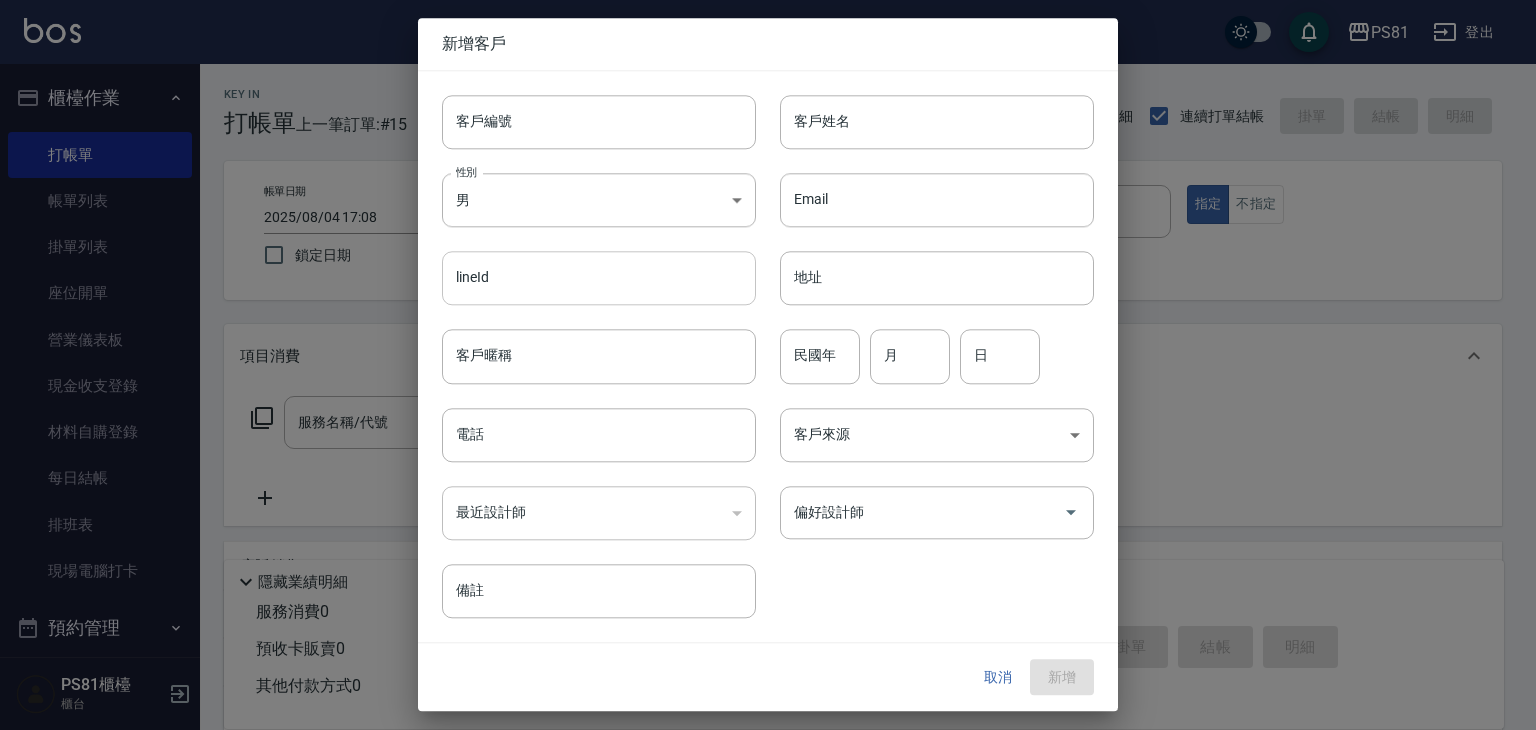 type on "[NAME]" 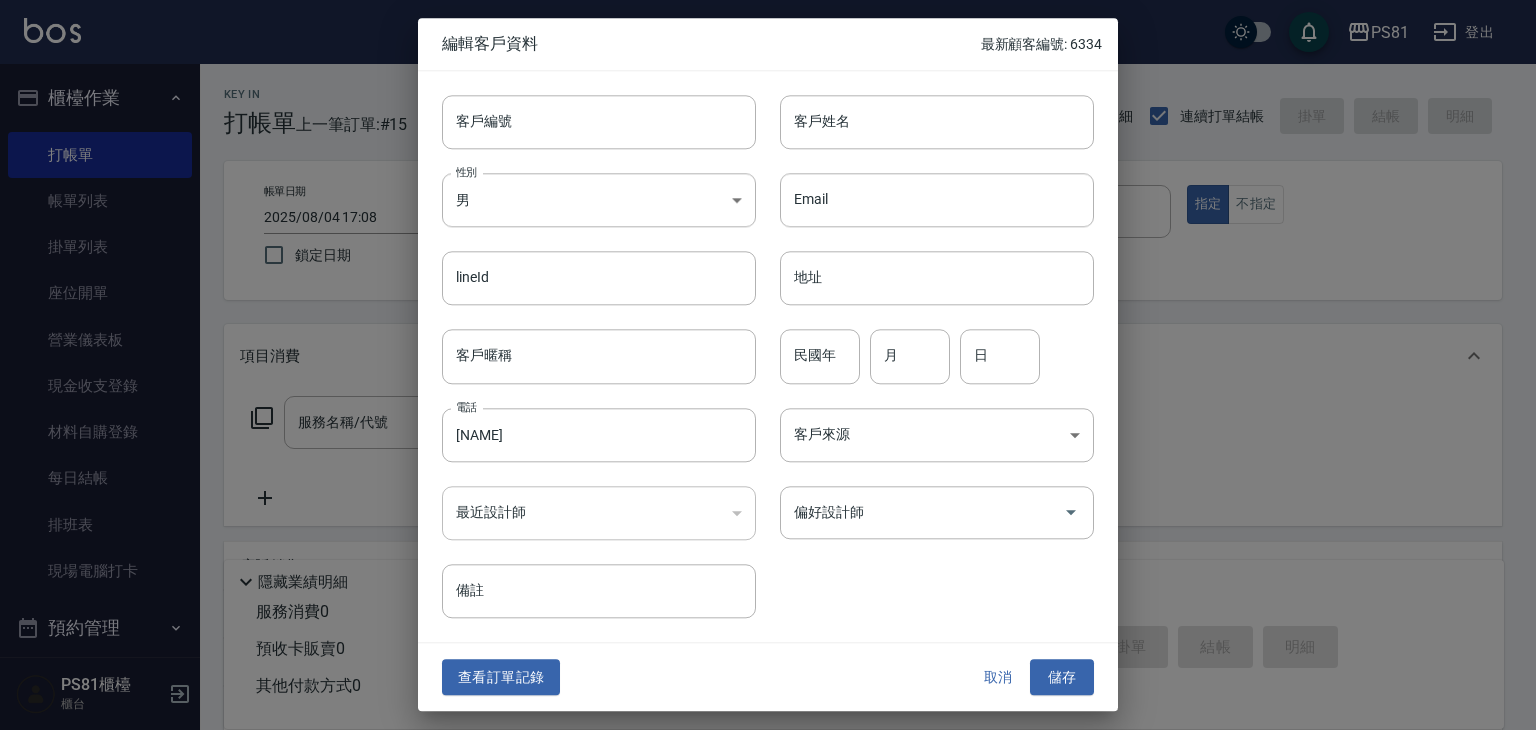 click on "取消" at bounding box center (998, 677) 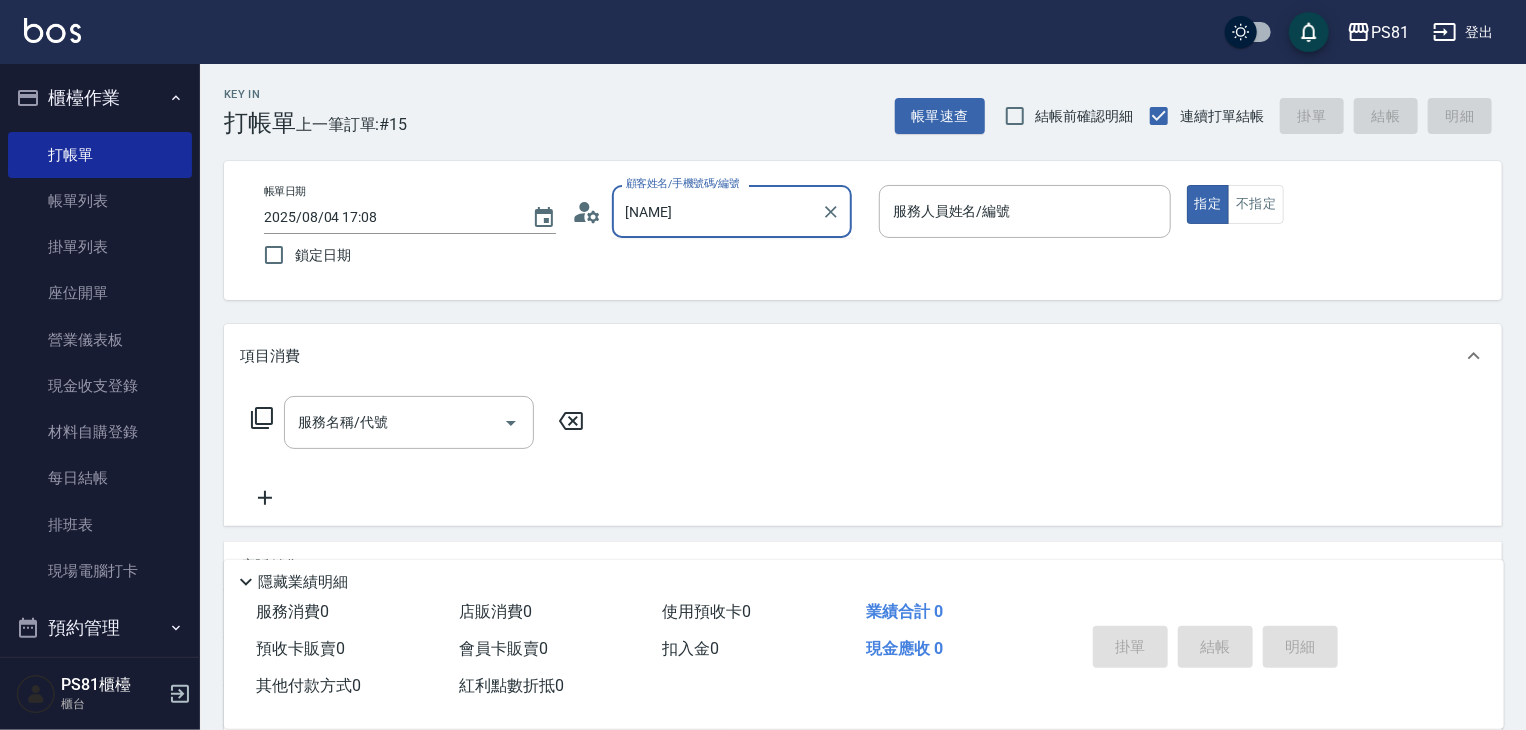 drag, startPoint x: 693, startPoint y: 201, endPoint x: 286, endPoint y: 194, distance: 407.06018 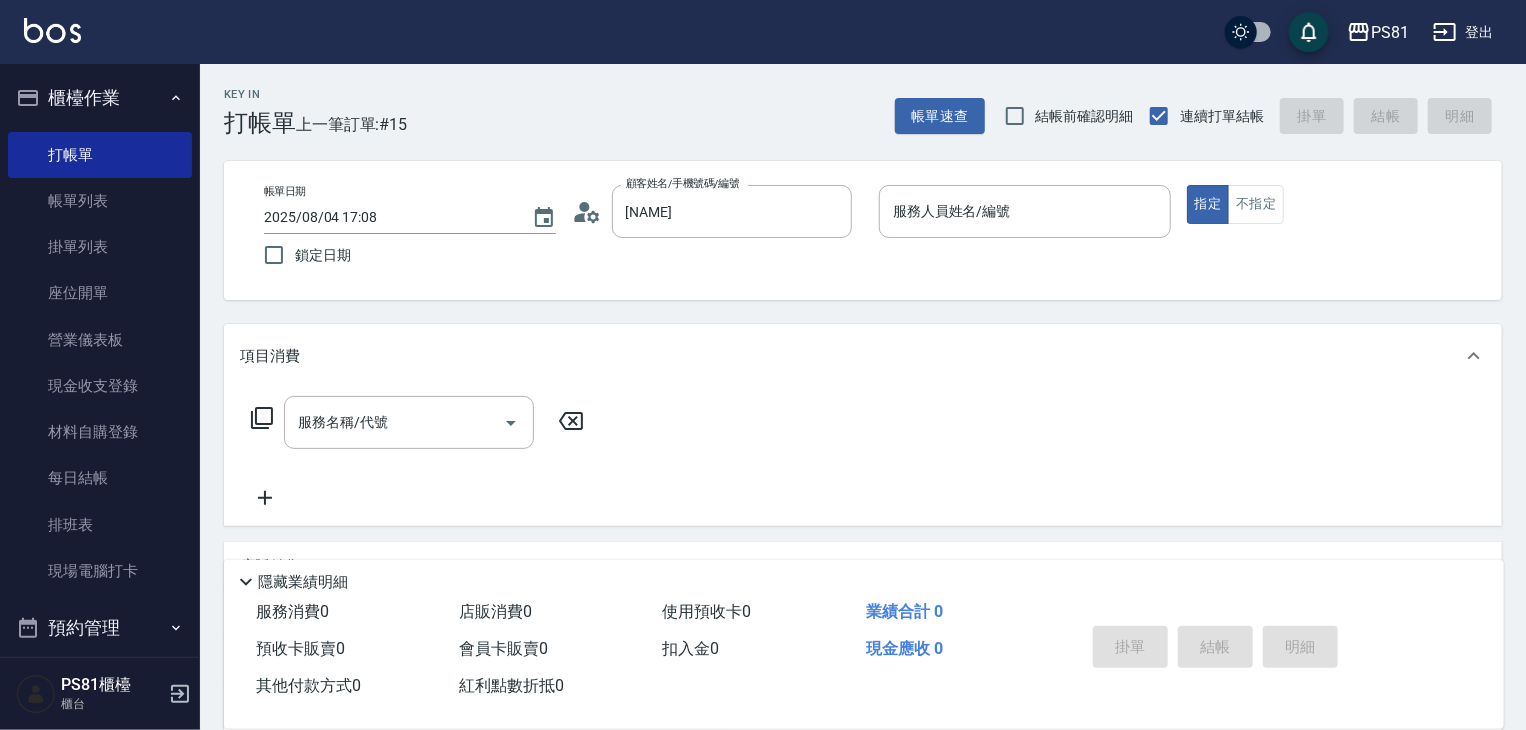 click 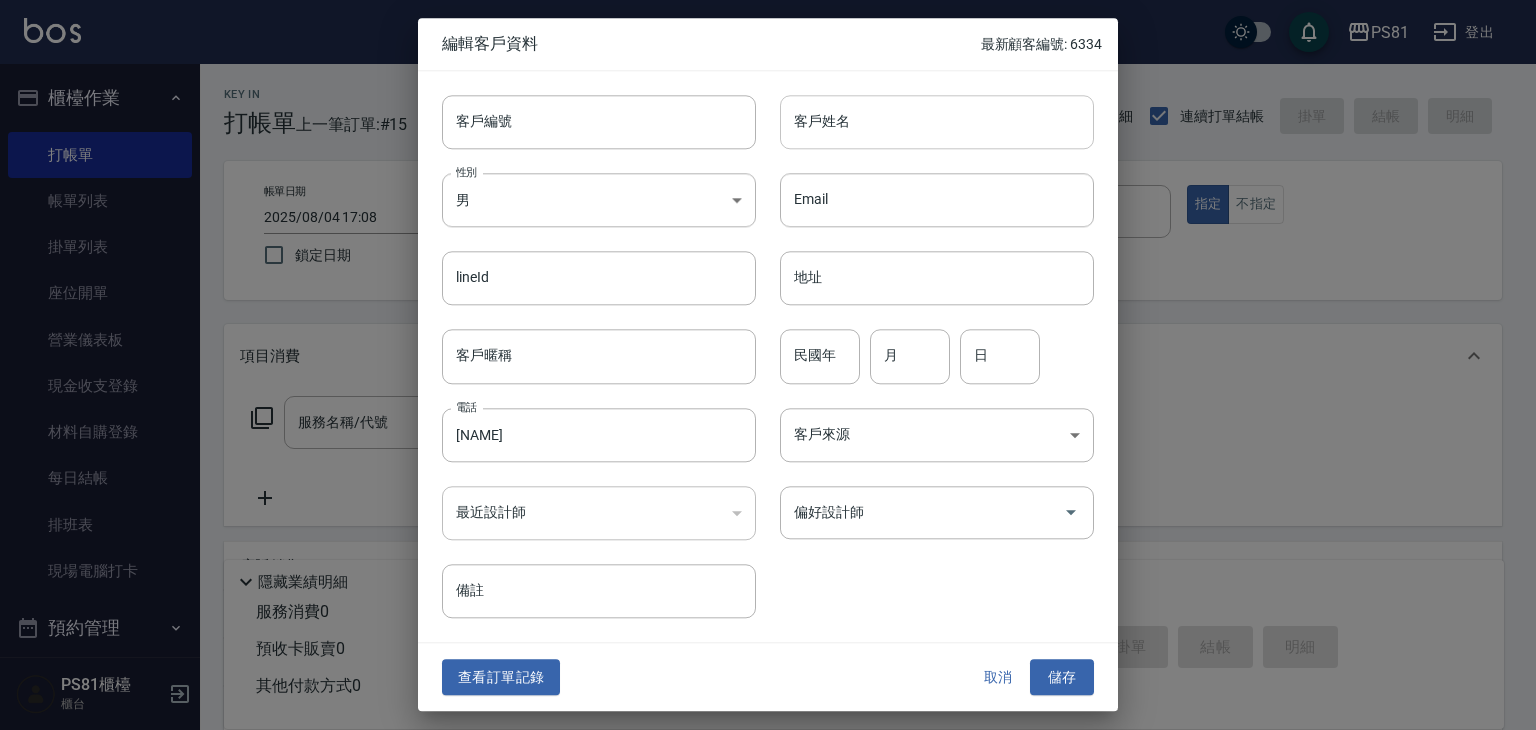 click on "客戶姓名" at bounding box center [937, 122] 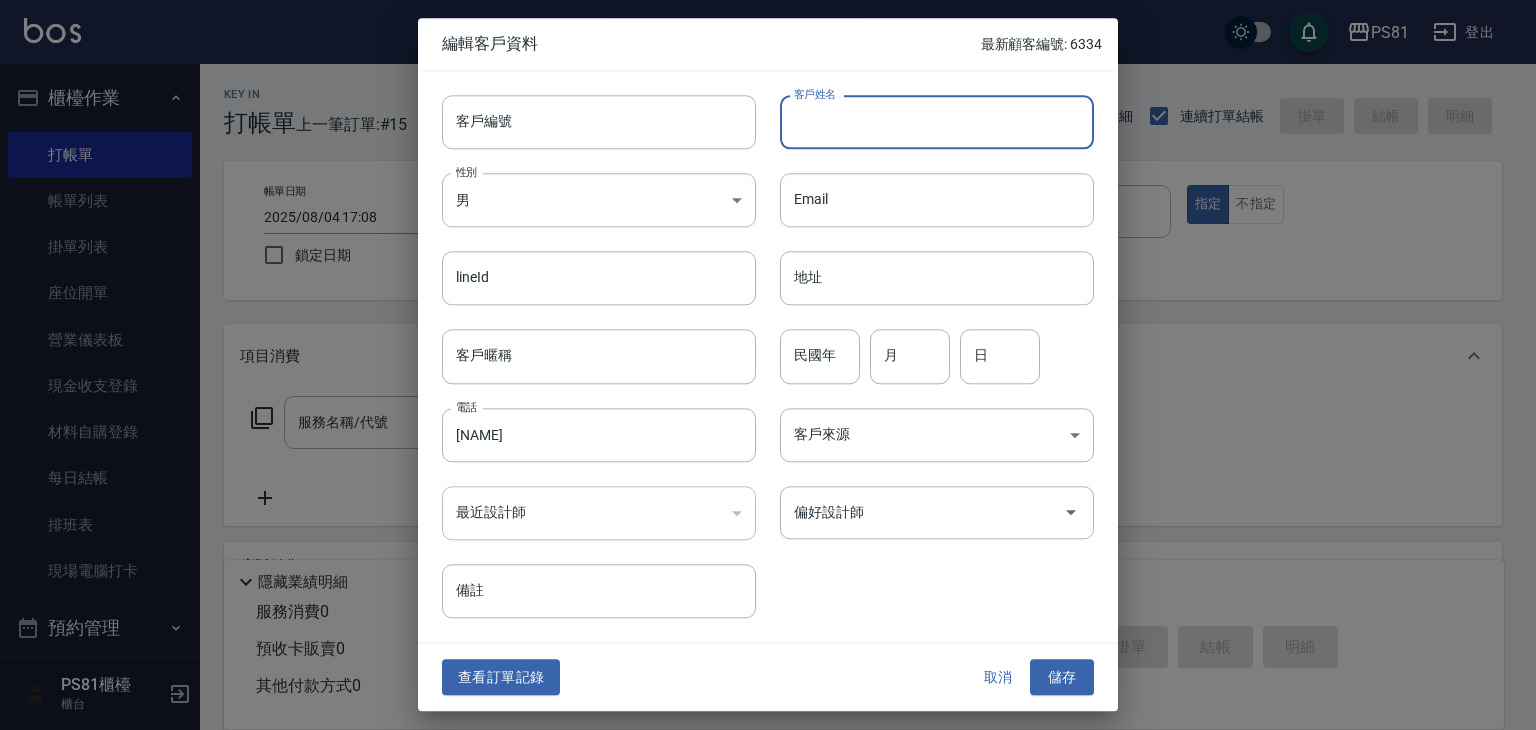 paste on "[NAME]" 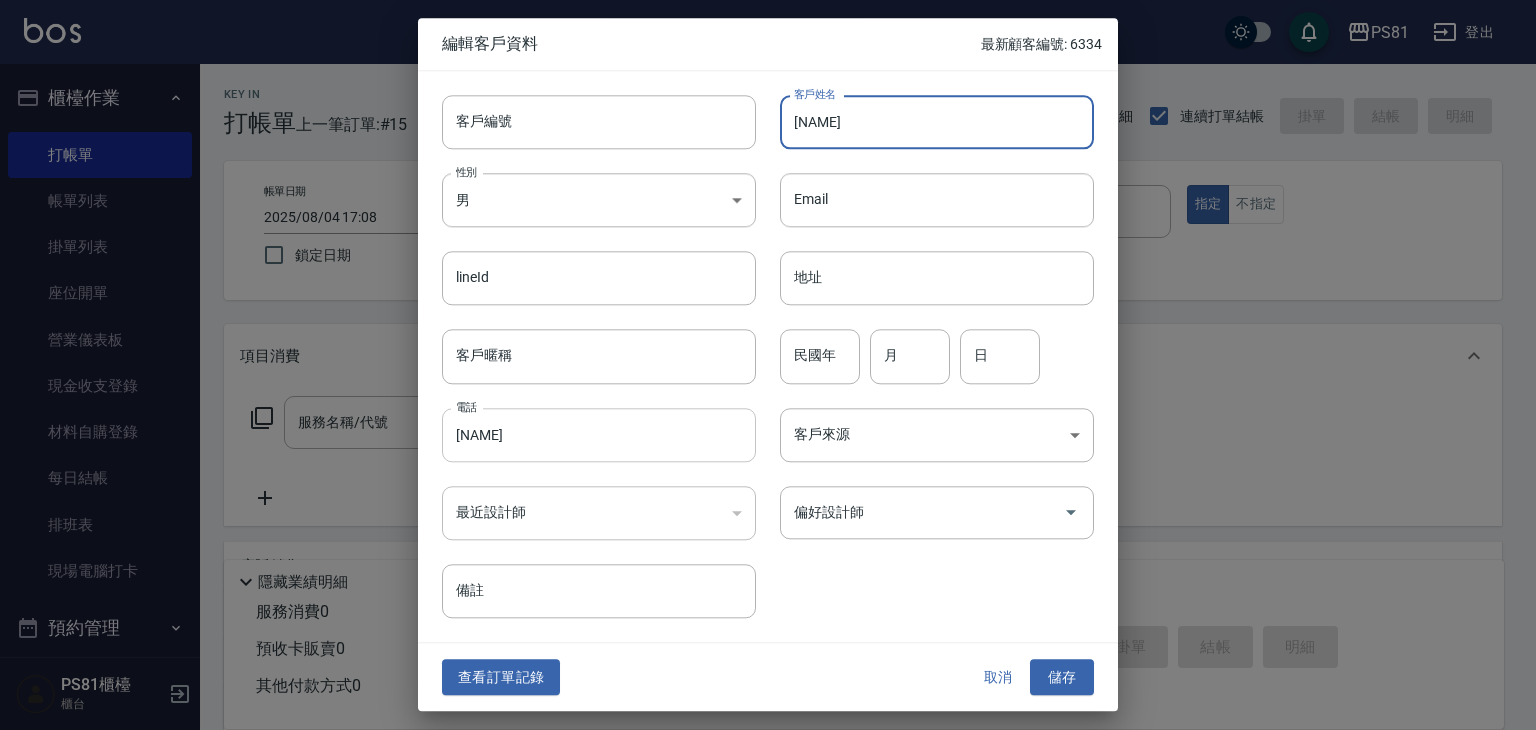 type on "[NAME]" 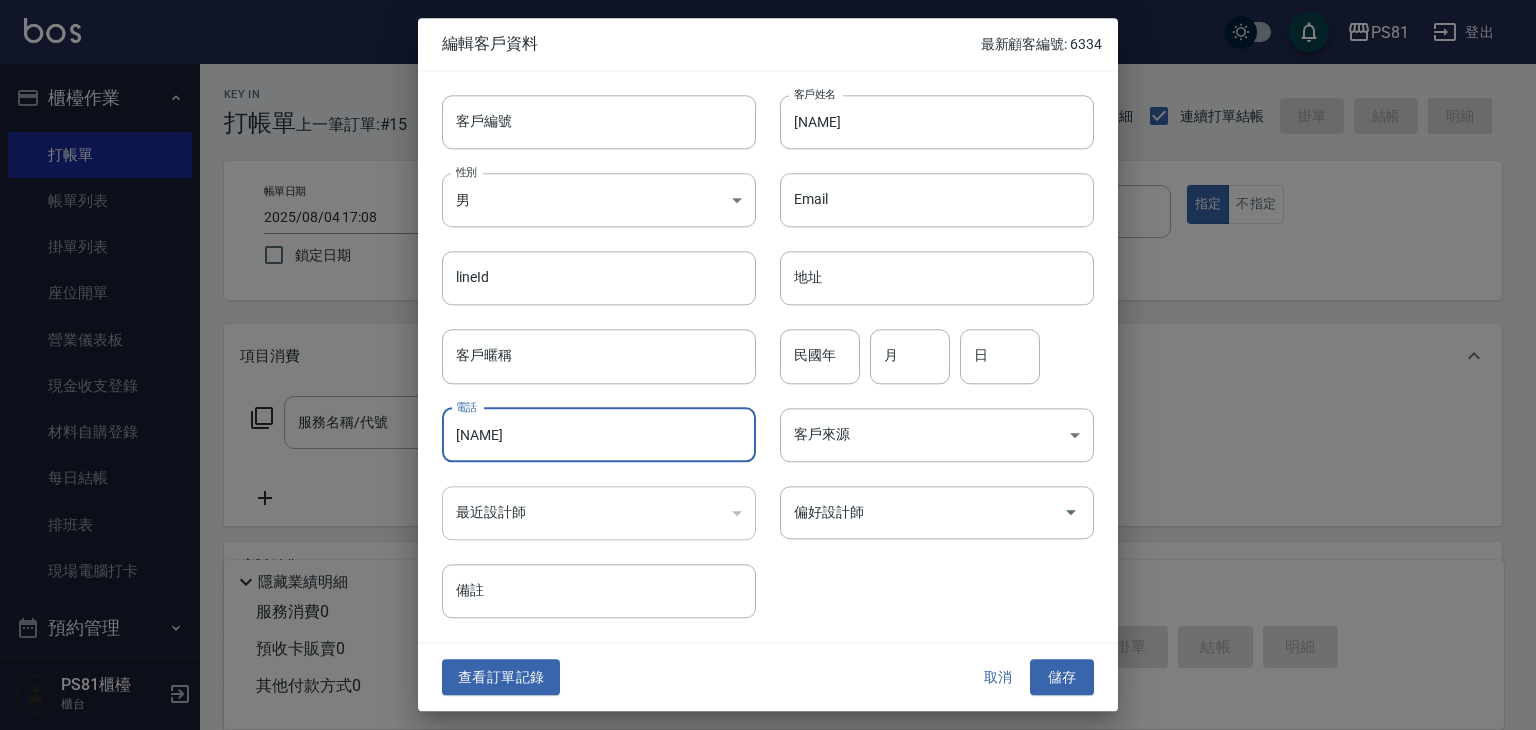 click on "[NAME]" at bounding box center [599, 435] 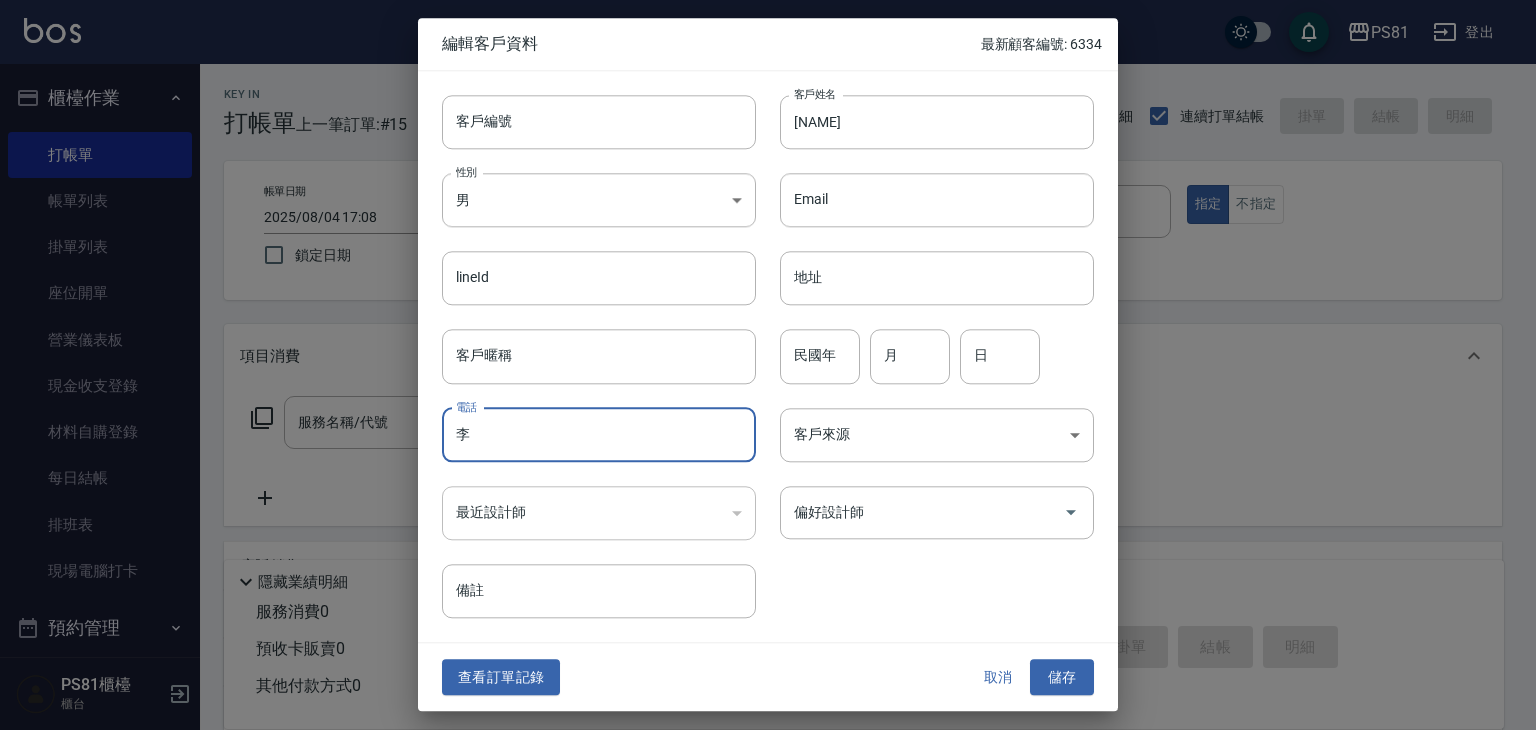 type on "李" 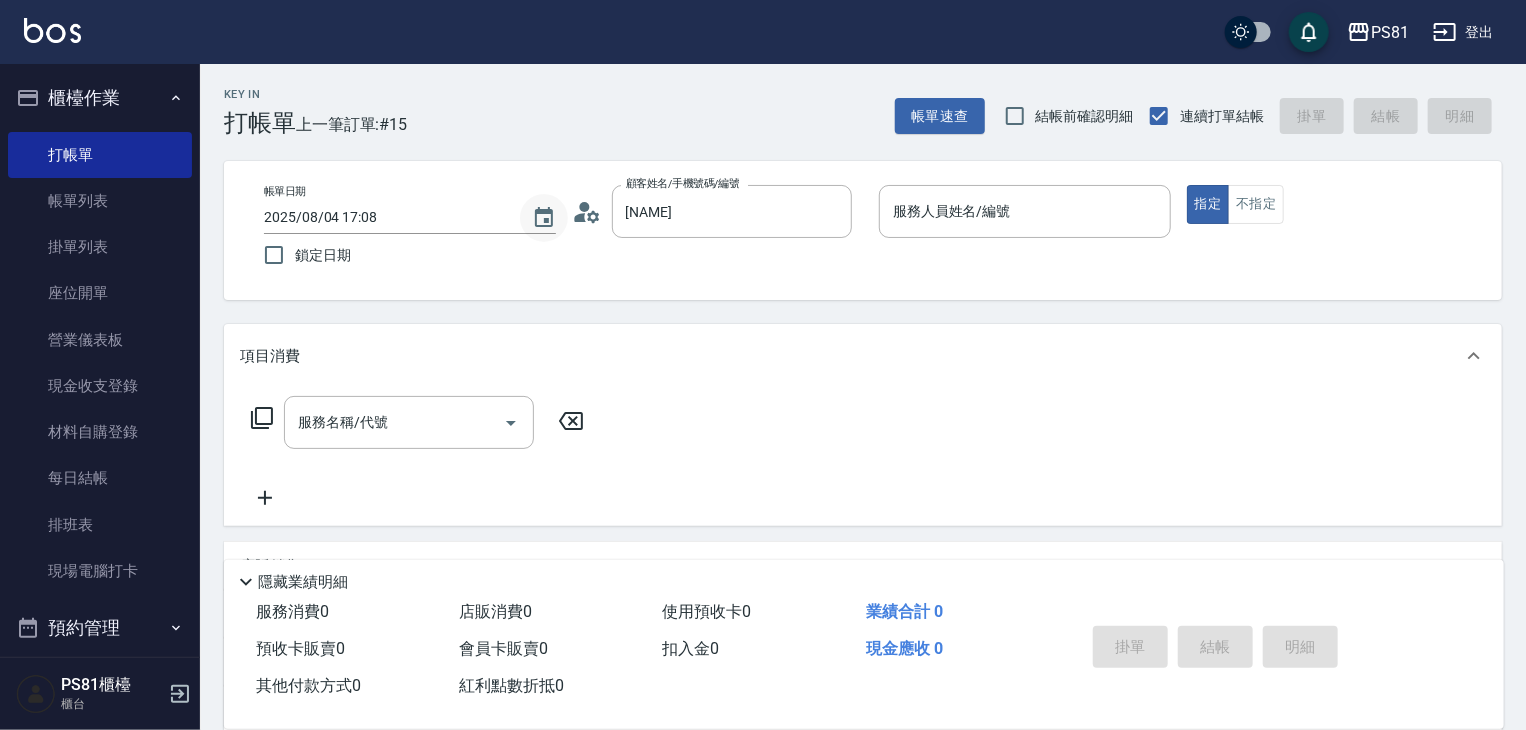 click at bounding box center [544, 218] 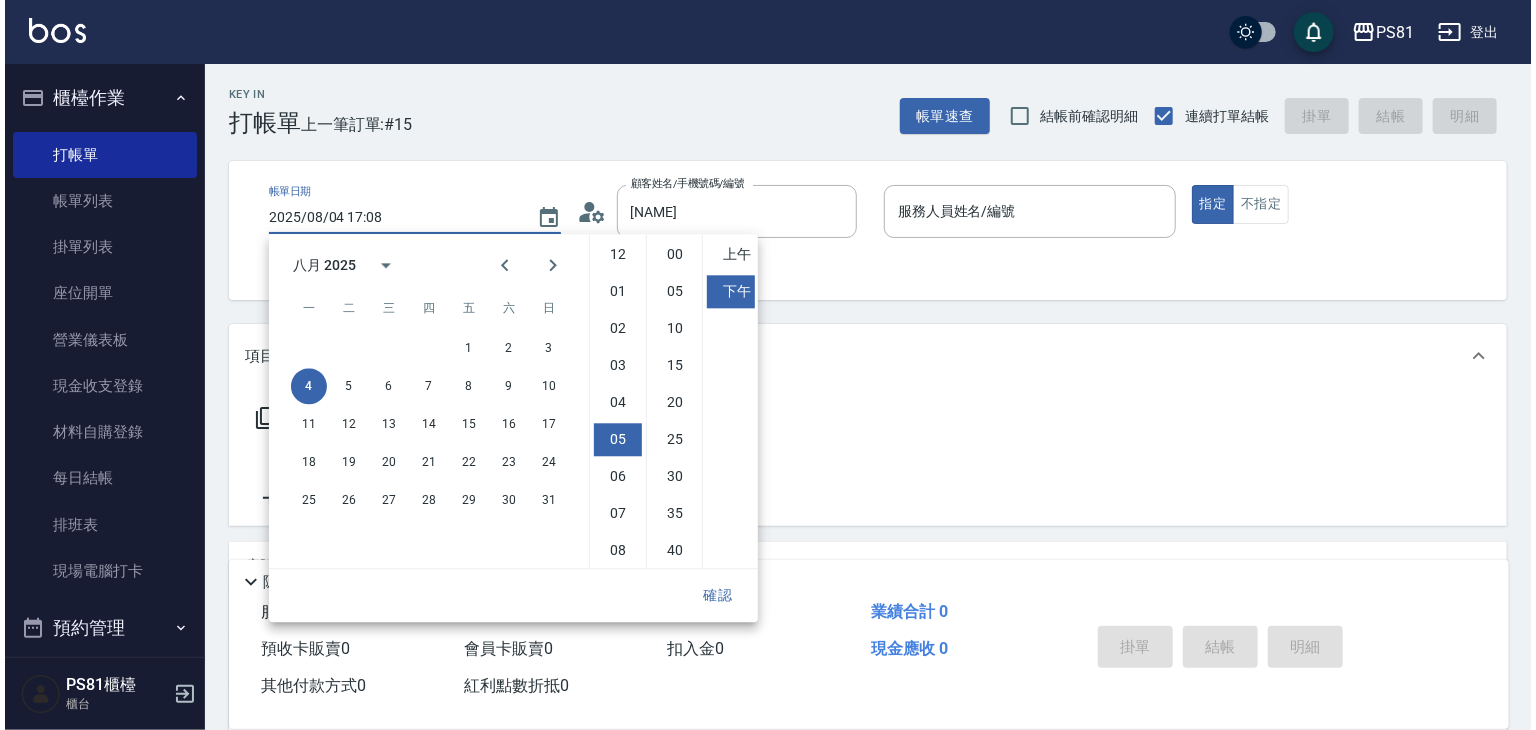 scroll, scrollTop: 112, scrollLeft: 0, axis: vertical 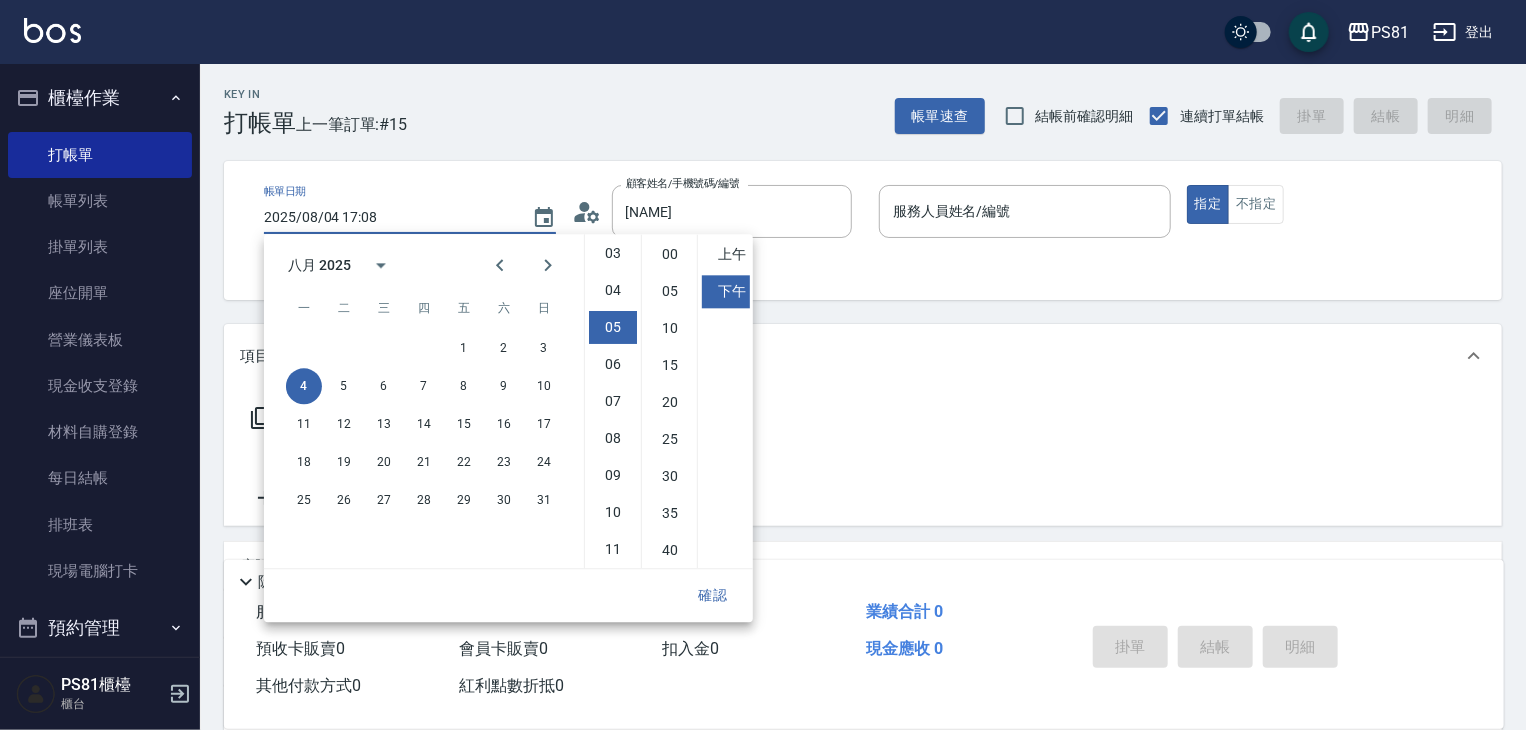 click 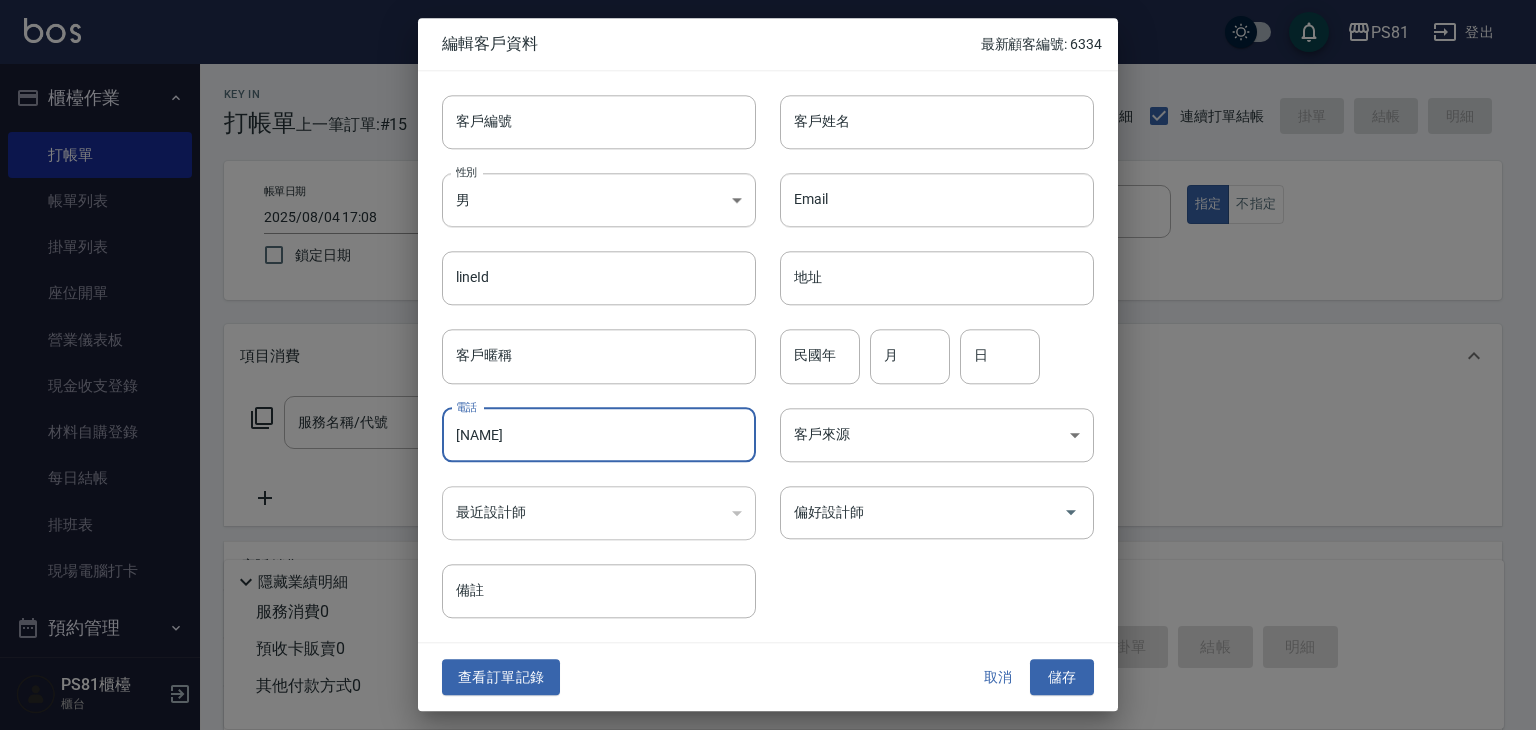 drag, startPoint x: 534, startPoint y: 435, endPoint x: 337, endPoint y: 427, distance: 197.16237 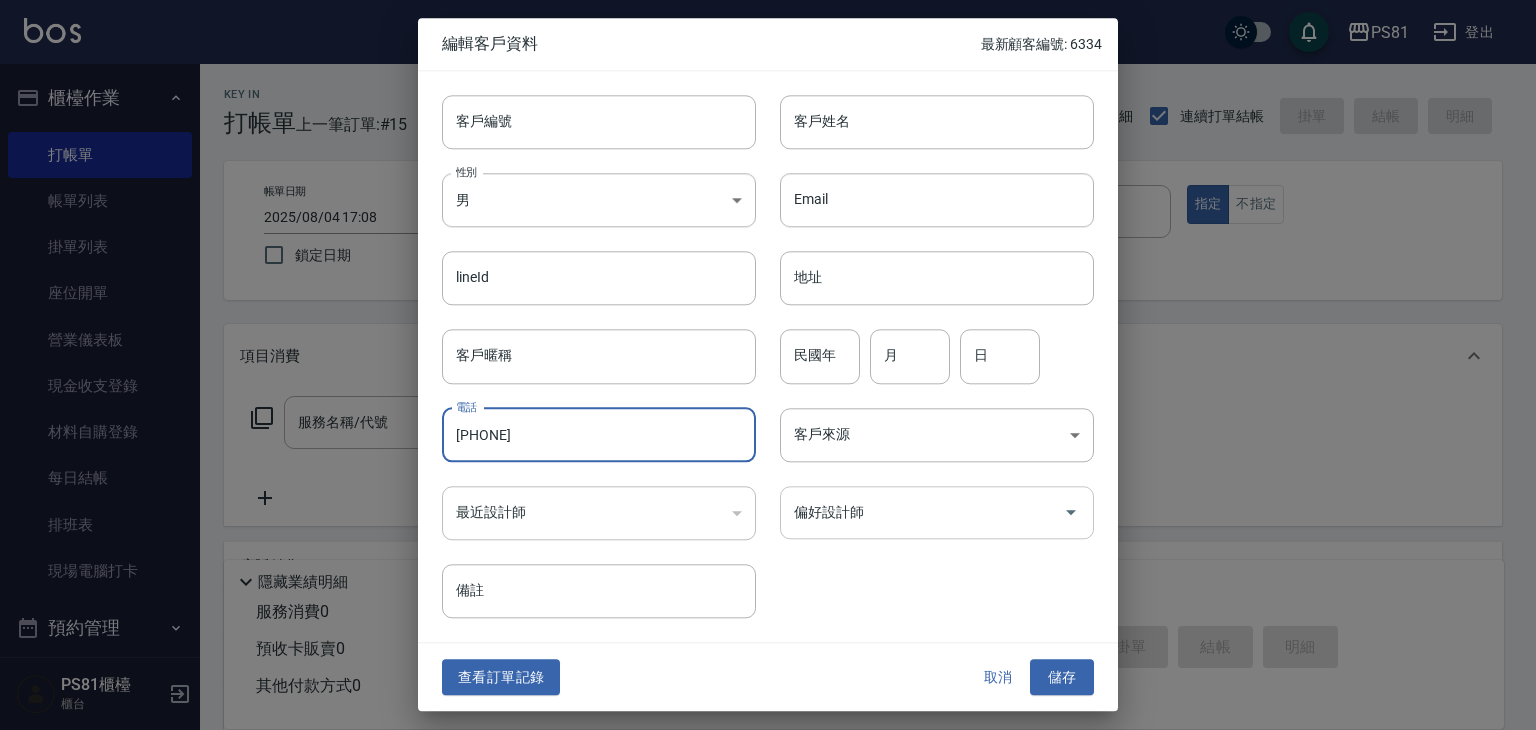 type on "[PHONE]" 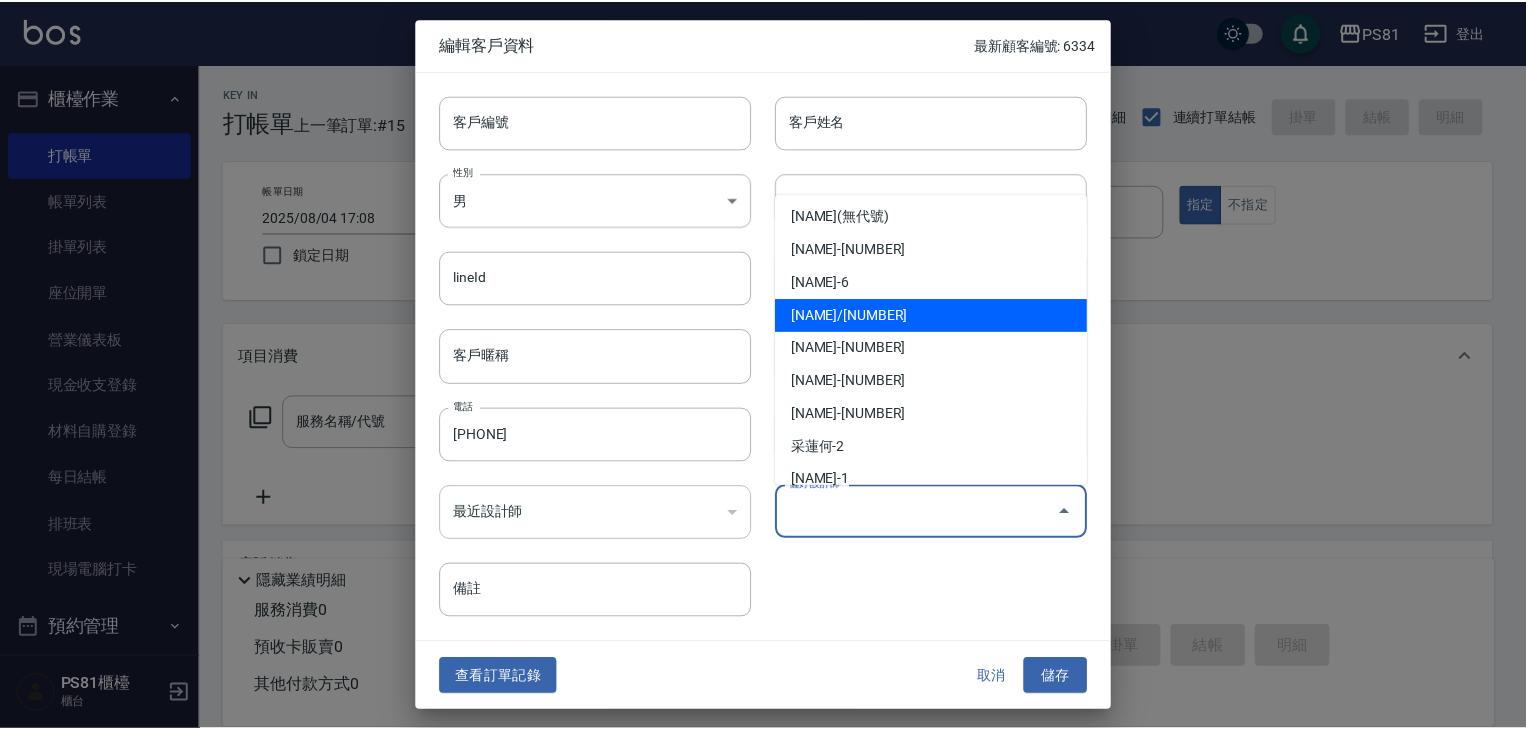 scroll, scrollTop: 200, scrollLeft: 0, axis: vertical 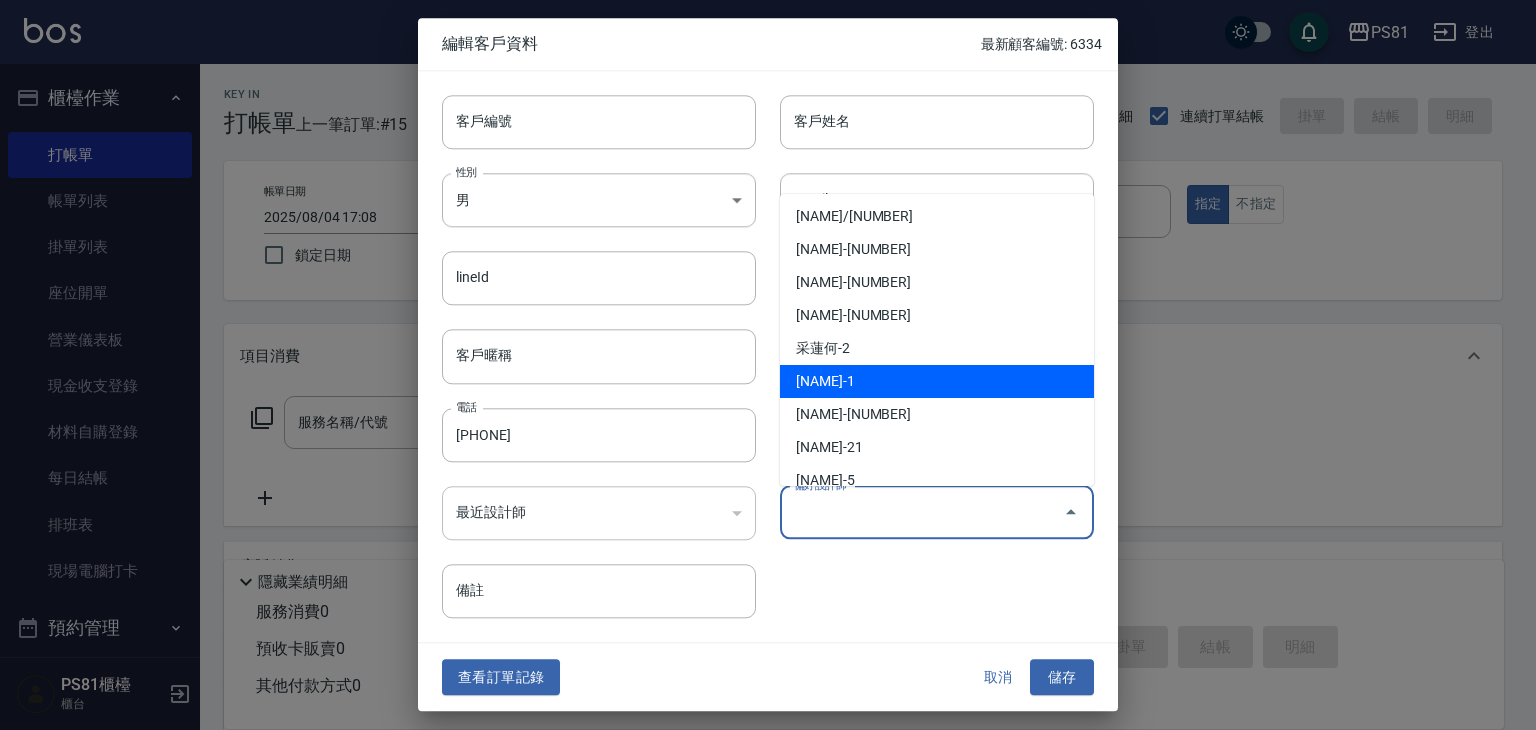 click on "[NAME]-1" at bounding box center (937, 381) 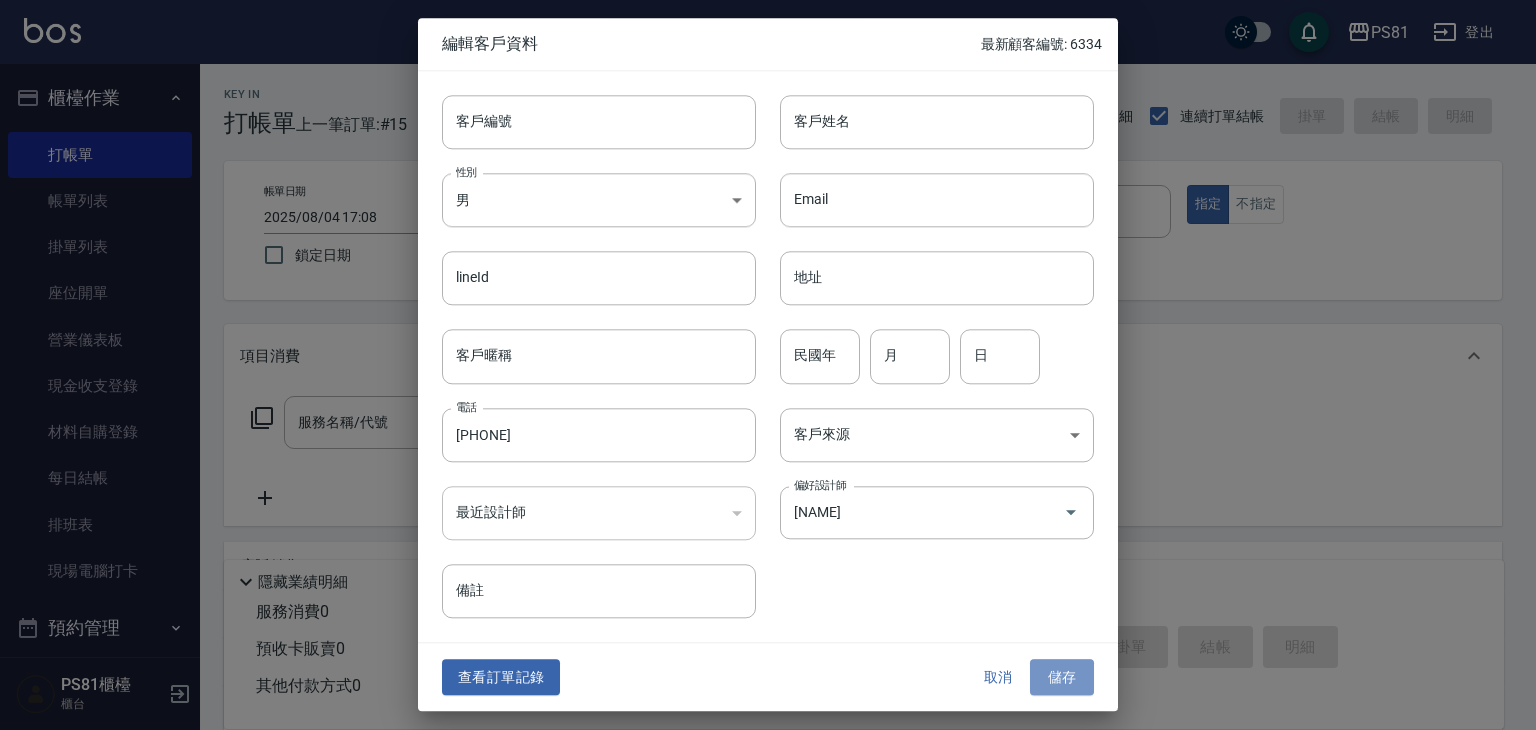 click on "儲存" at bounding box center [1062, 677] 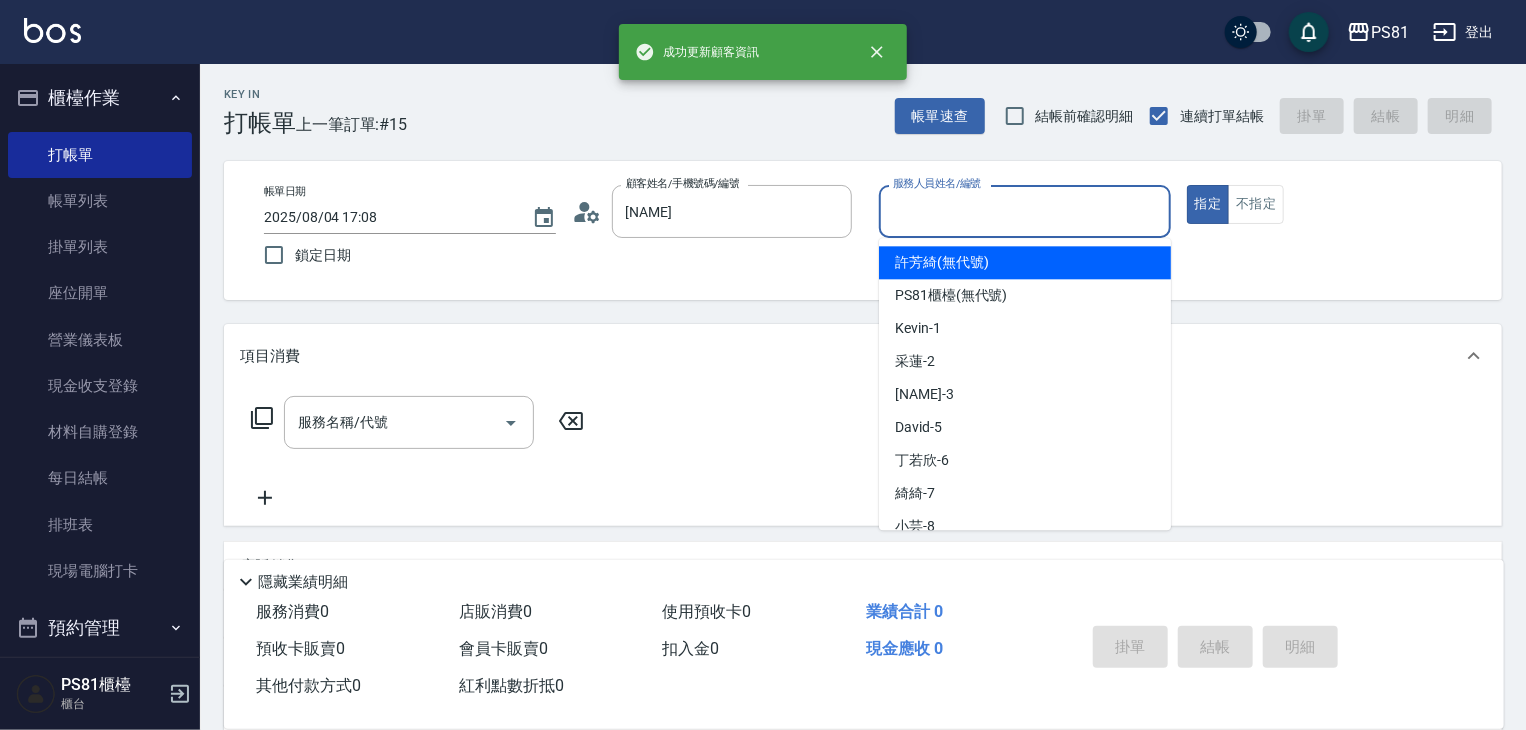 click on "服務人員姓名/編號" at bounding box center (1025, 211) 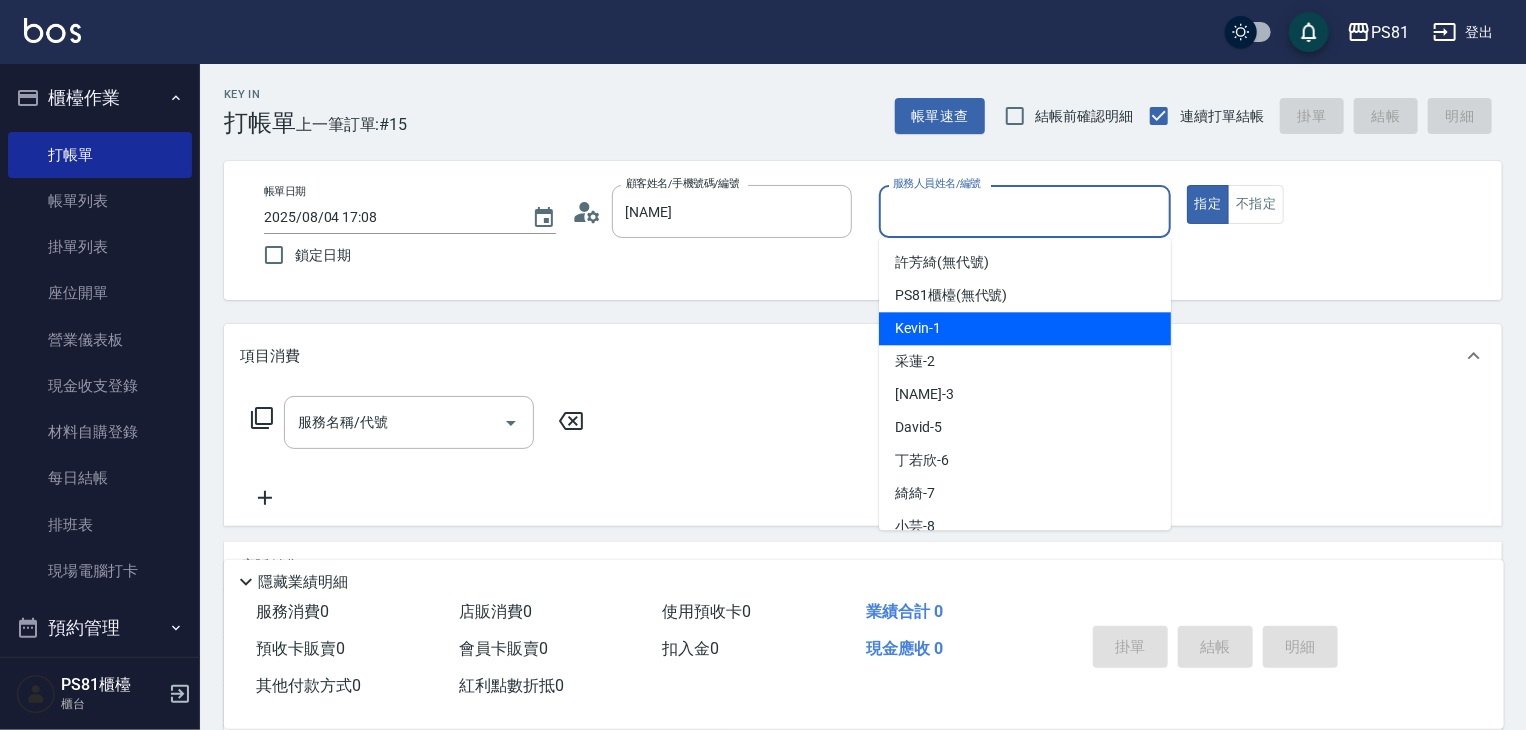 click on "Kevin -1" at bounding box center [1025, 328] 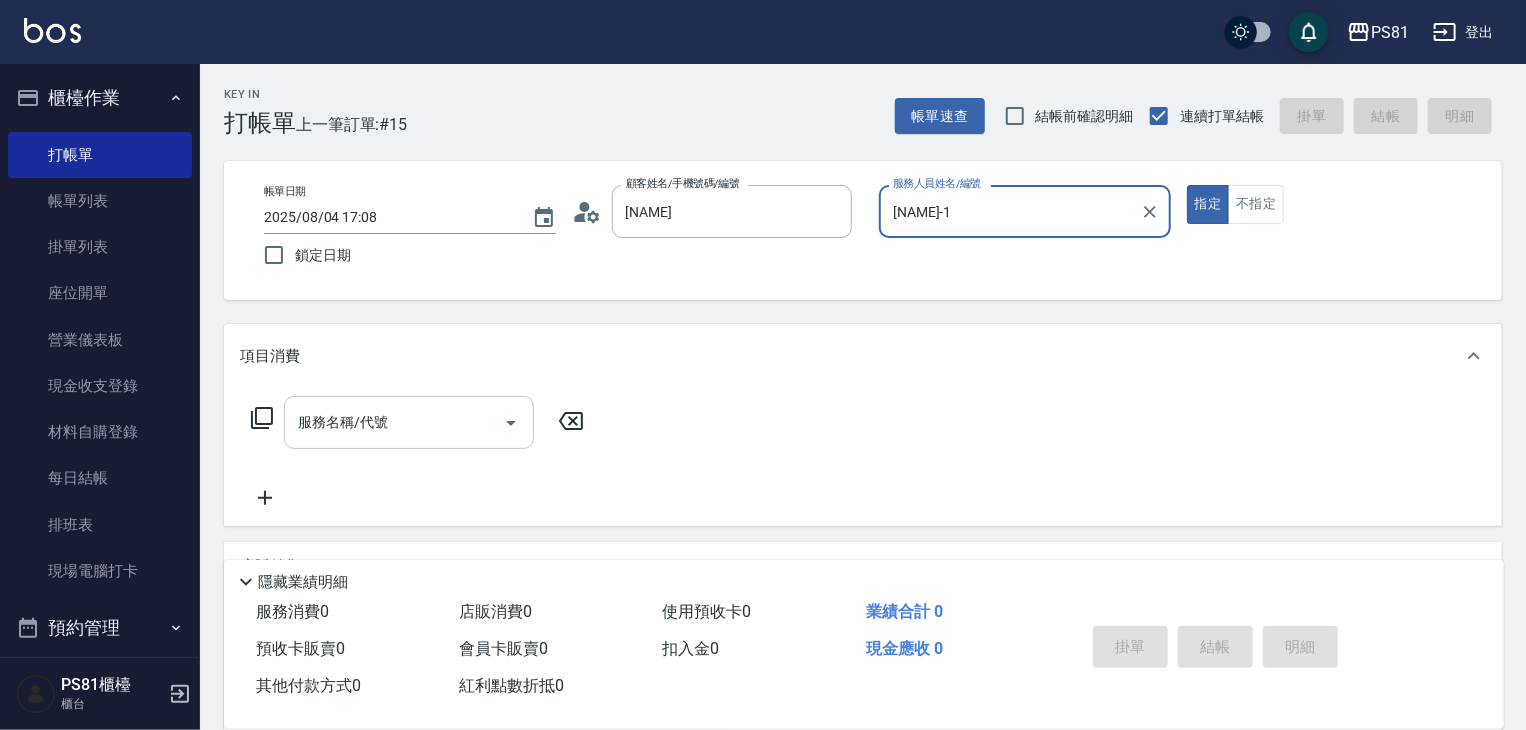 click on "服務名稱/代號" at bounding box center [394, 422] 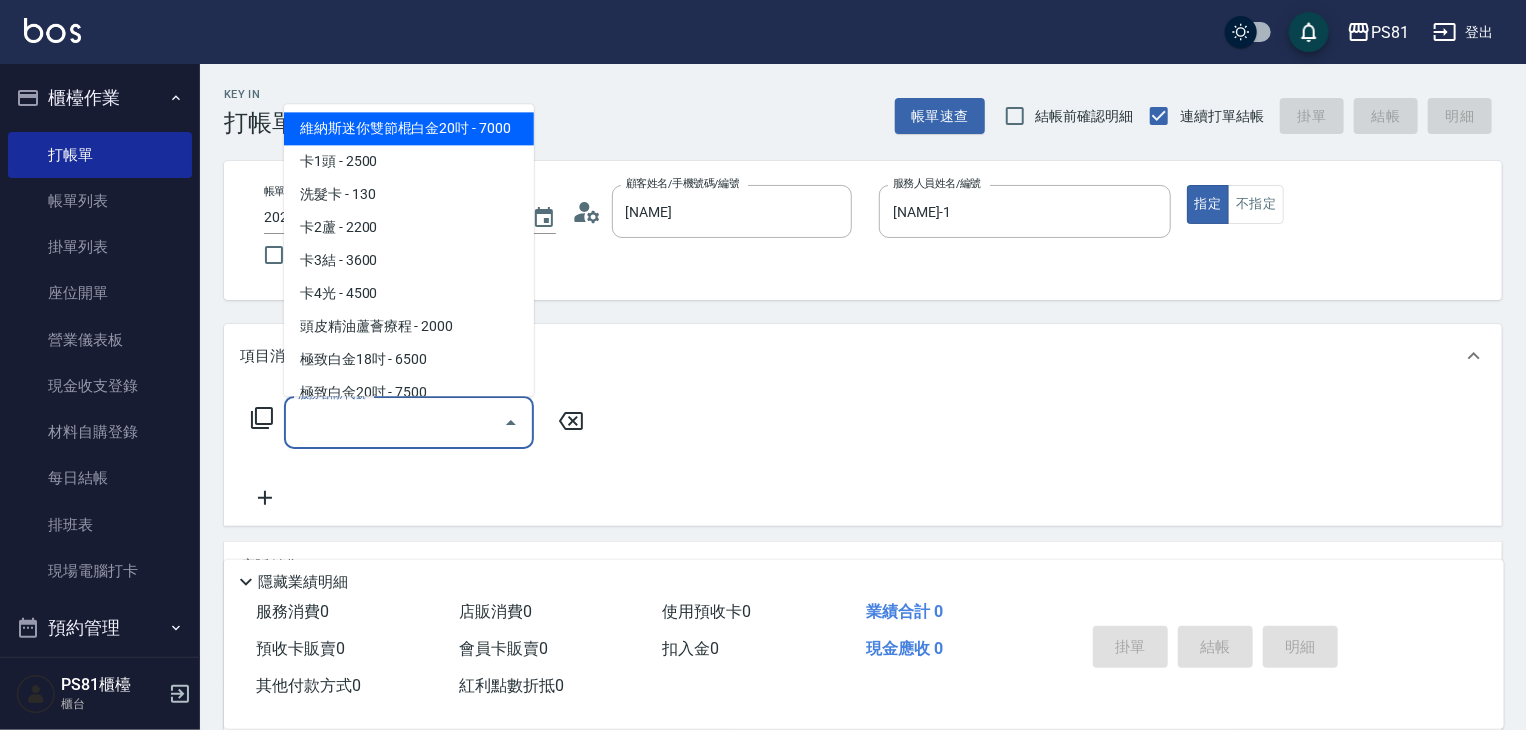 type on "ㄍ" 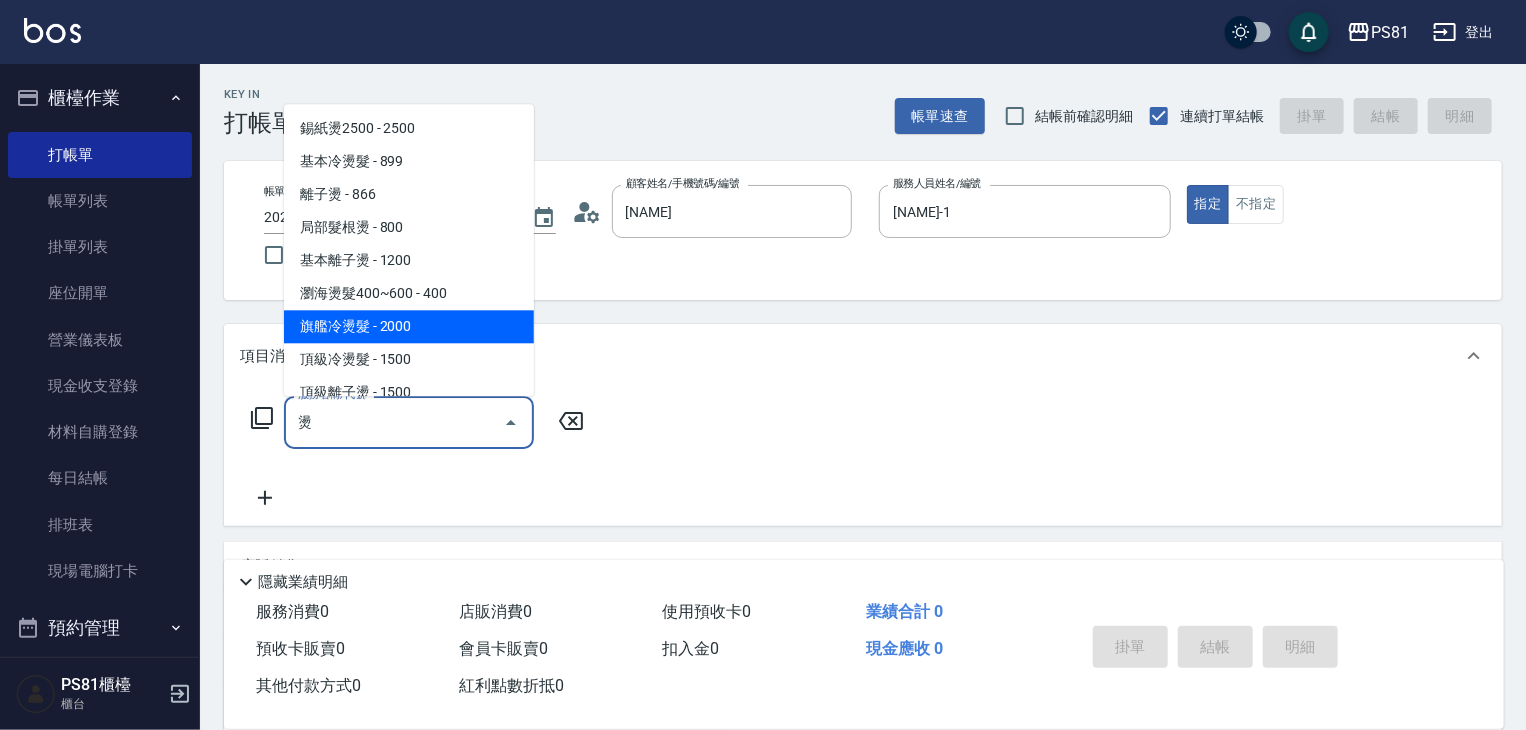 click on "旗艦冷燙髮 - 2000" at bounding box center (409, 326) 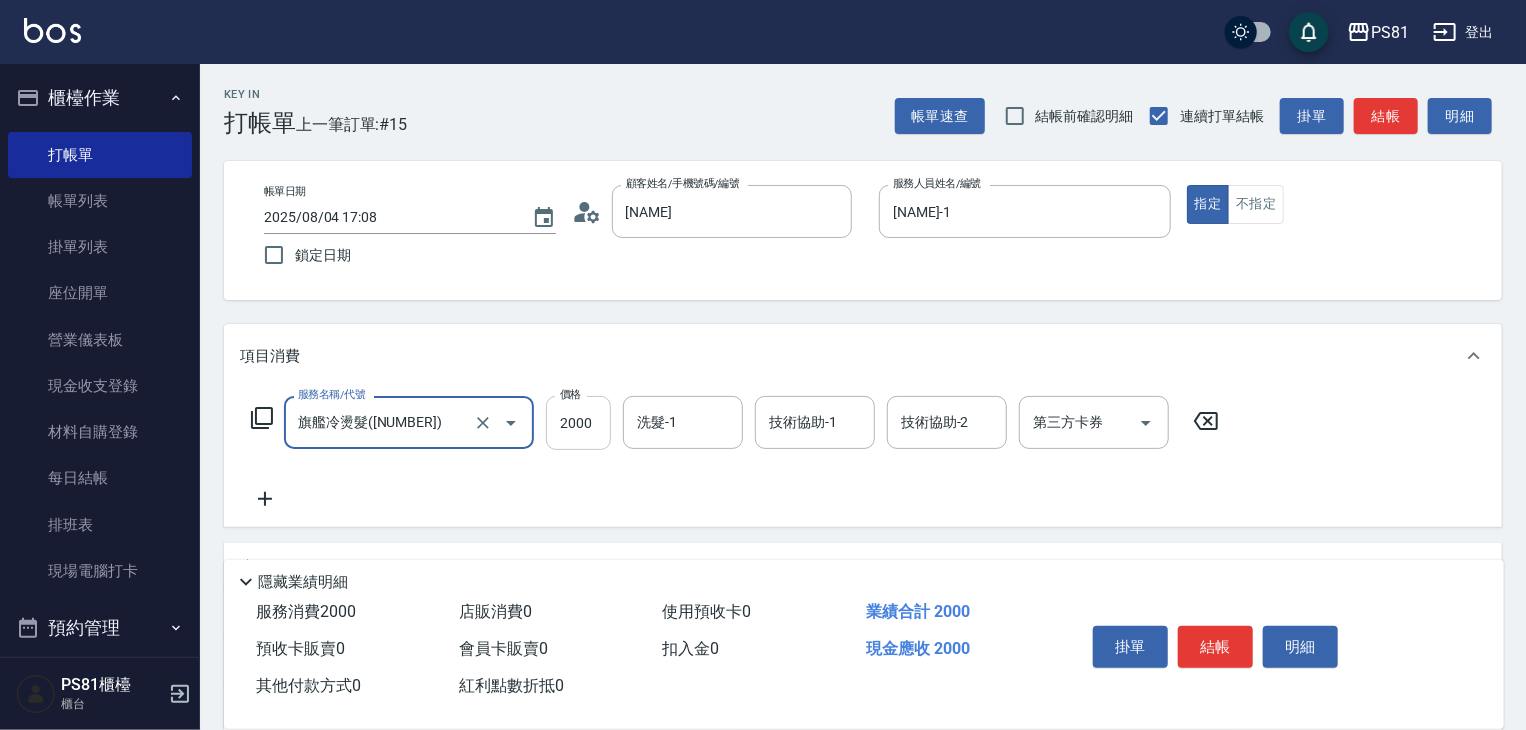type on "旗艦冷燙髮([NUMBER])" 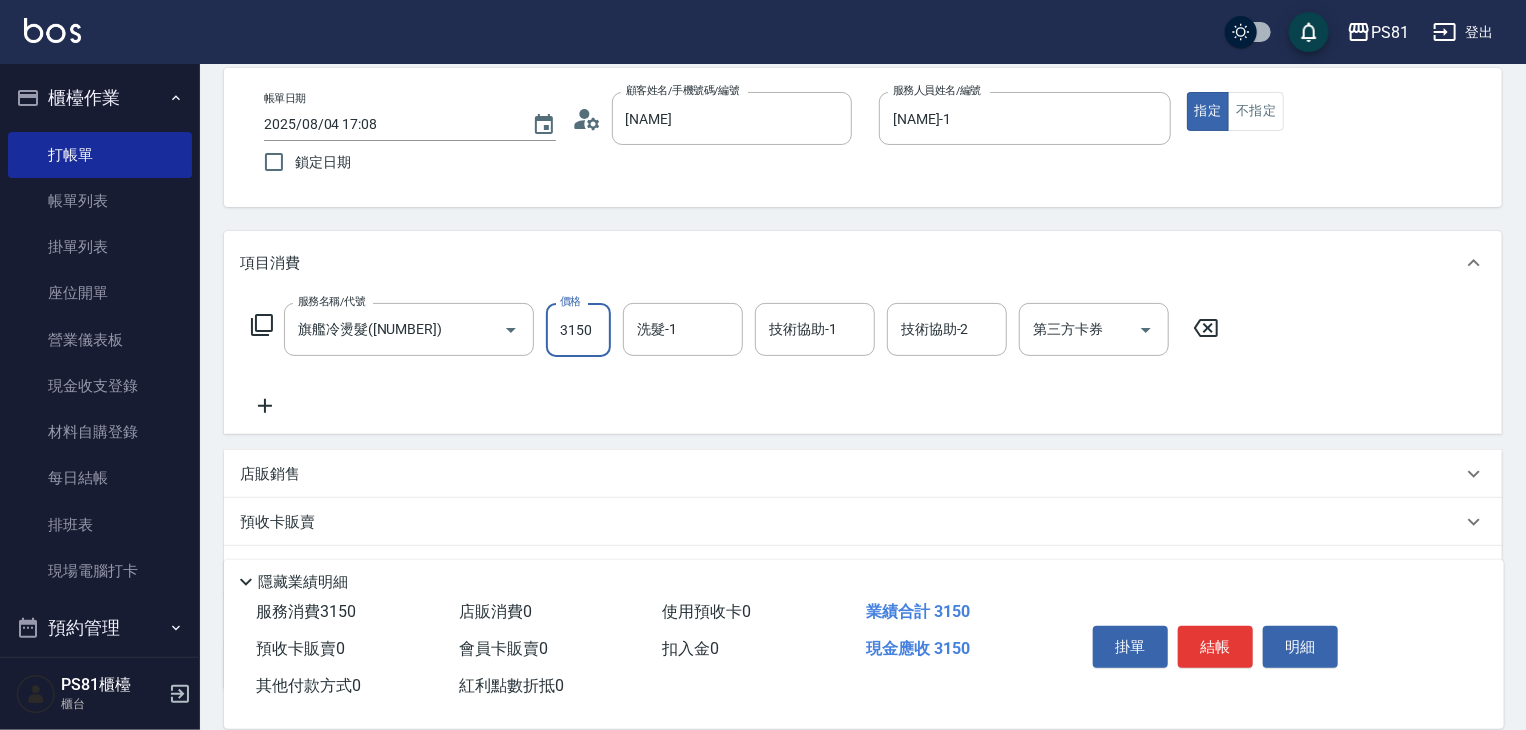 scroll, scrollTop: 200, scrollLeft: 0, axis: vertical 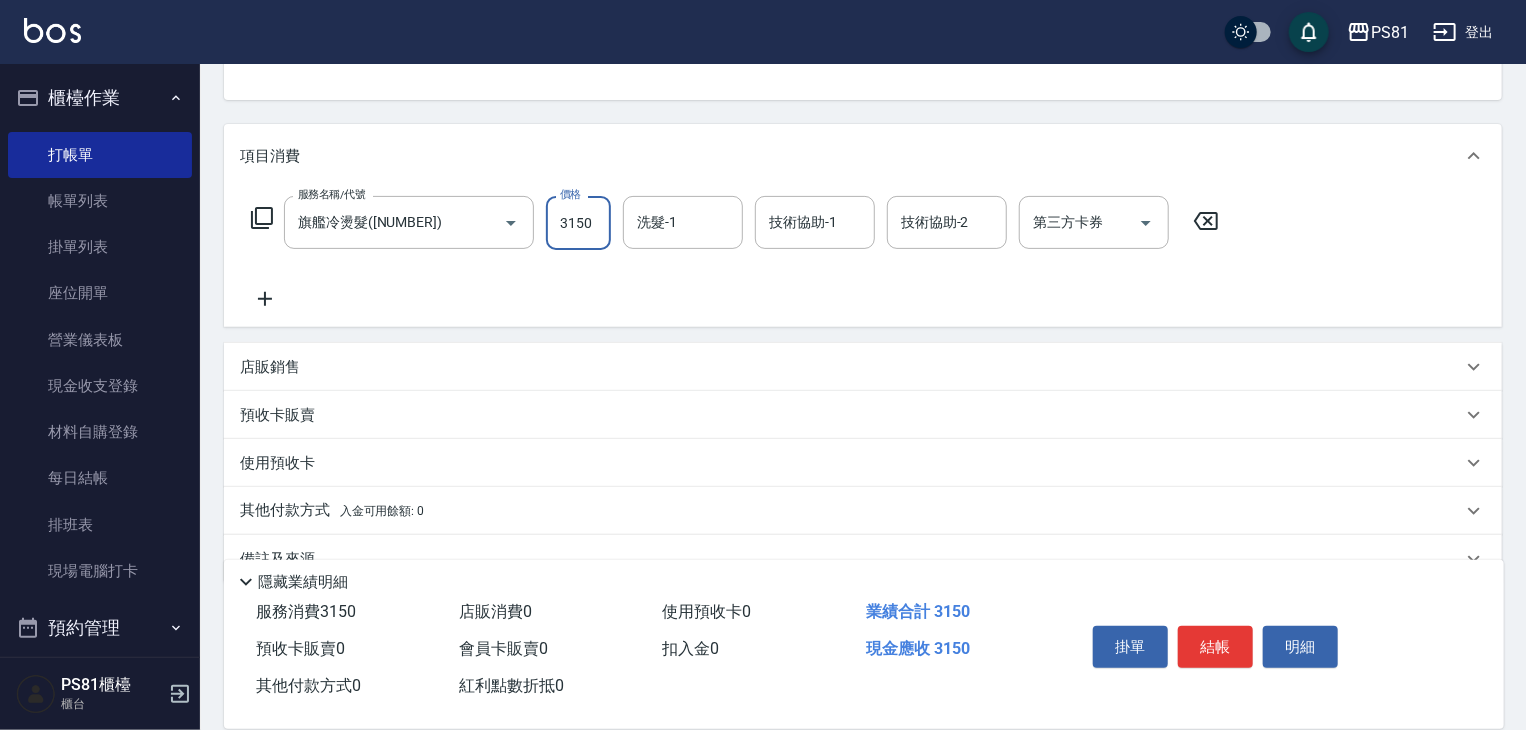 type on "3150" 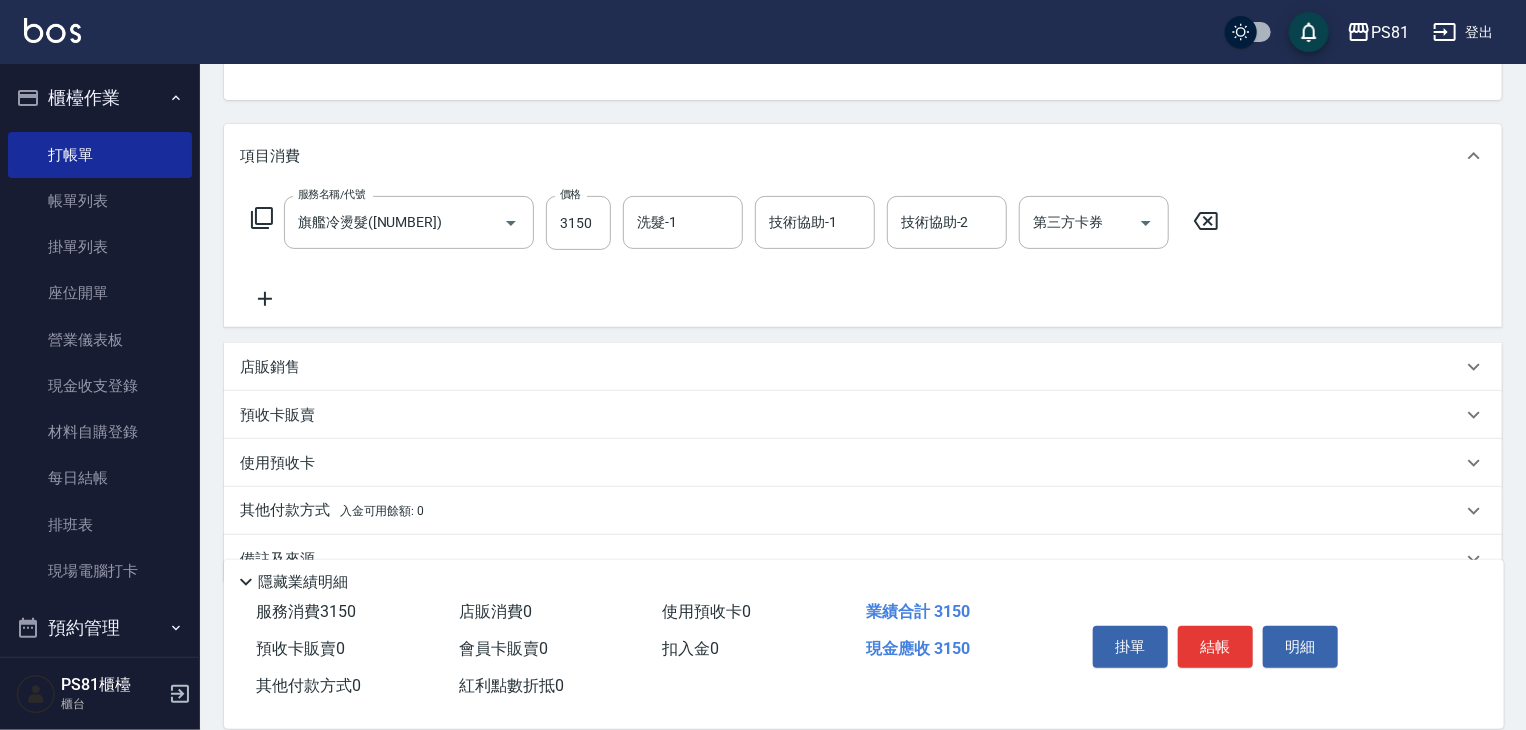 click on "店販銷售" at bounding box center [863, 367] 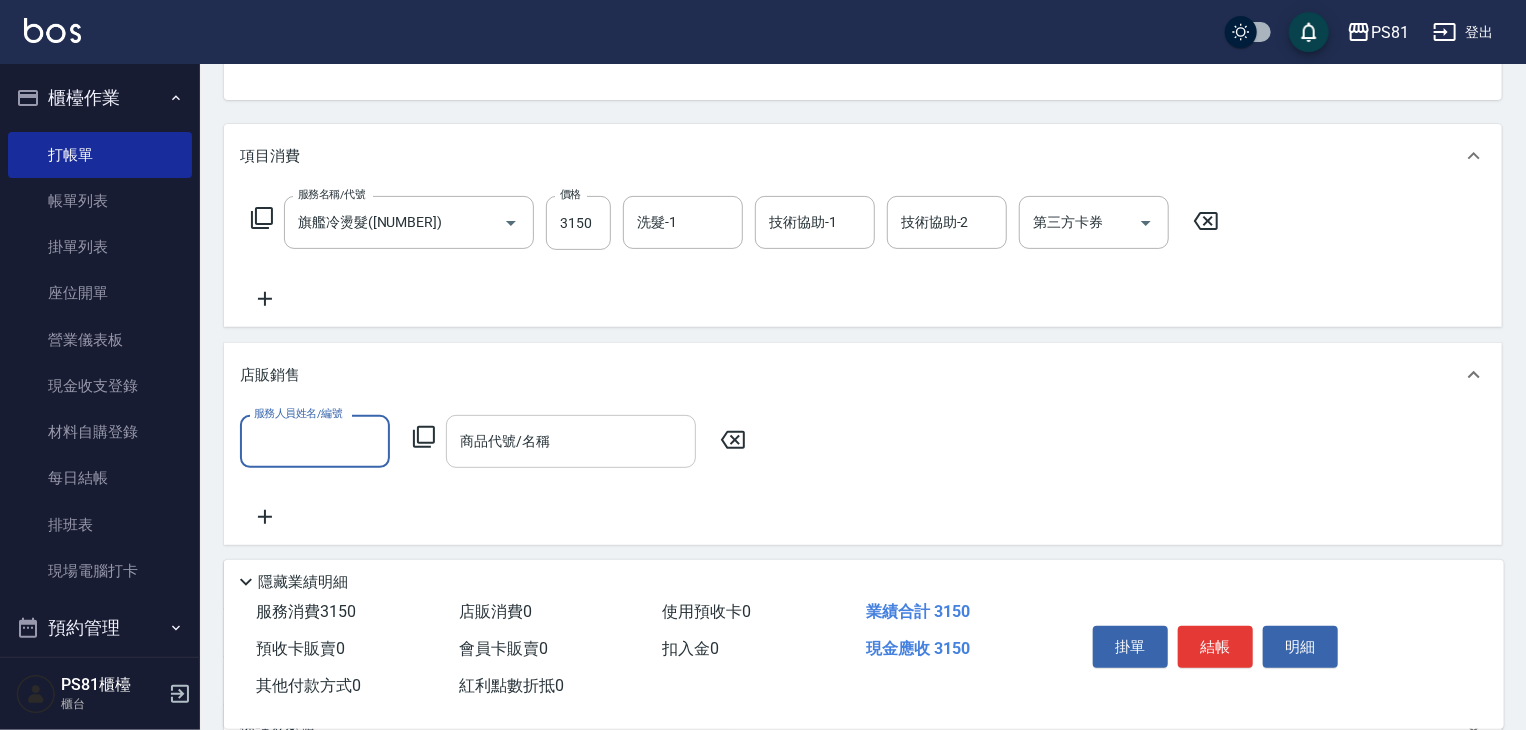 scroll, scrollTop: 0, scrollLeft: 0, axis: both 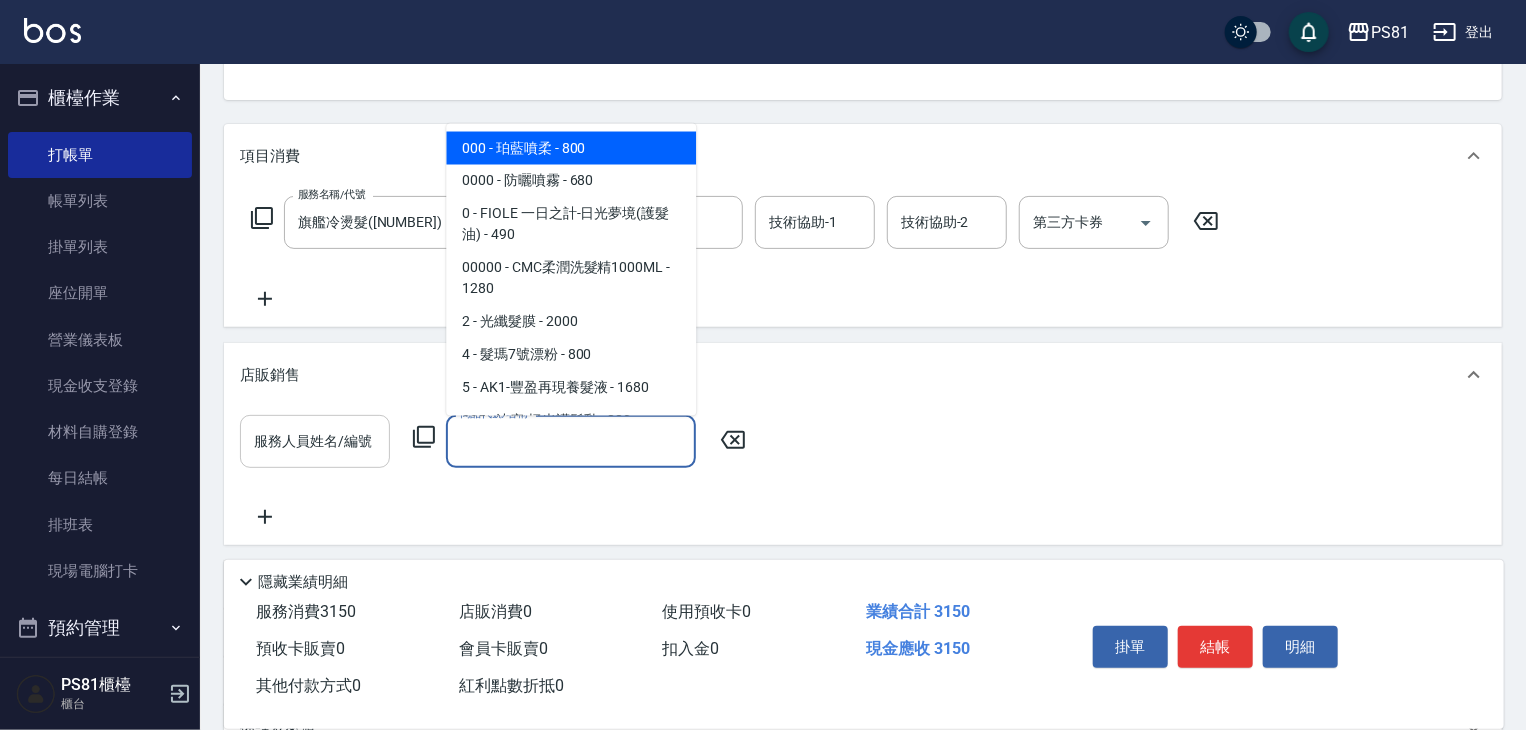 click on "服務人員姓名/編號" at bounding box center [315, 441] 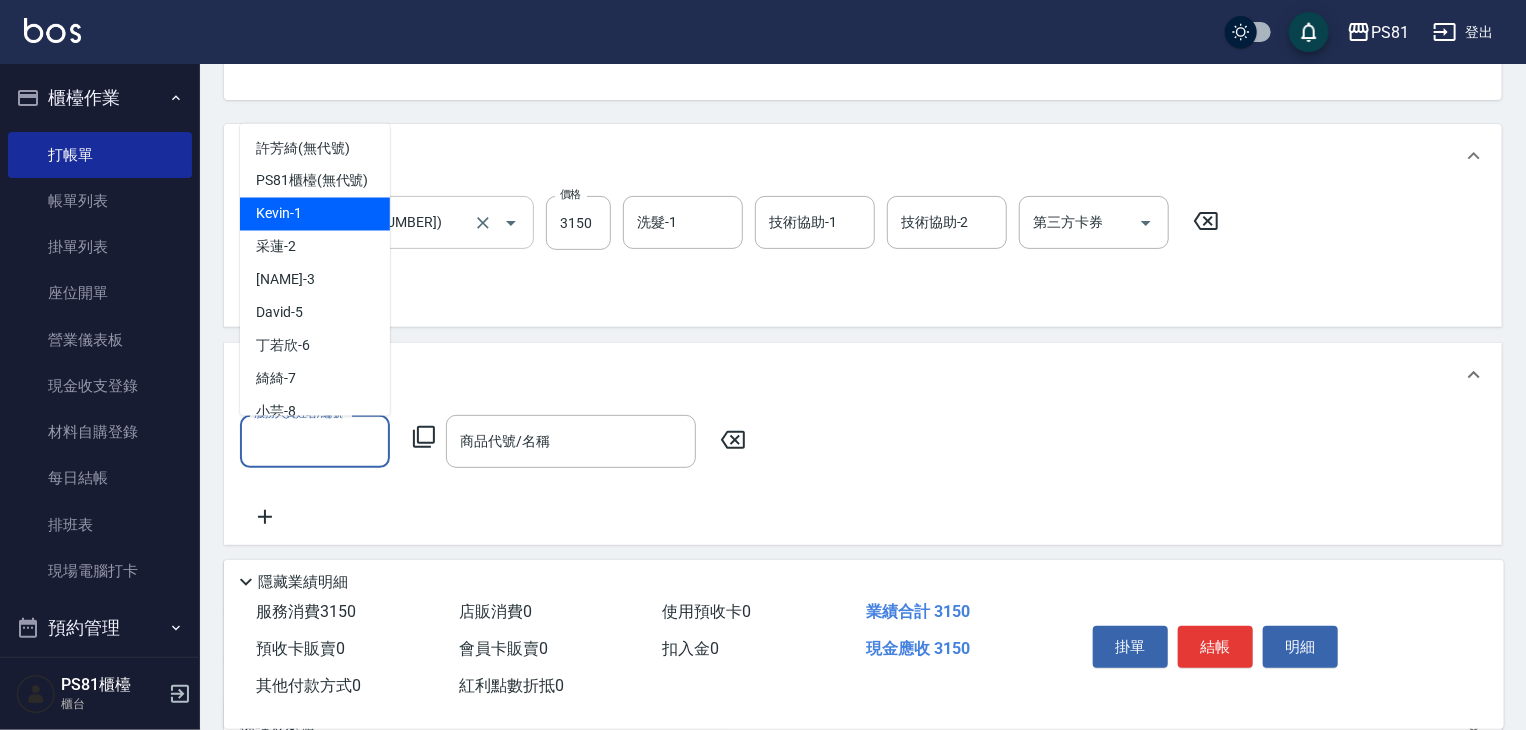 click on "Kevin -1" at bounding box center (315, 214) 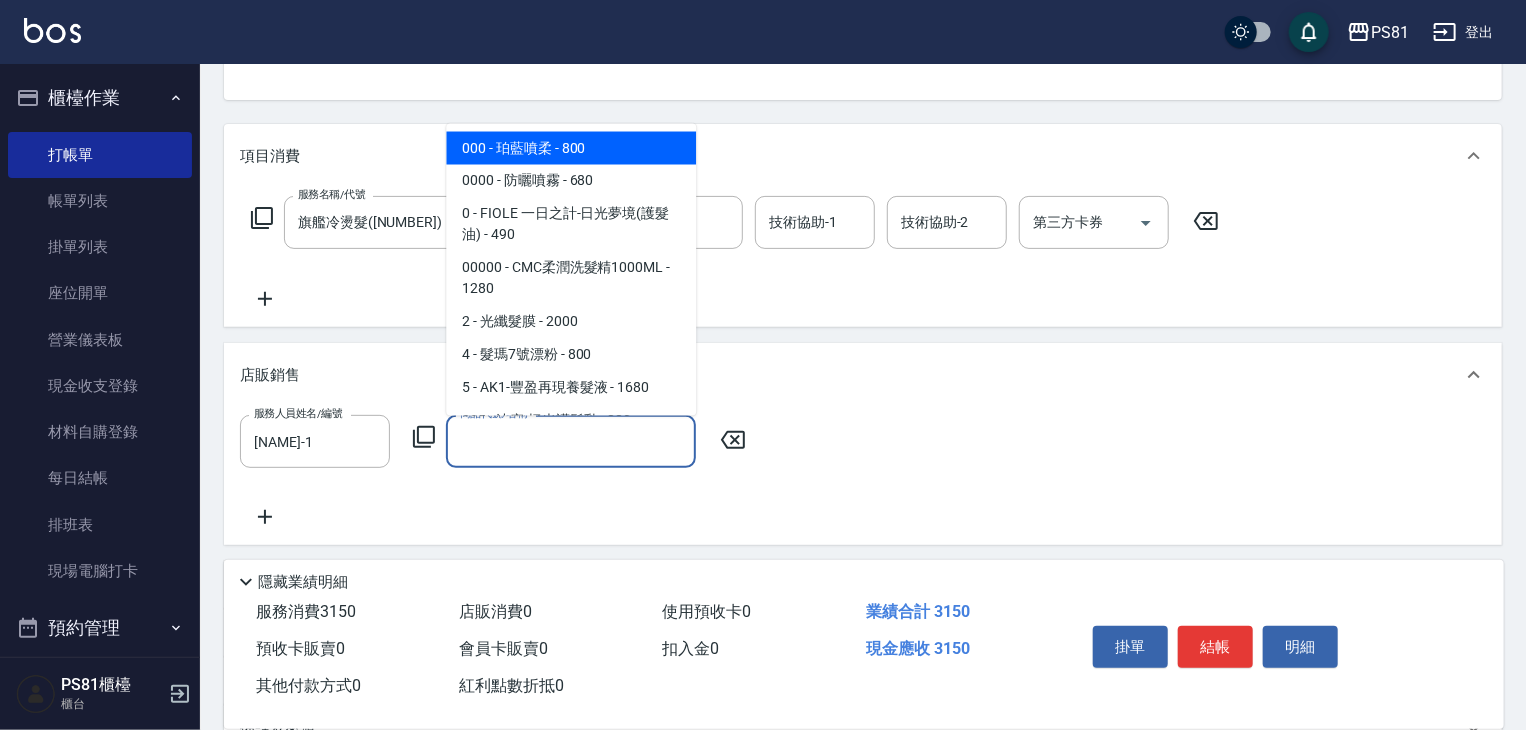 drag, startPoint x: 618, startPoint y: 449, endPoint x: 667, endPoint y: 461, distance: 50.447994 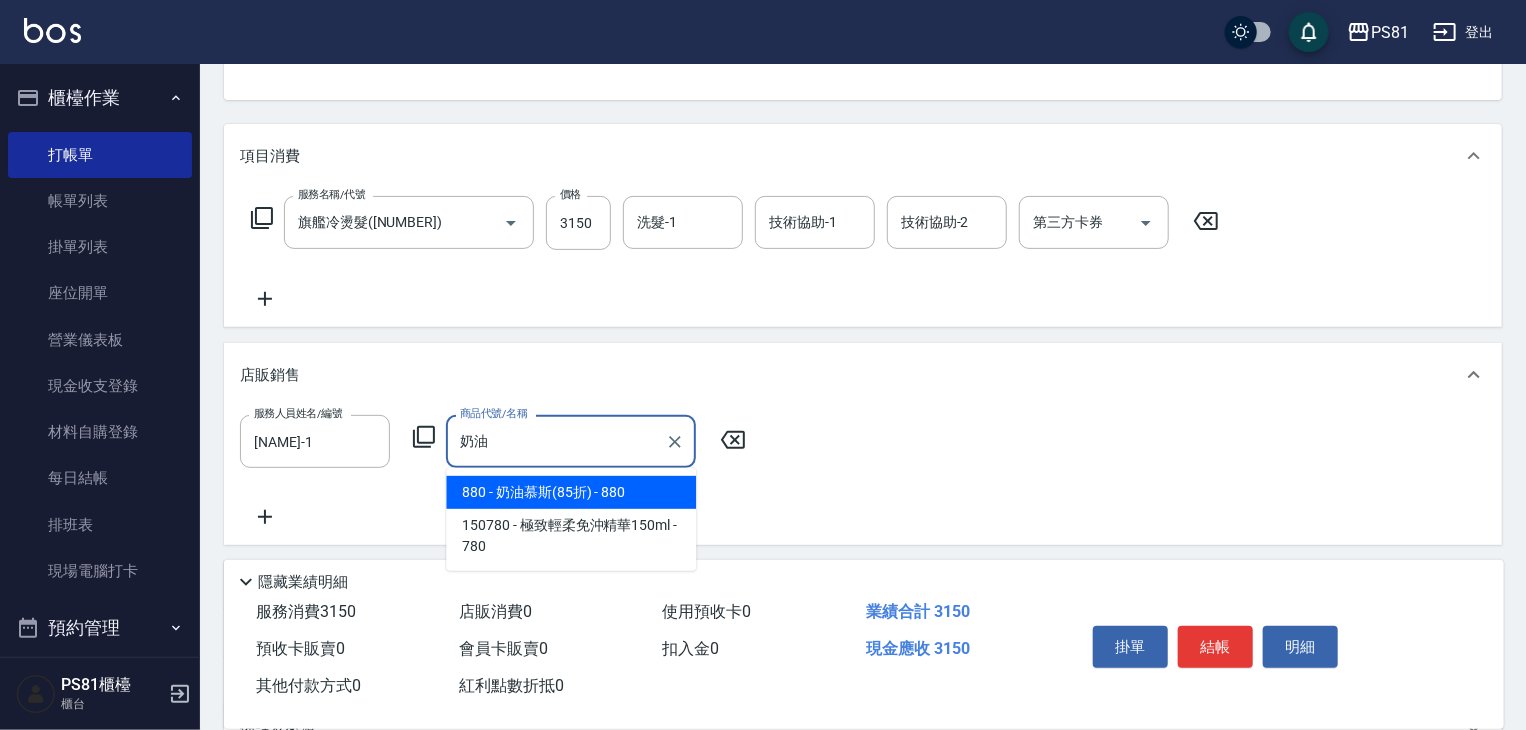 drag, startPoint x: 581, startPoint y: 493, endPoint x: 571, endPoint y: 495, distance: 10.198039 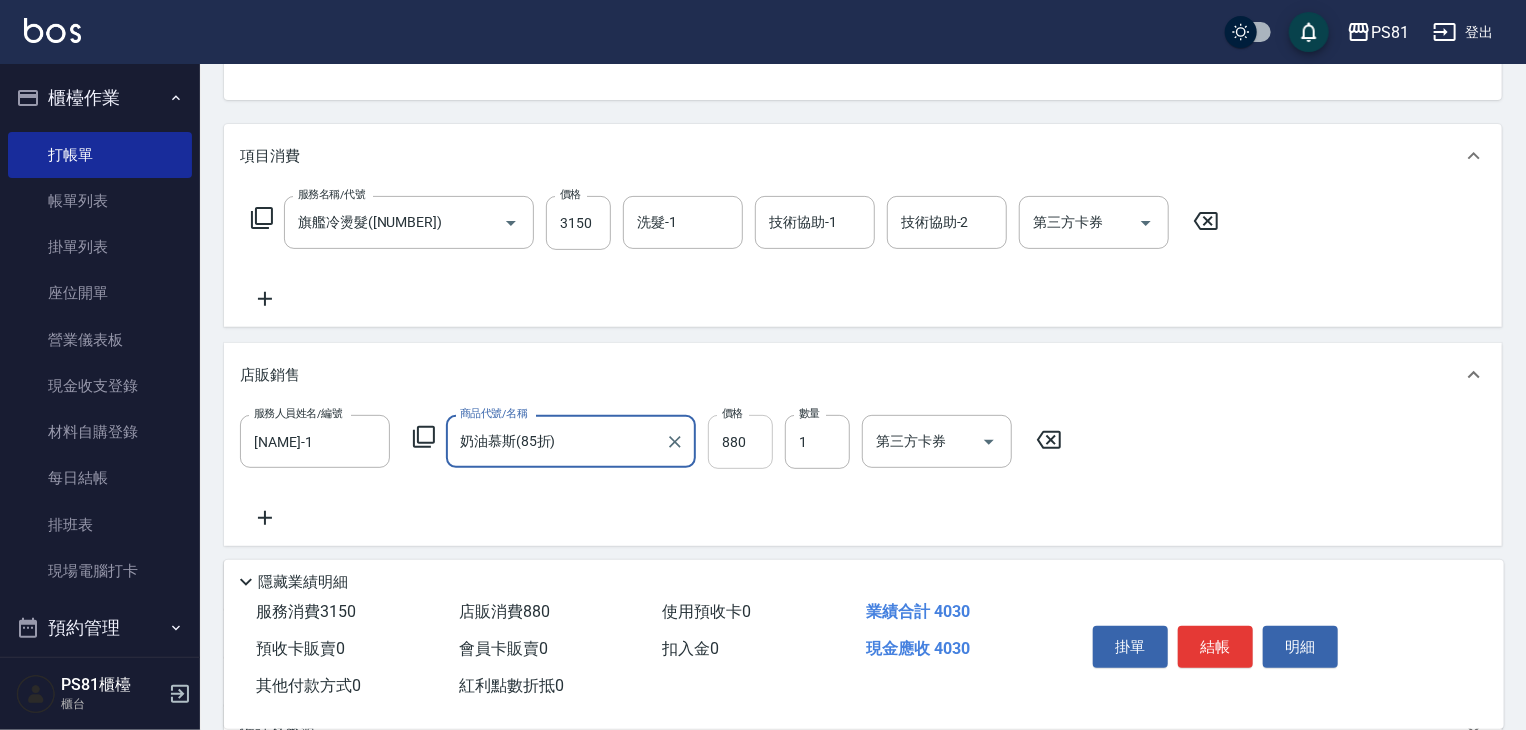 type on "奶油慕斯(85折)" 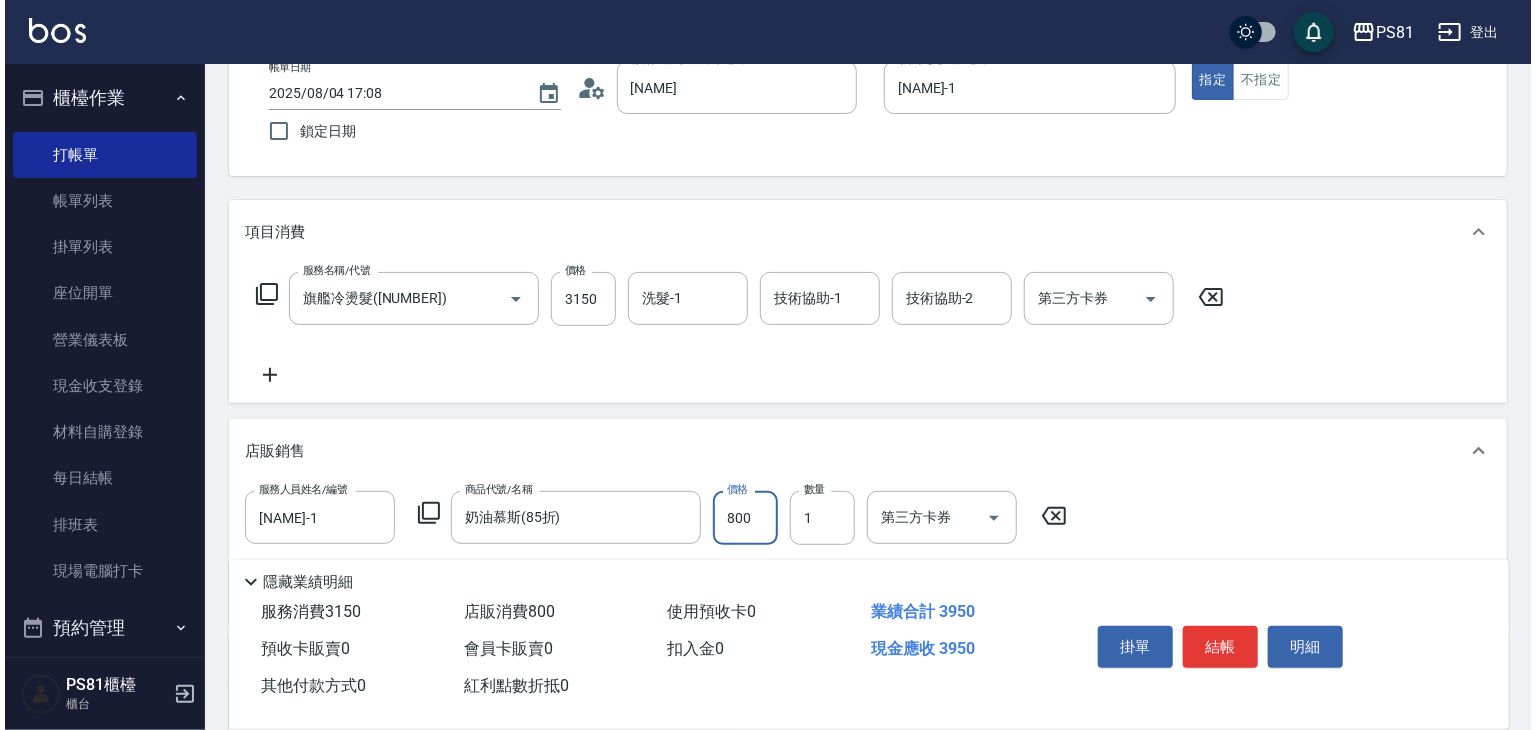 scroll, scrollTop: 0, scrollLeft: 0, axis: both 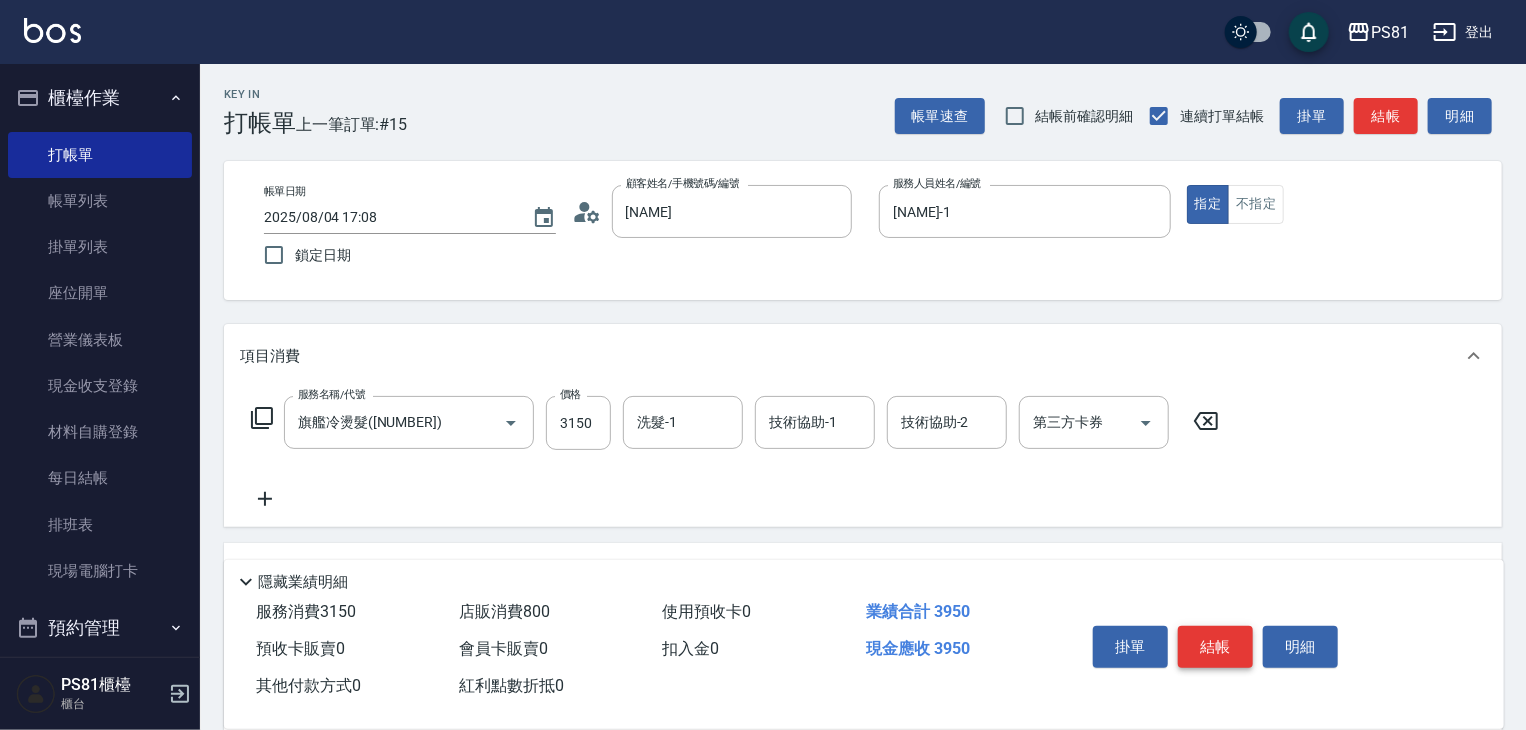 type on "800" 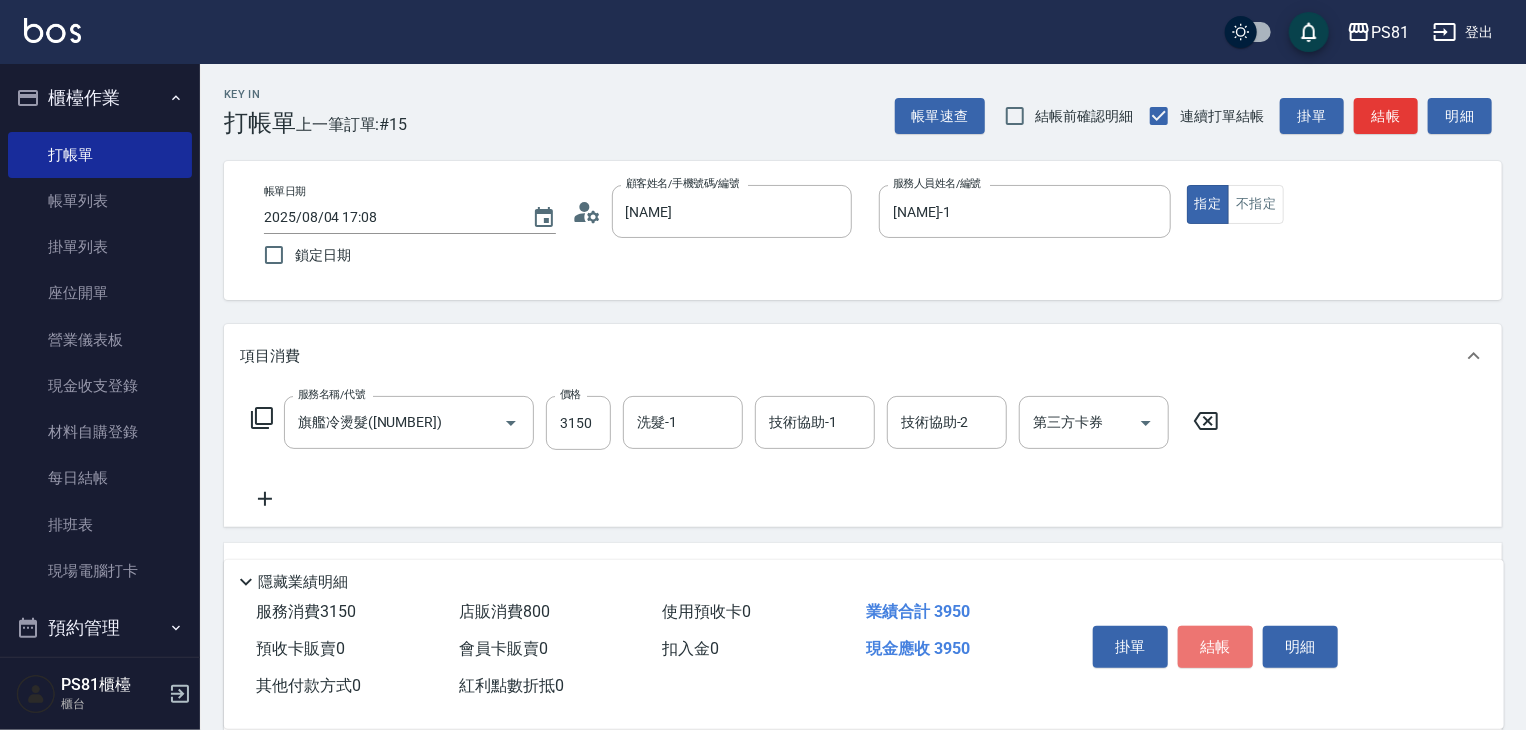 click on "結帳" at bounding box center (1215, 647) 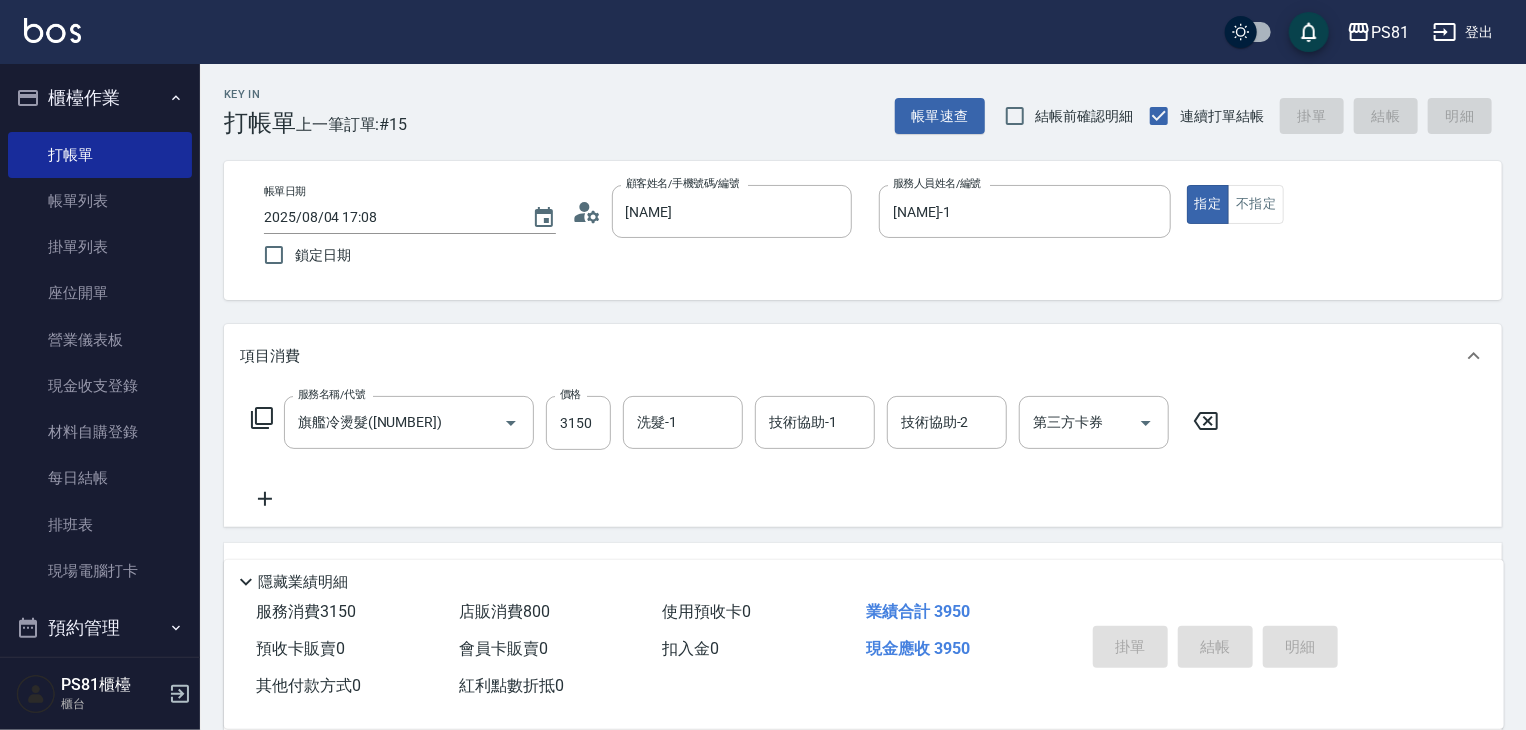 type on "[DATE] [TIME]" 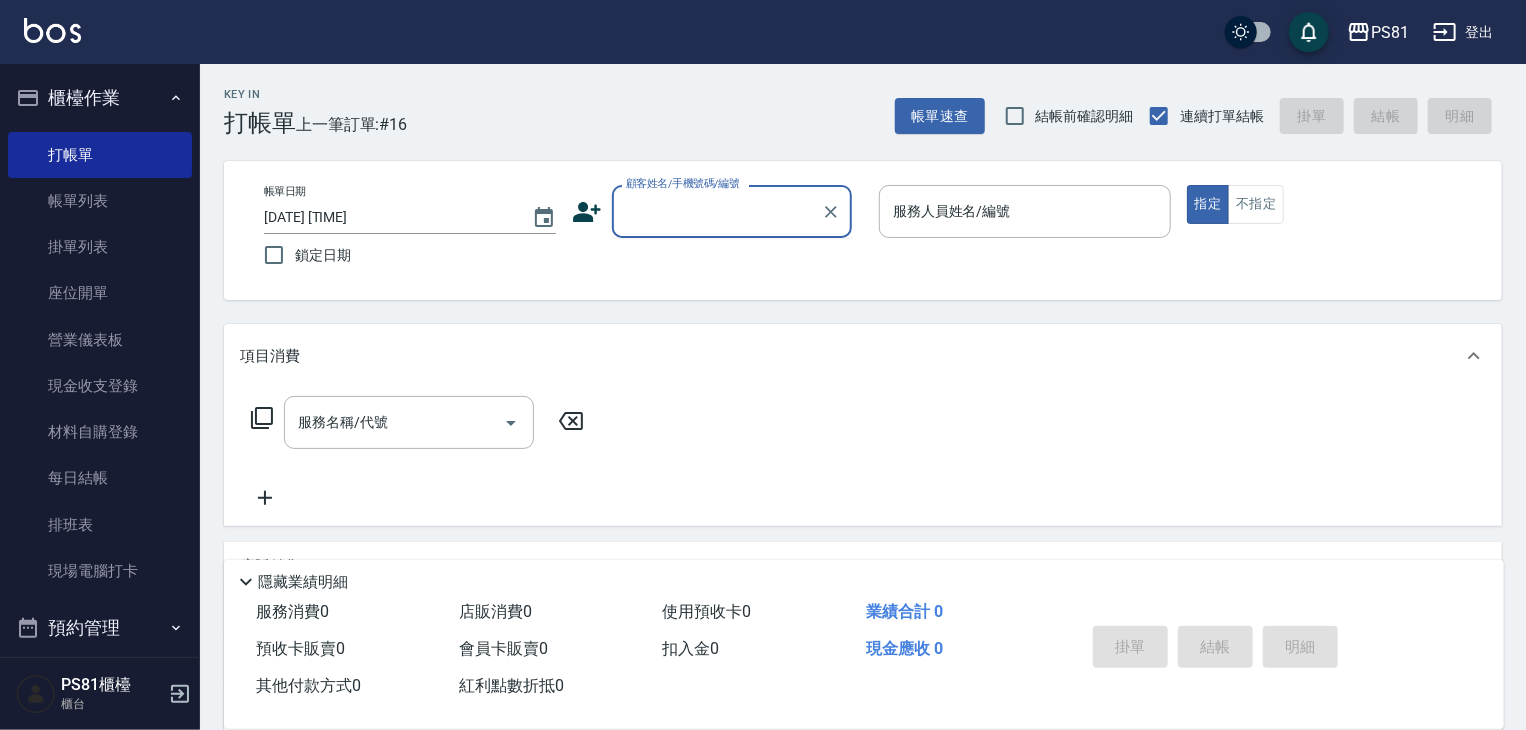click on "顧客姓名/手機號碼/編號" at bounding box center (717, 211) 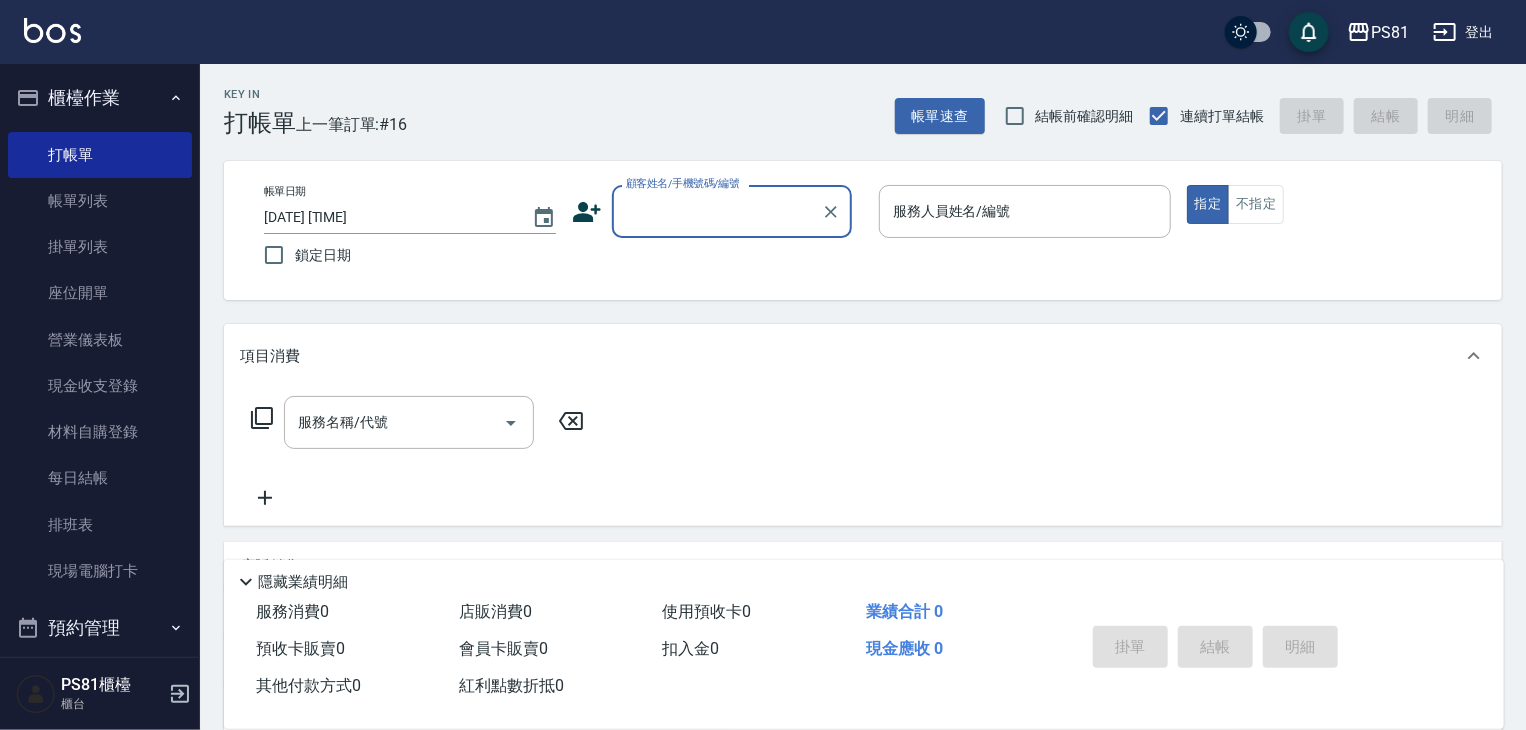 click on "顧客姓名/手機號碼/編號" at bounding box center [717, 211] 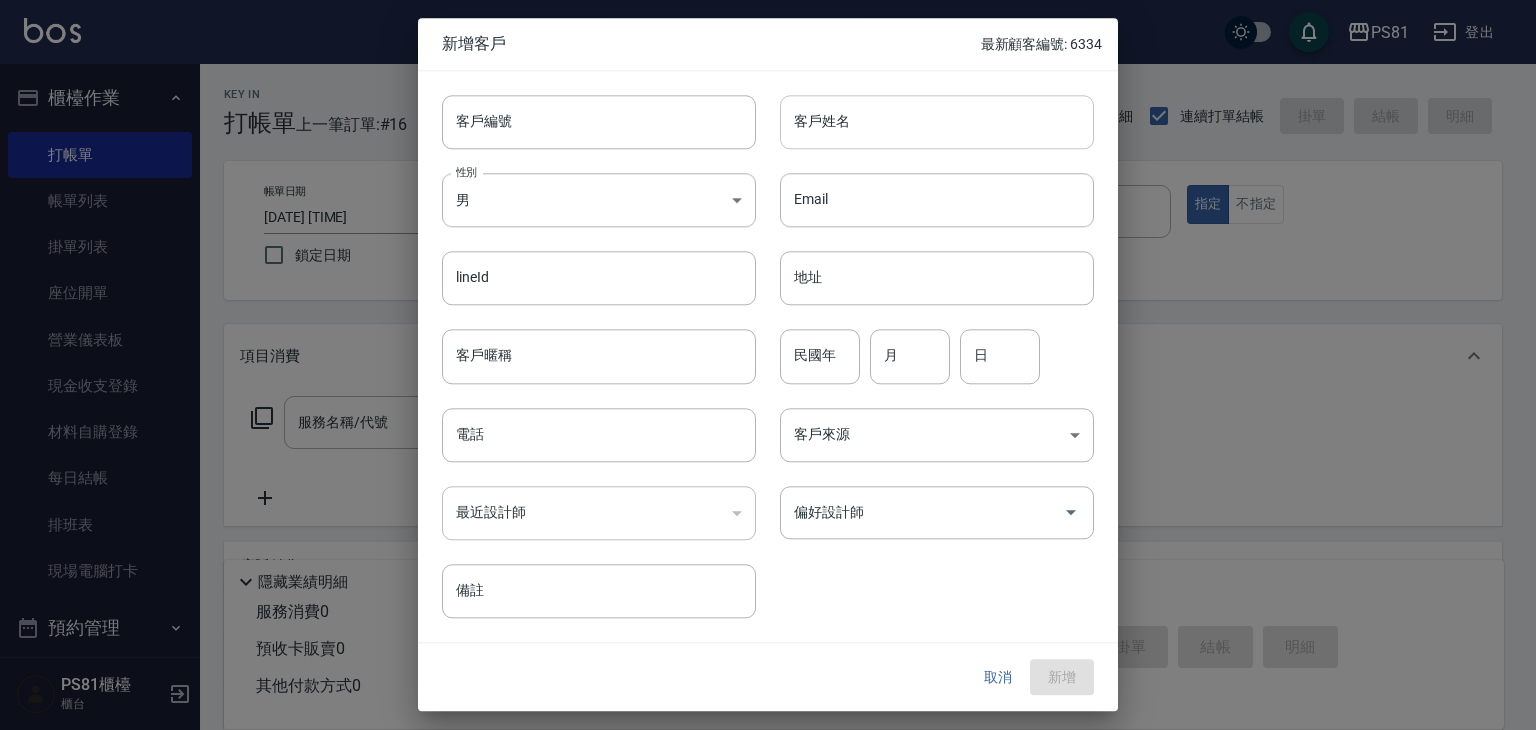 click on "客戶姓名" at bounding box center [937, 122] 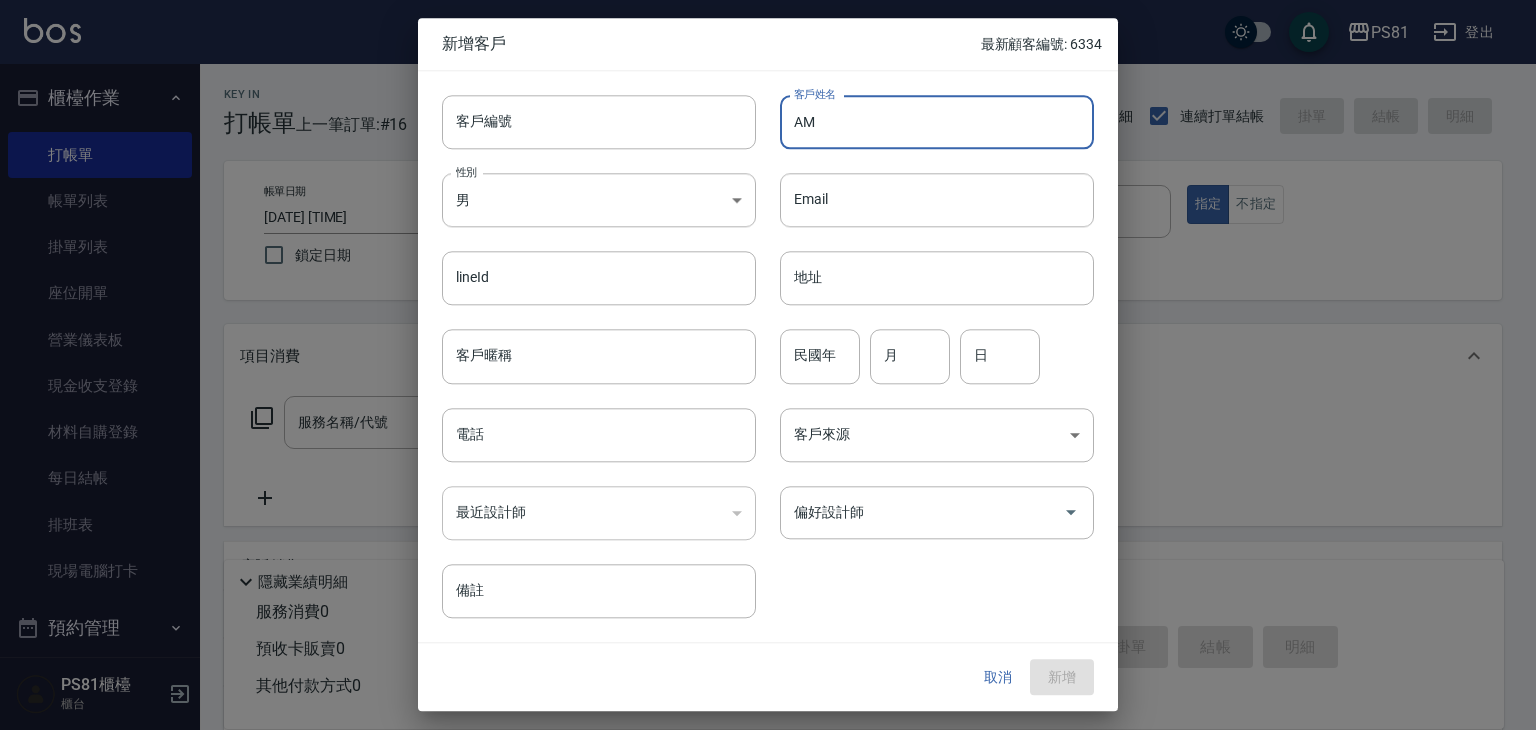 type on "A" 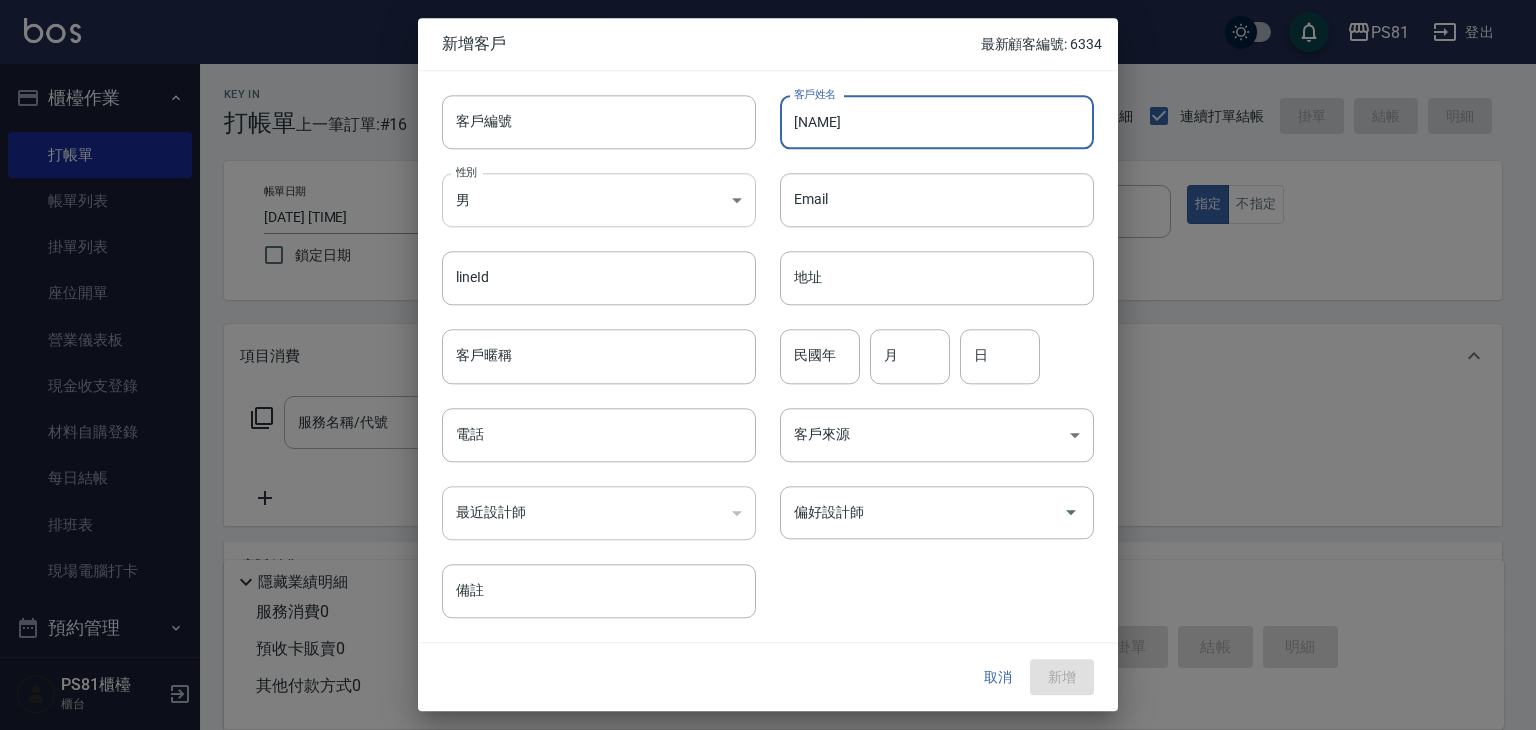 type on "[NAME]" 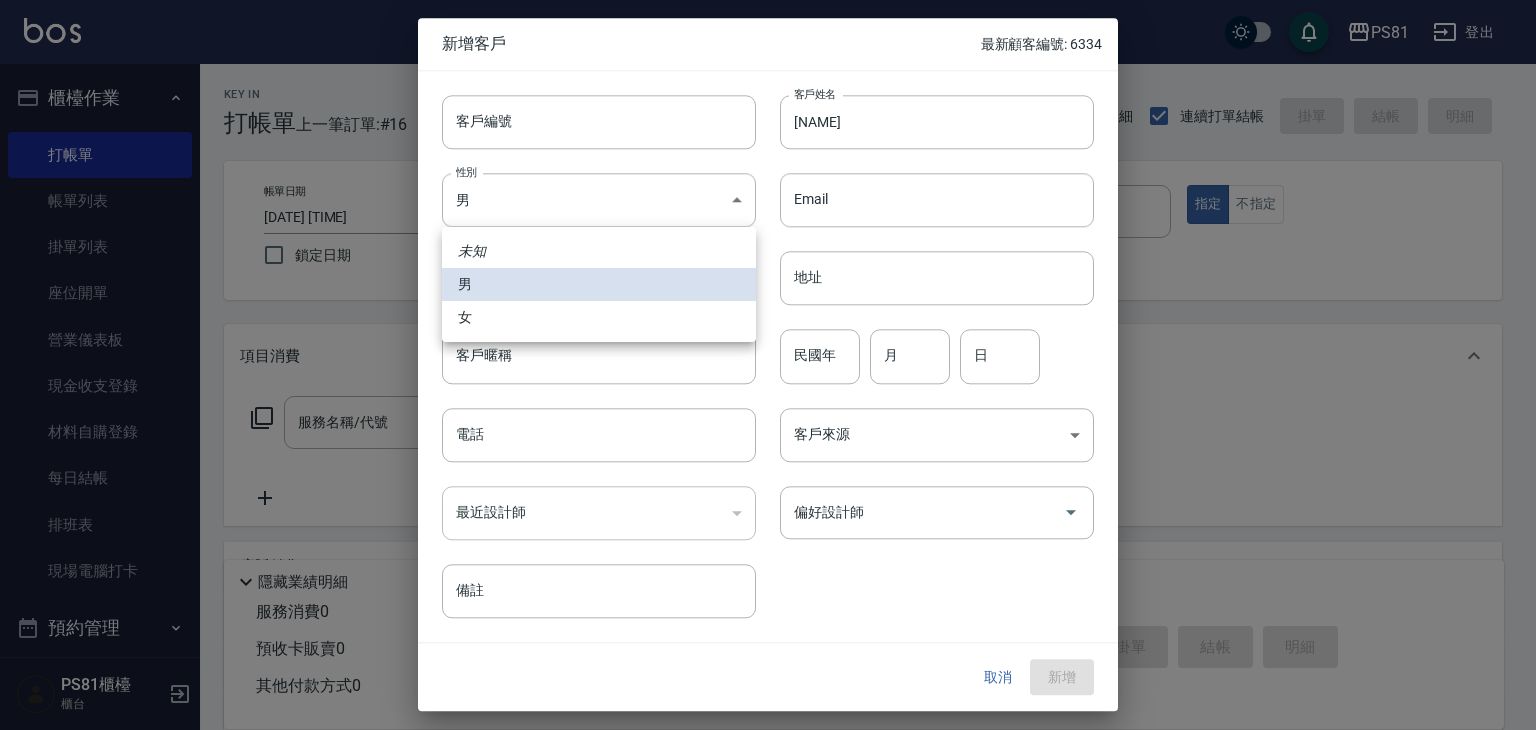click on "[DATE] [TIME] [DATE] [CUSTOMER_NAME]/[PHONE_NUMBER]/[CUSTOMER_NUMBER] [EMPLOYEE_NAME]/[EMPLOYEE_NUMBER] [EMPLOYEE_NAME]/[EMPLOYEE_NUMBER] [ITEM_NAME]/[ITEM_CODE] [ITEM_NAME]/[ITEM_CODE]" at bounding box center (768, 486) 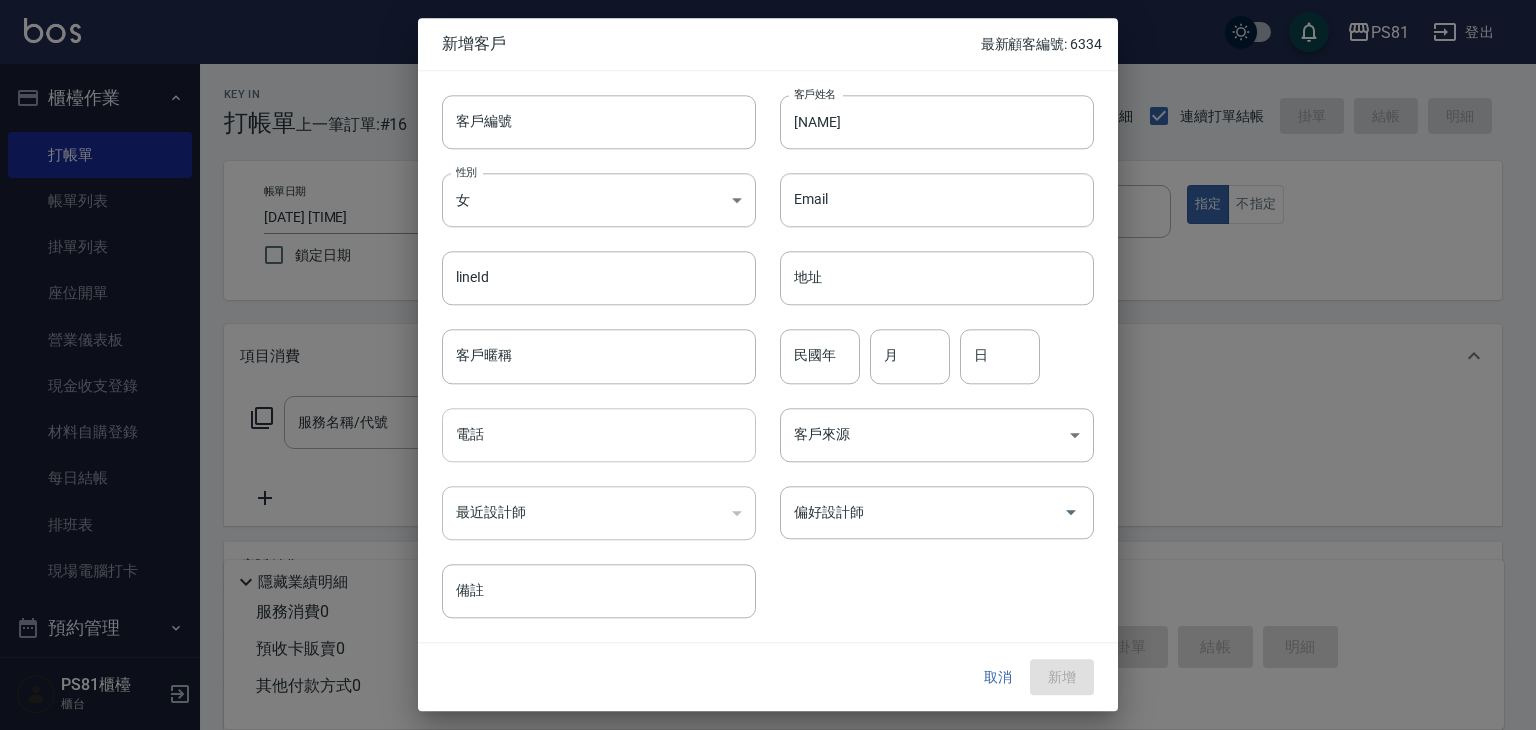 click on "電話" at bounding box center [599, 435] 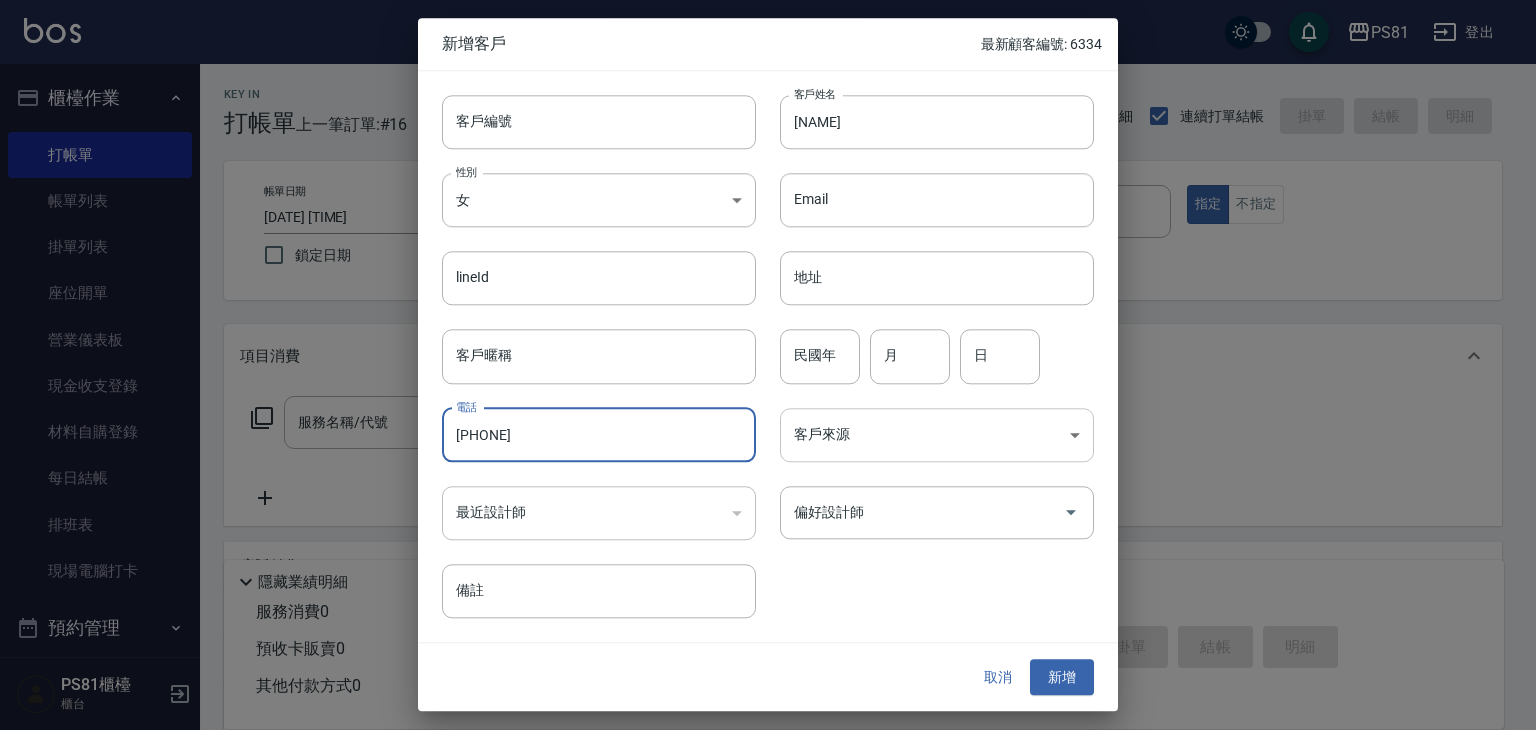 type on "[PHONE]" 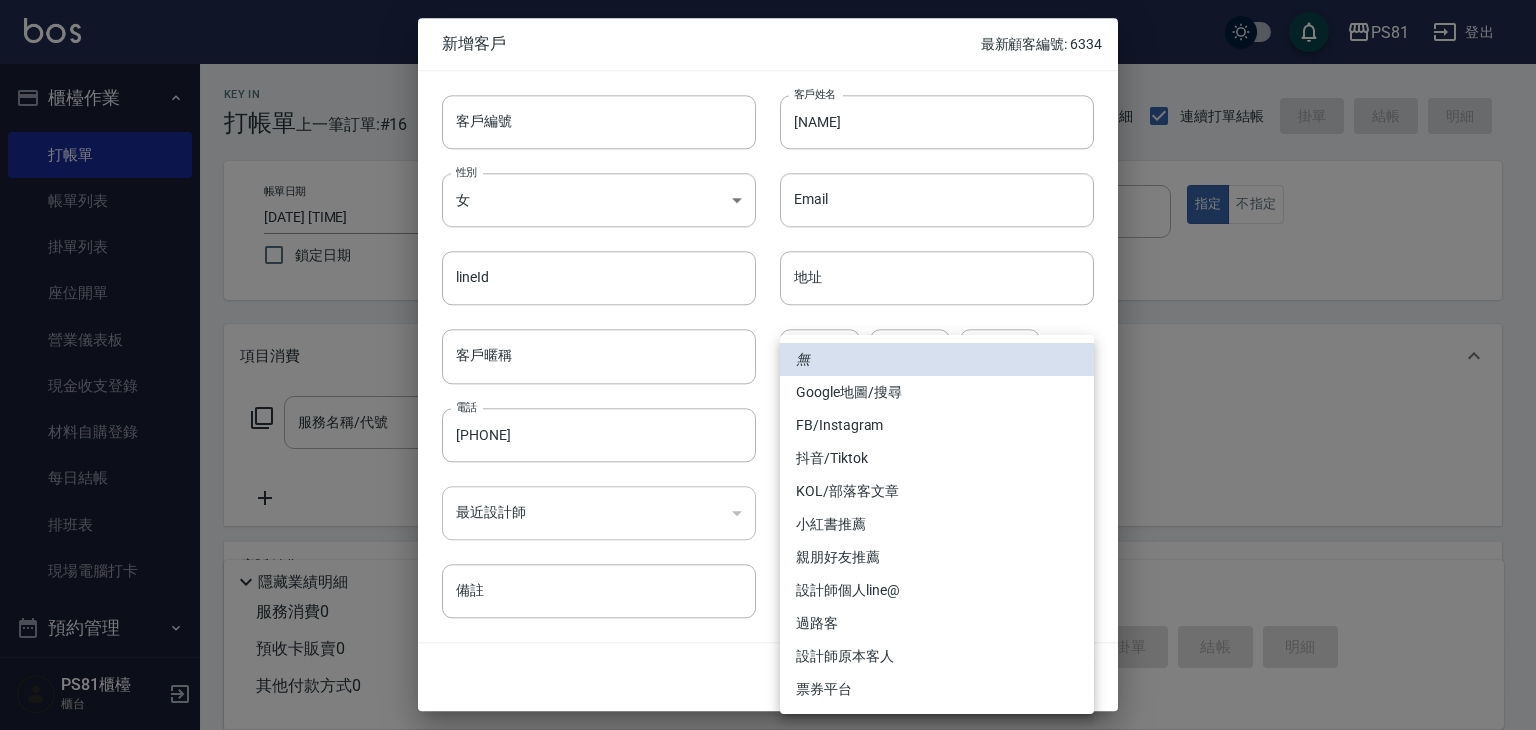 click on "[DATE] [TIME] [DATE] [CUSTOMER_NAME]/[PHONE_NUMBER]/[CUSTOMER_NUMBER] [EMPLOYEE_NAME]/[EMPLOYEE_NUMBER] [EMPLOYEE_NAME]/[EMPLOYEE_NUMBER] [ITEM_NAME]/[ITEM_CODE] [ITEM_NAME]/[ITEM_CODE]" at bounding box center (768, 486) 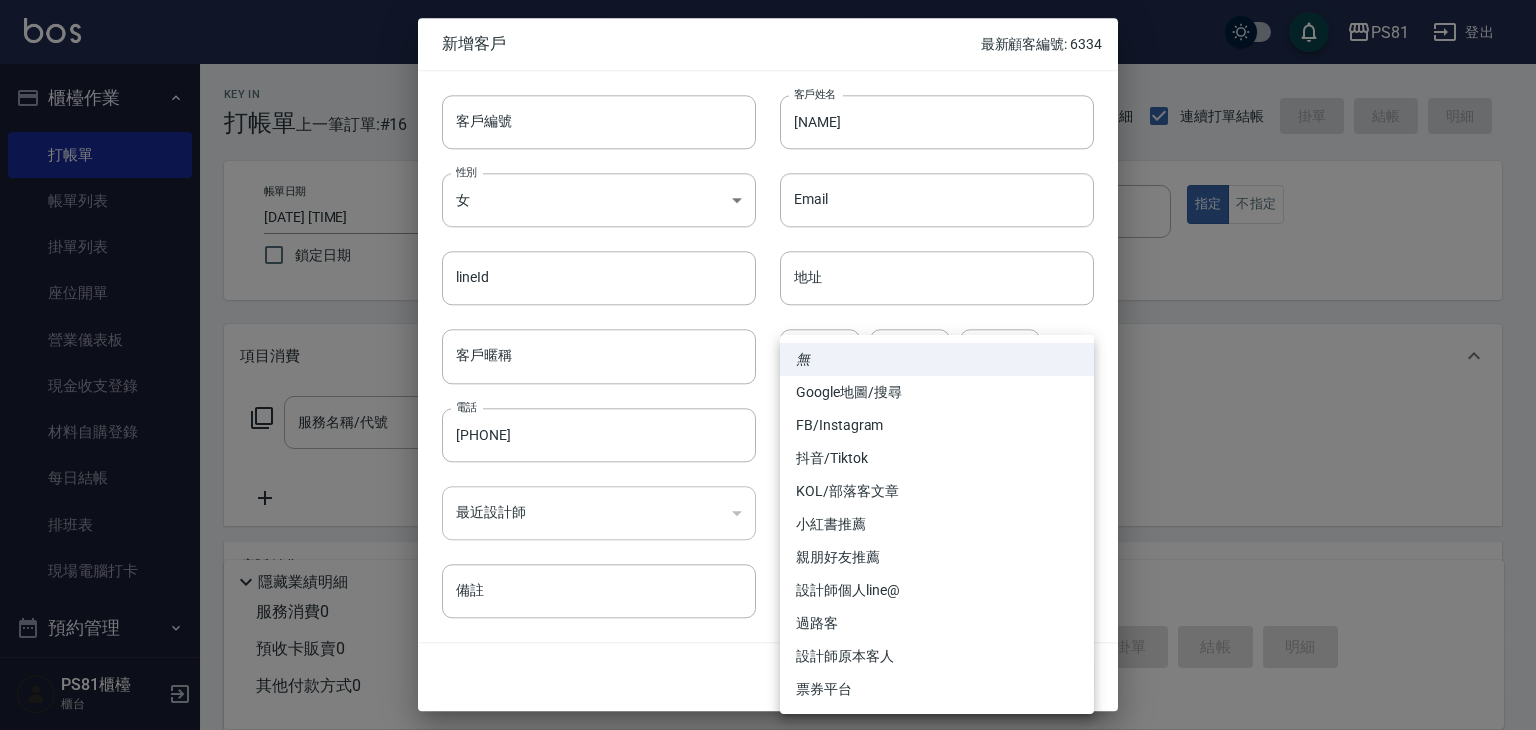 click at bounding box center (768, 365) 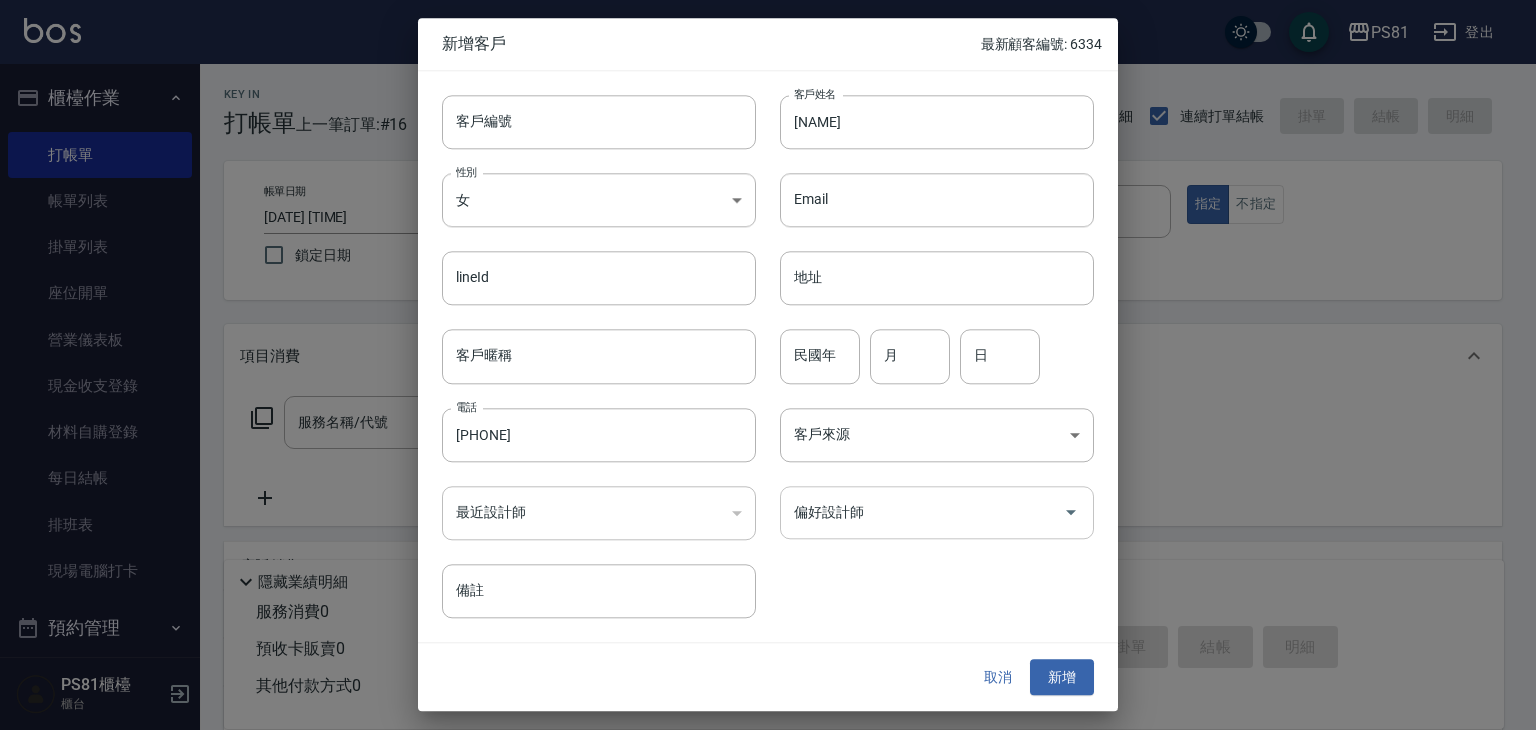 click on "偏好設計師" at bounding box center [922, 512] 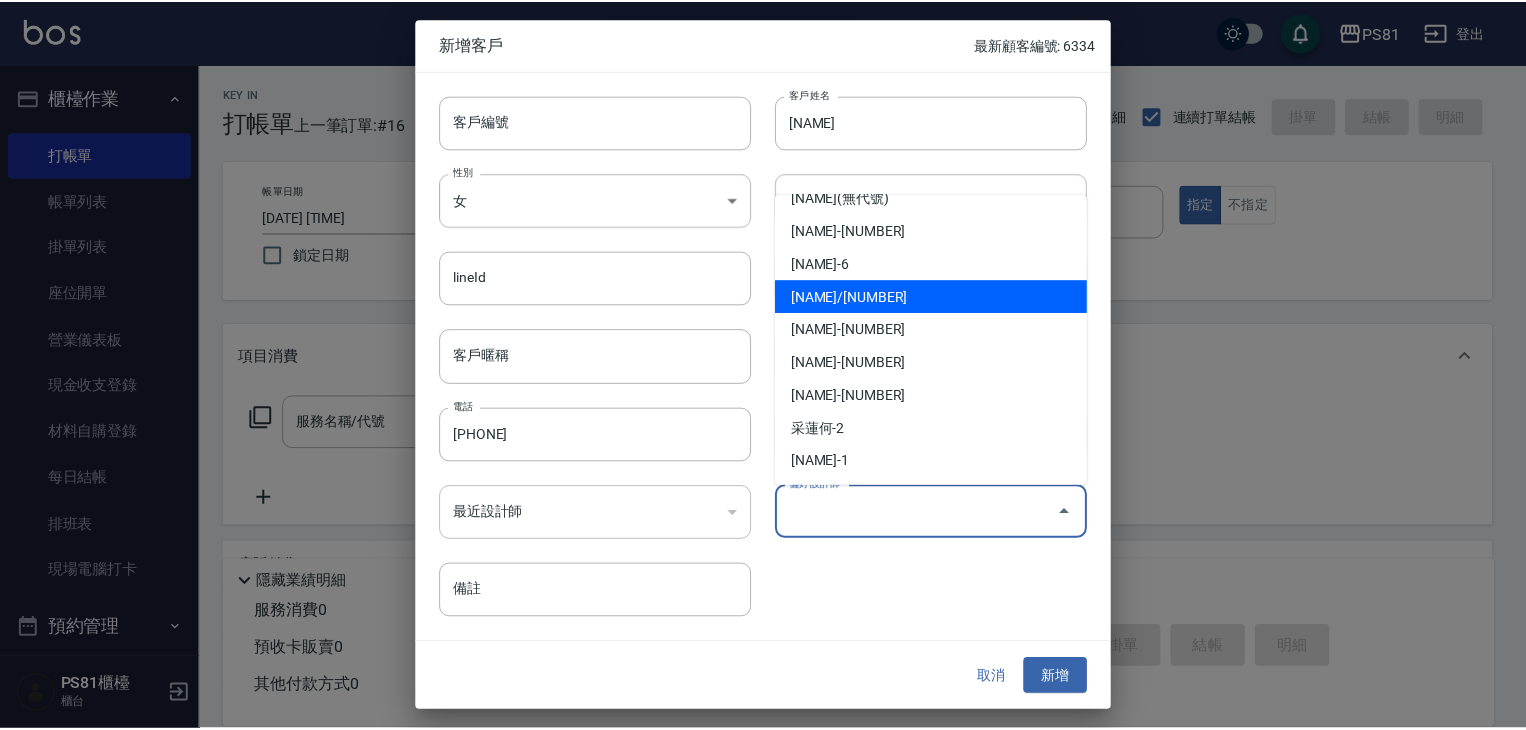 scroll, scrollTop: 284, scrollLeft: 0, axis: vertical 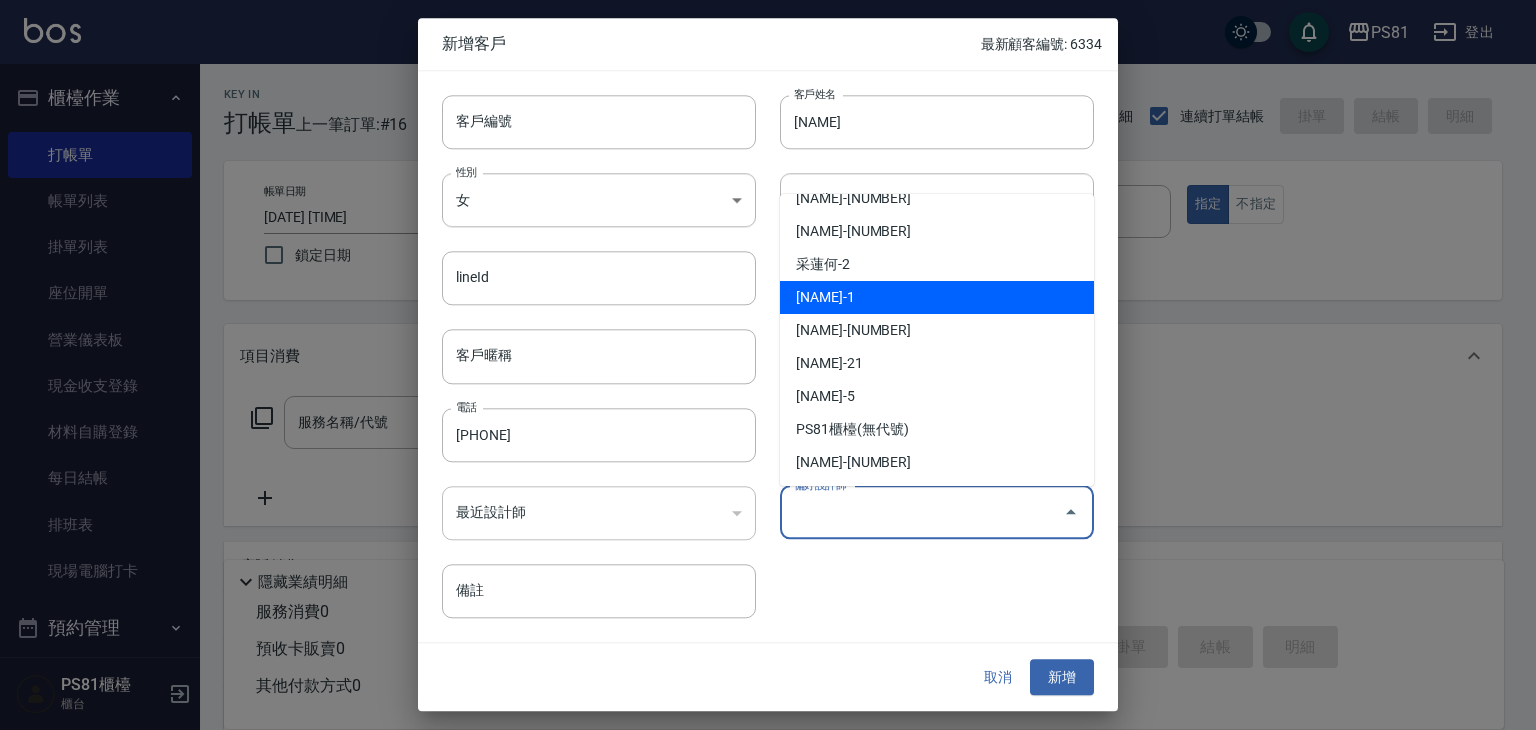 click on "[NAME]-1" at bounding box center (937, 297) 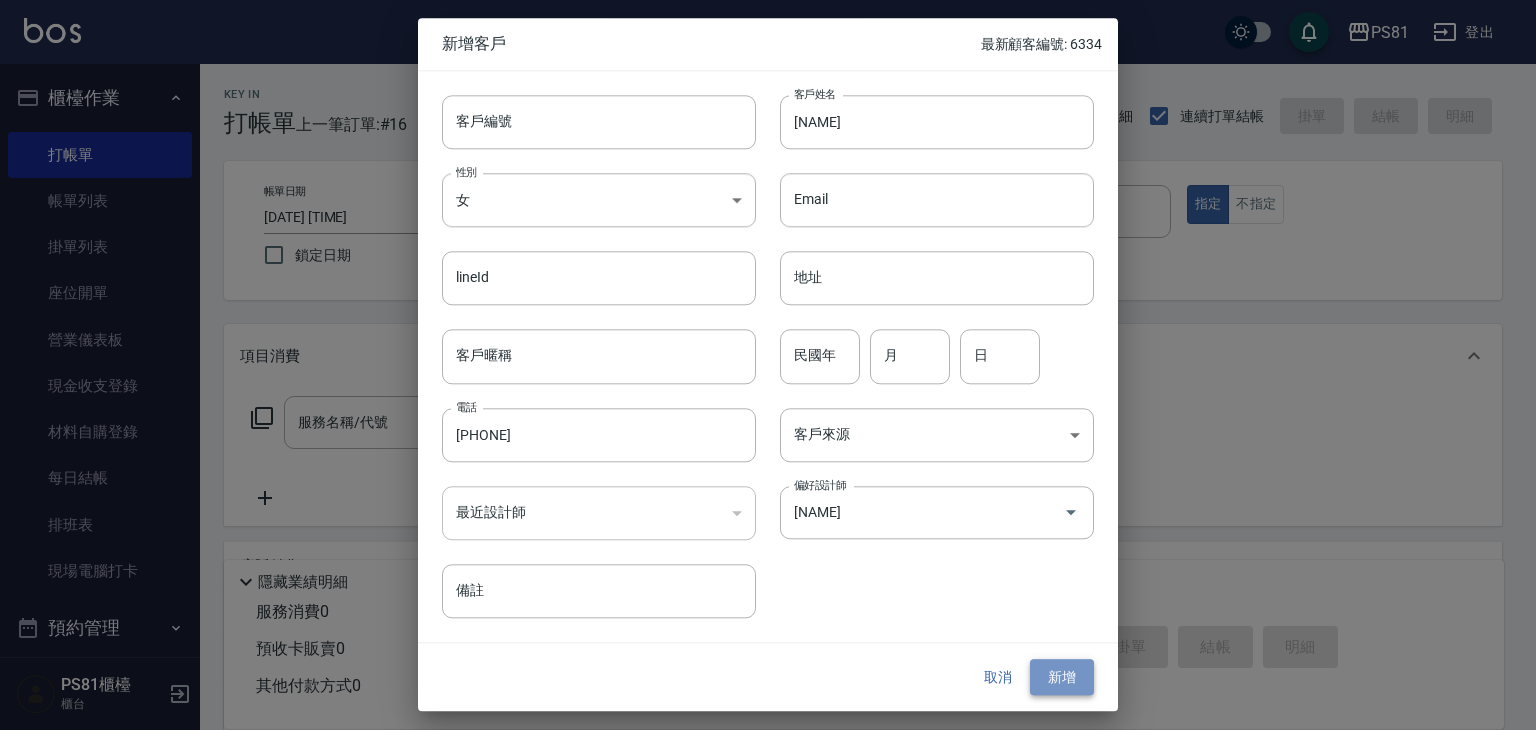 click on "新增" at bounding box center (1062, 677) 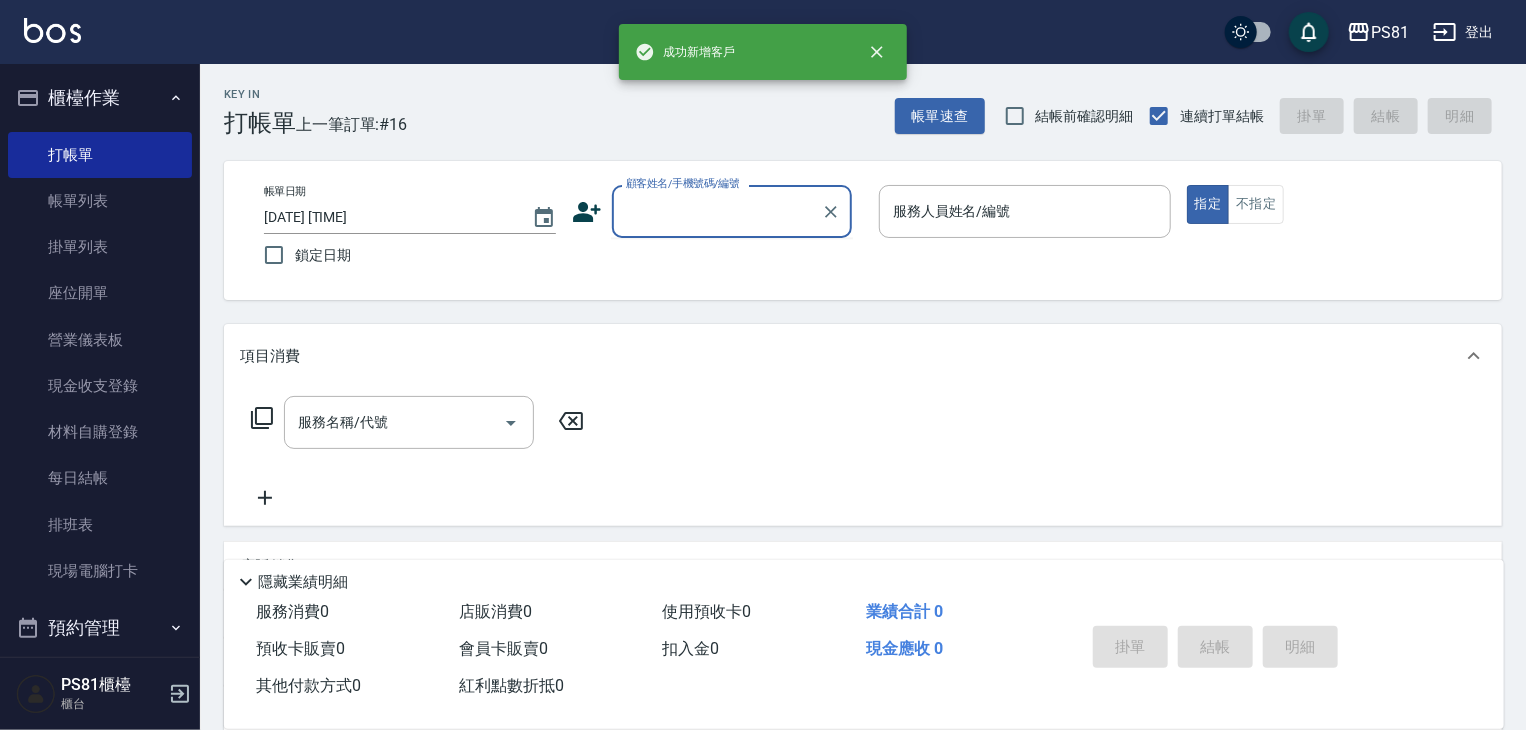 click on "顧客姓名/手機號碼/編號" at bounding box center (717, 211) 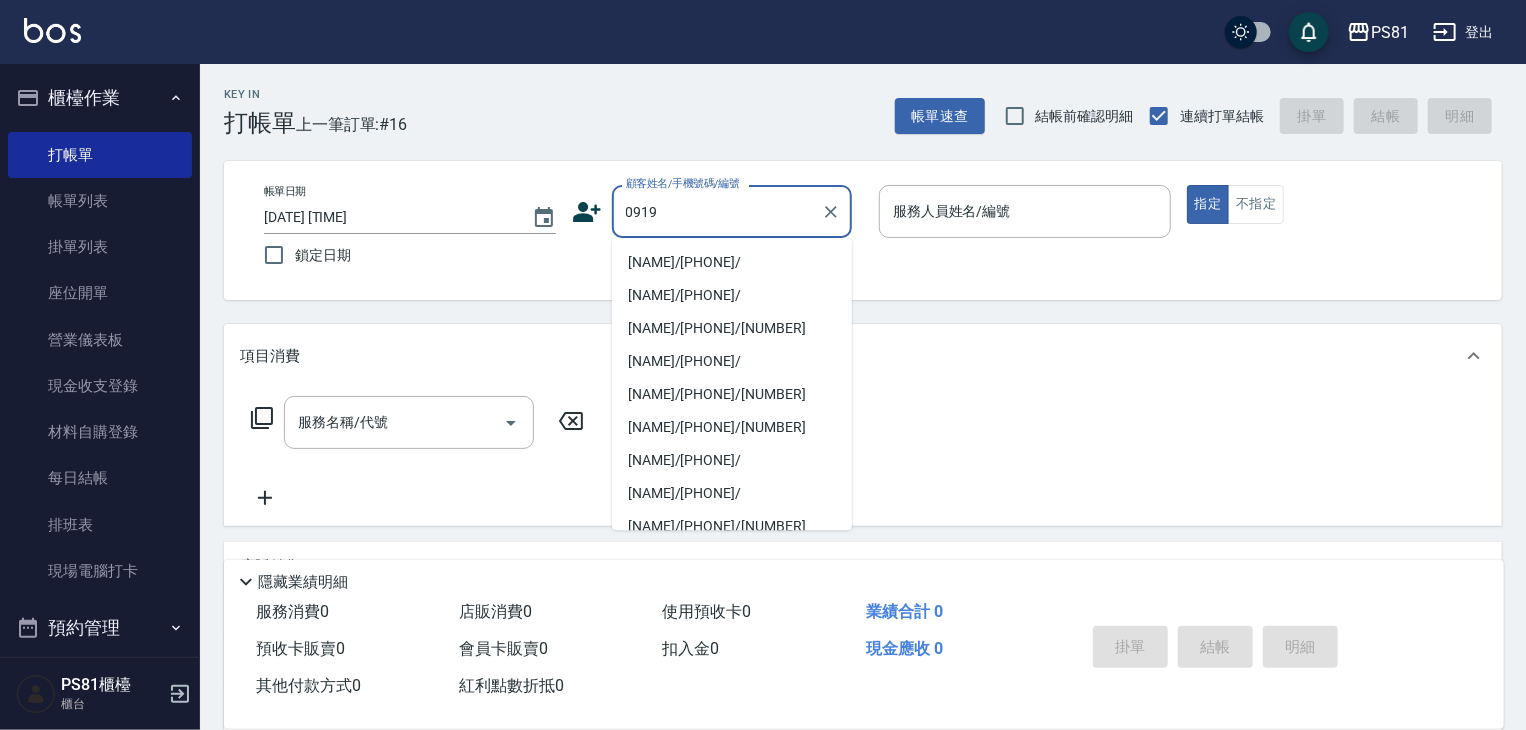 click on "[NAME]/[PHONE]/" at bounding box center (732, 262) 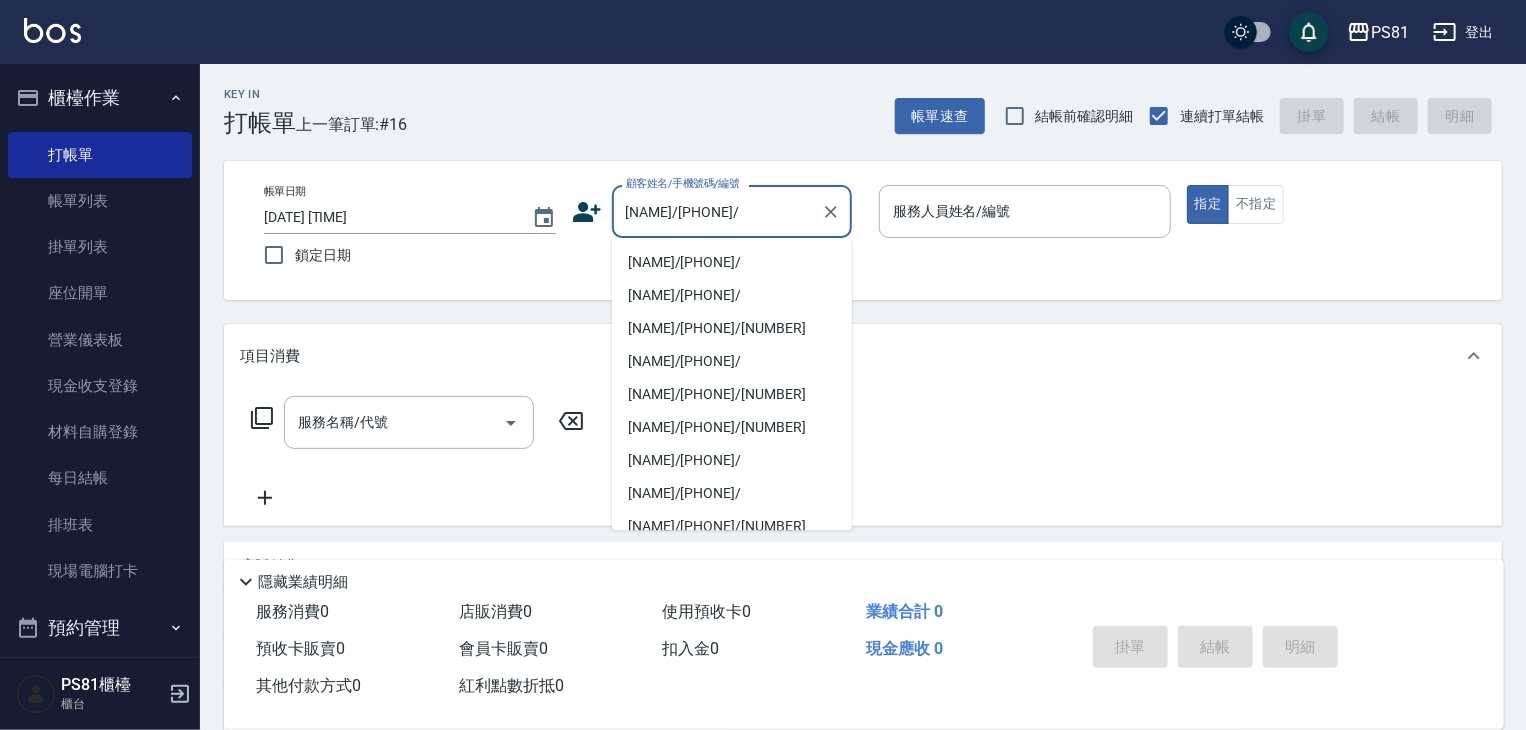 type on "[NAME]-1" 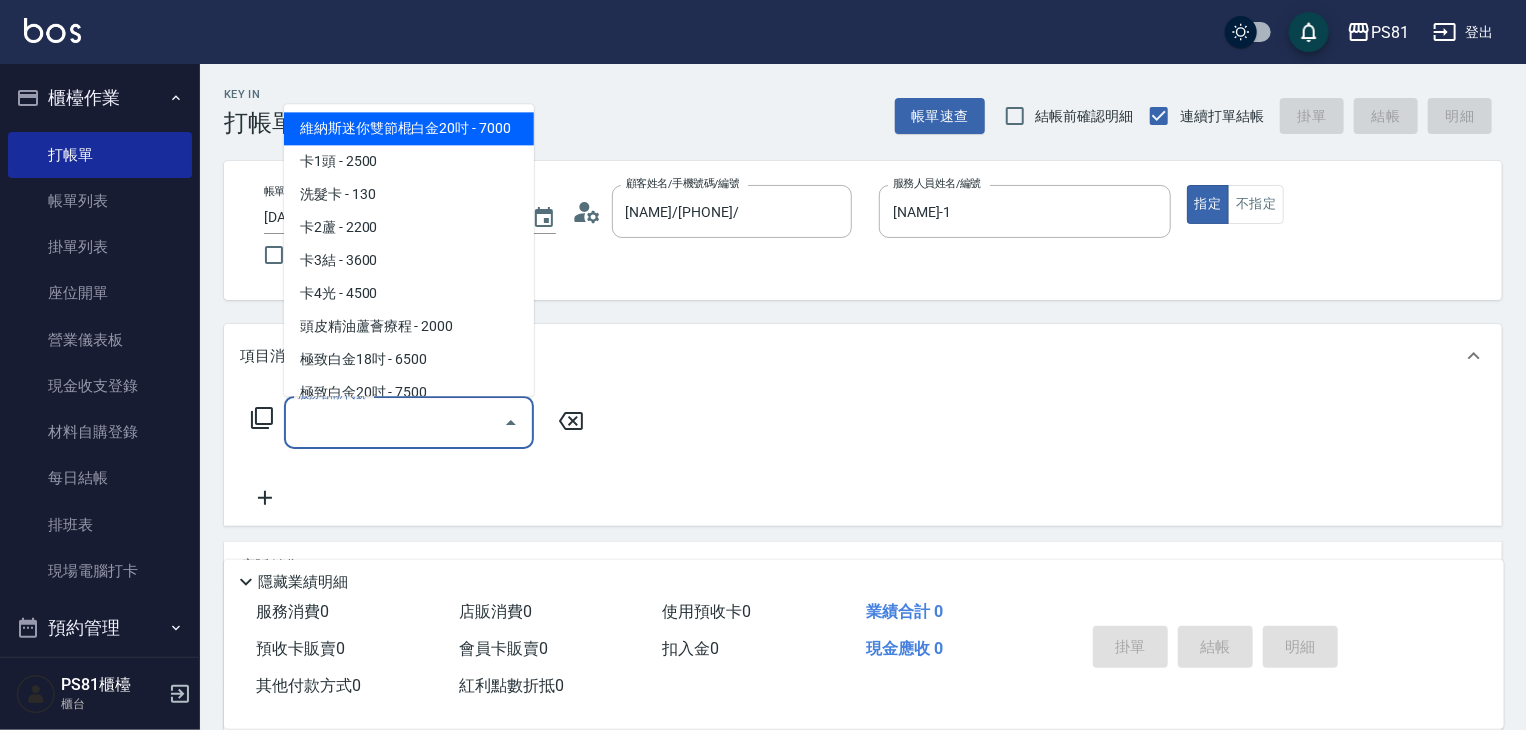click on "服務名稱/代號" at bounding box center (394, 422) 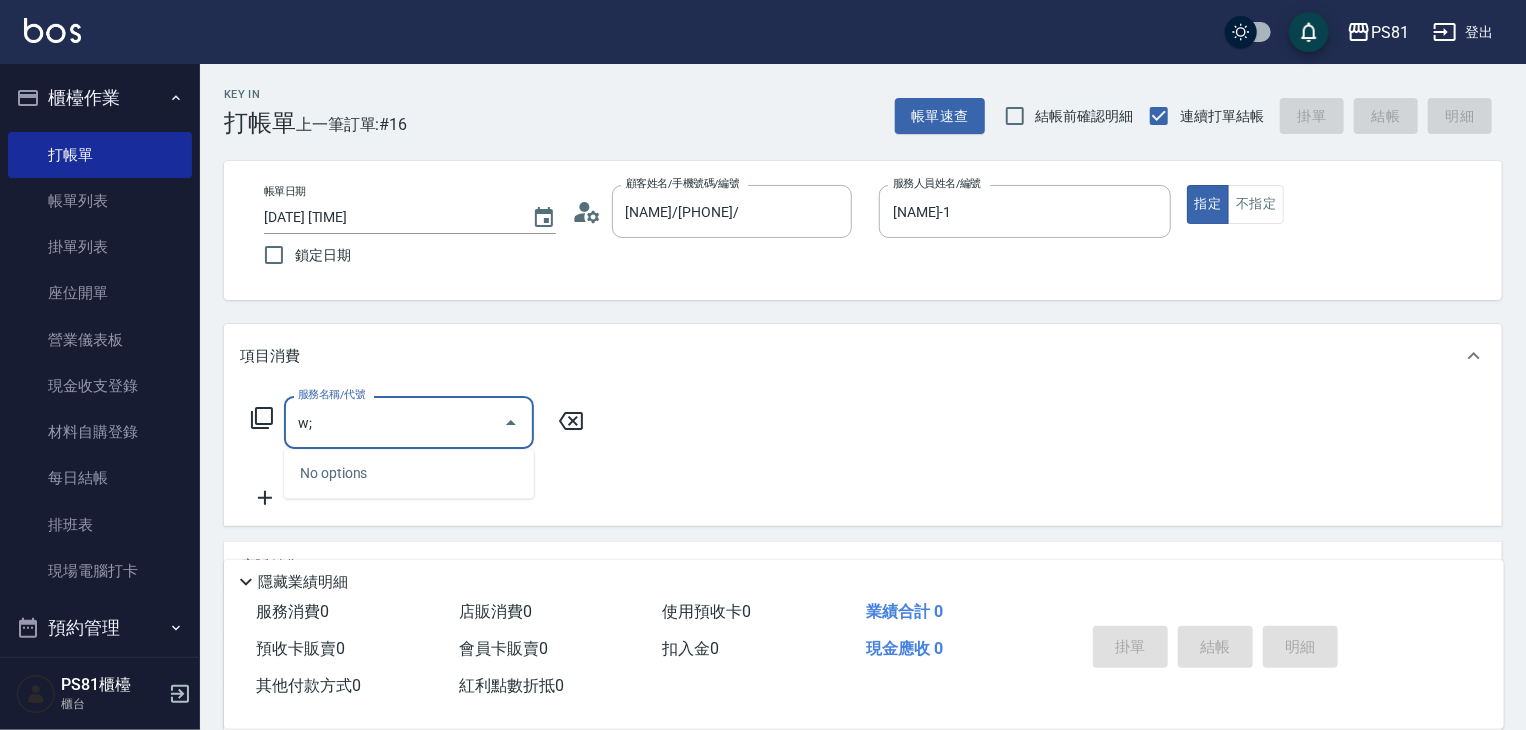 type on "w" 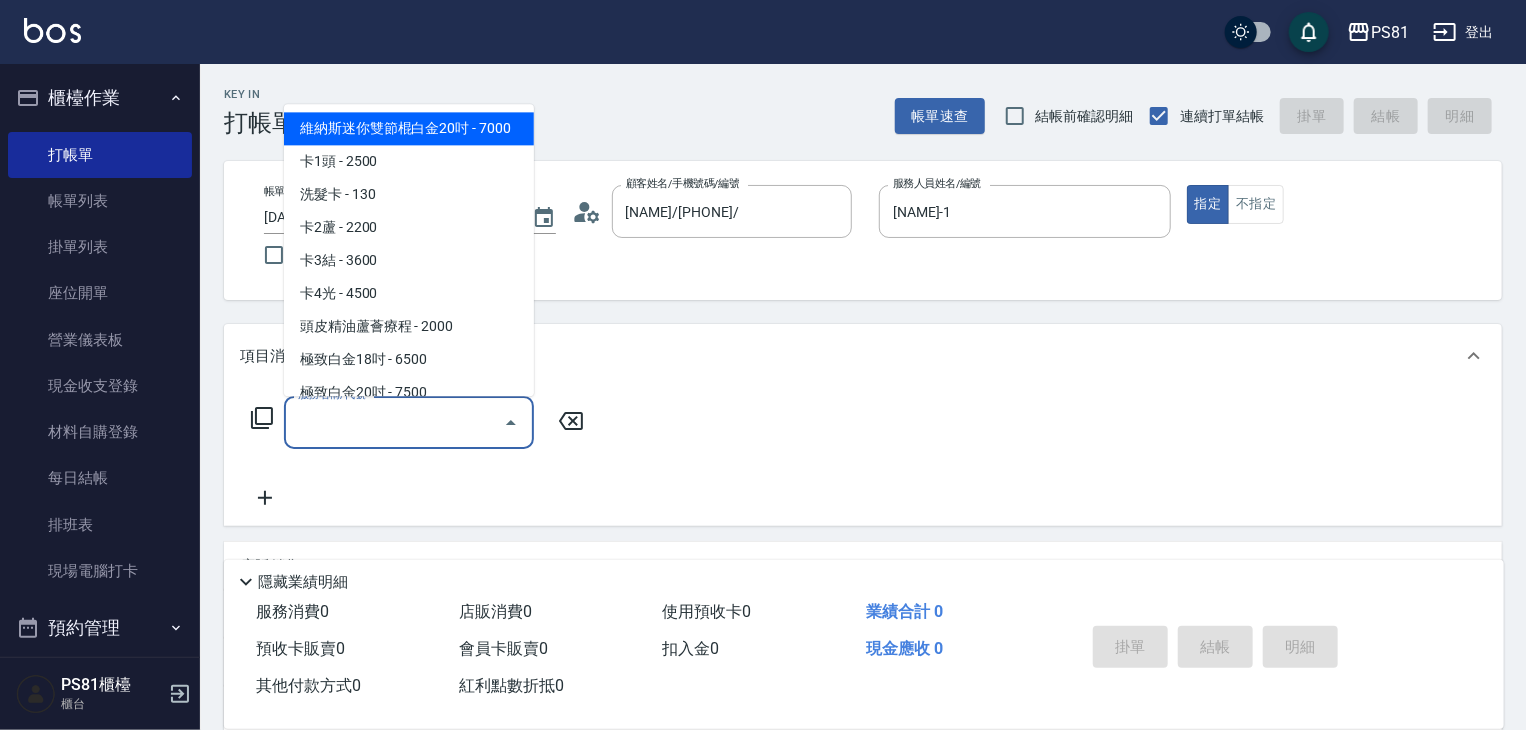 type on "d" 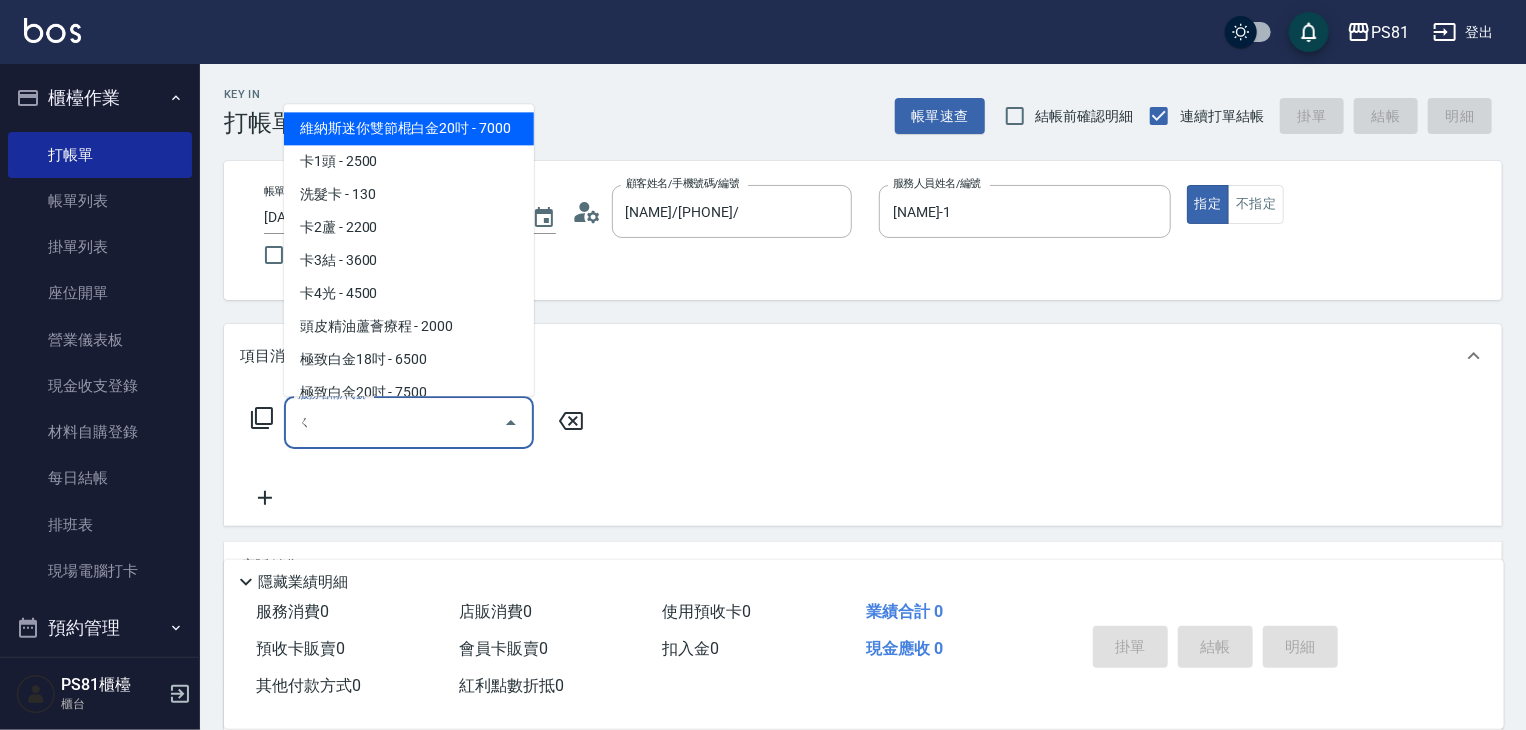 type on "ㄐ" 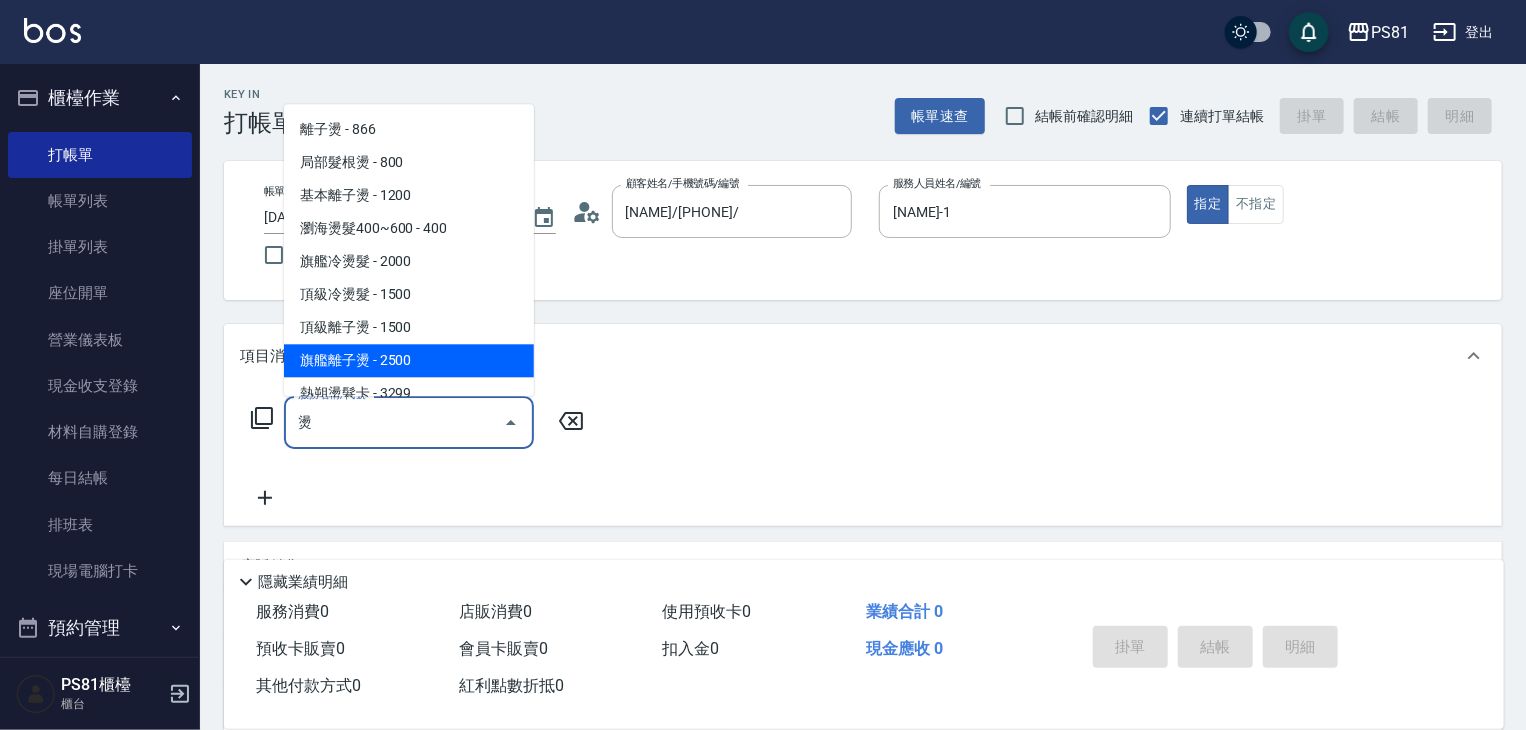 scroll, scrollTop: 100, scrollLeft: 0, axis: vertical 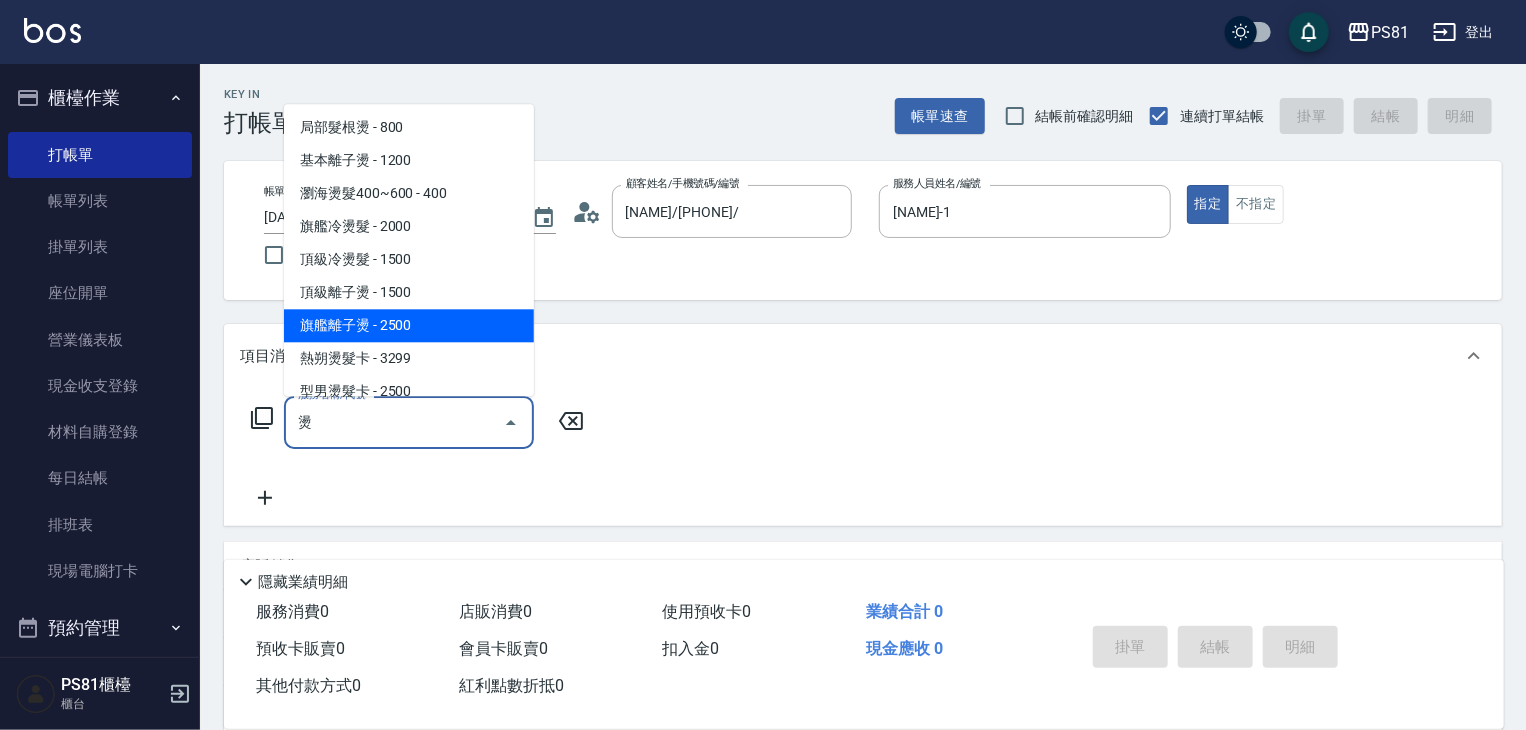 drag, startPoint x: 460, startPoint y: 333, endPoint x: 478, endPoint y: 338, distance: 18.681541 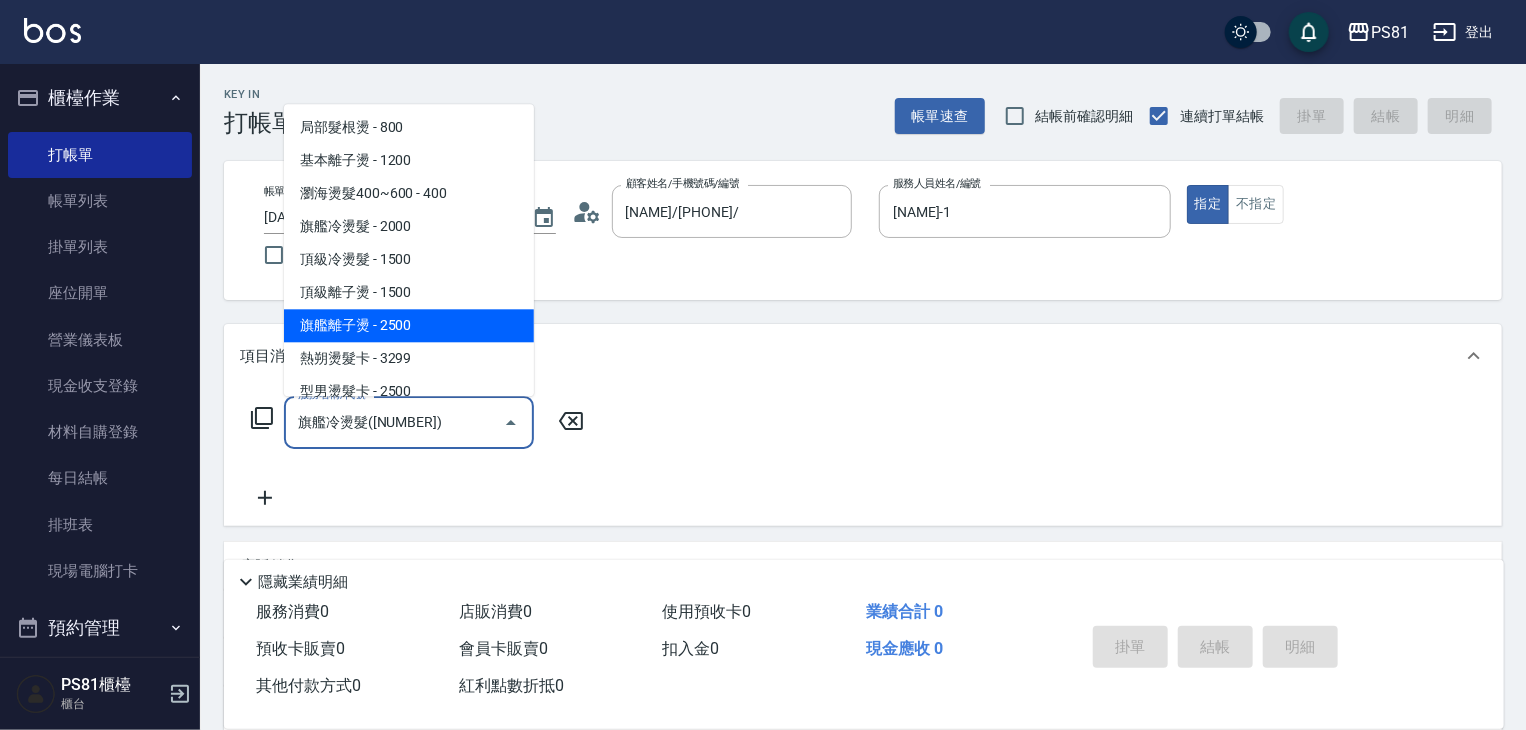 scroll, scrollTop: 0, scrollLeft: 0, axis: both 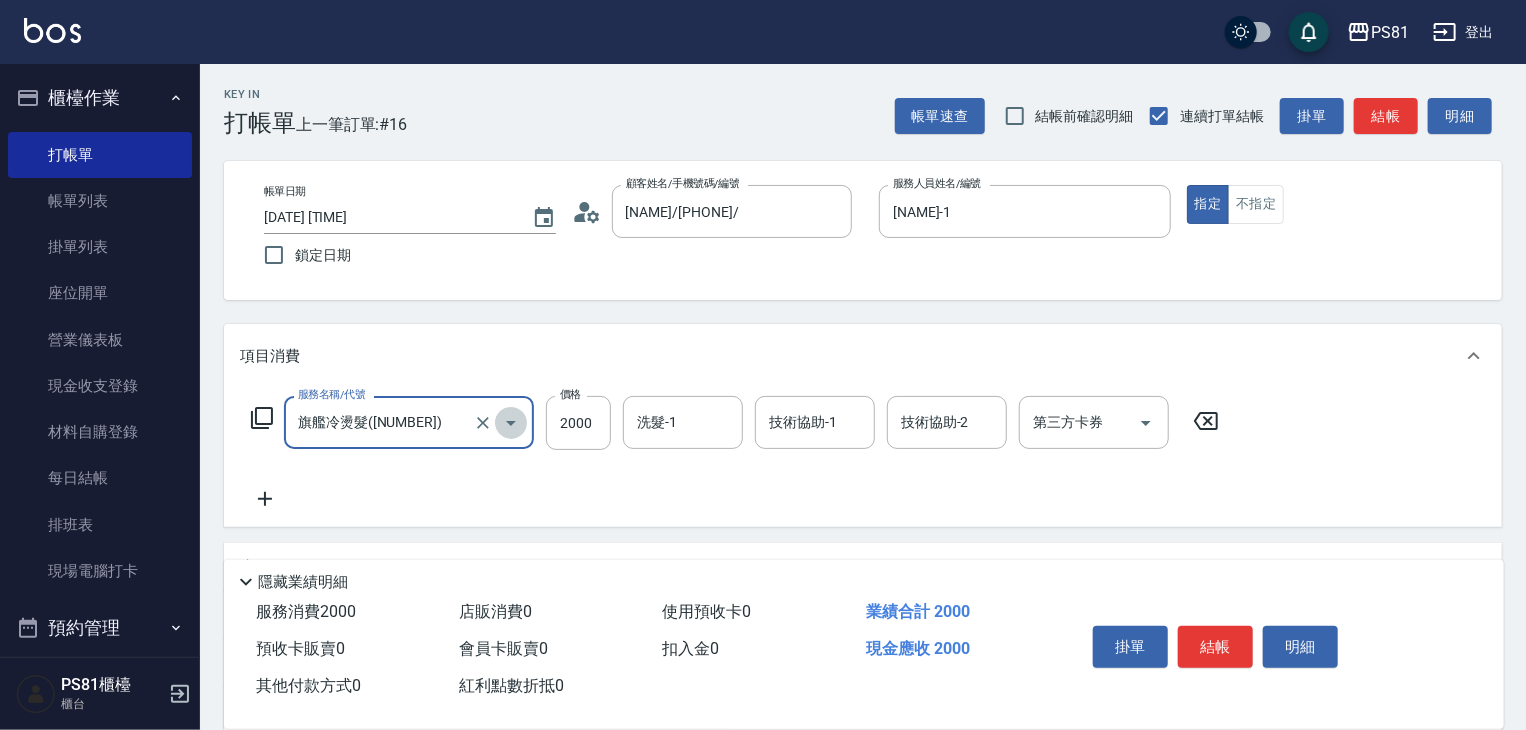 click 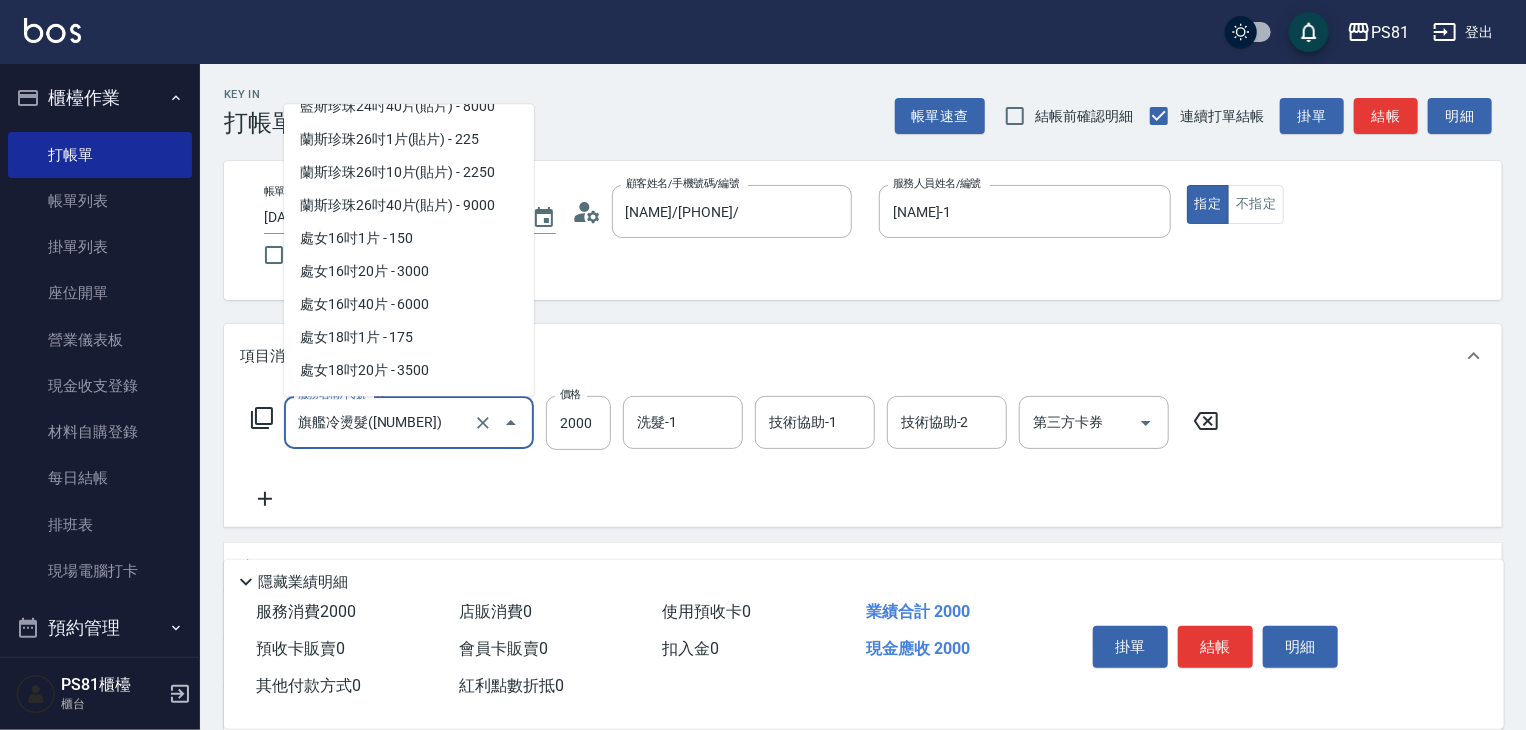 scroll, scrollTop: 3860, scrollLeft: 0, axis: vertical 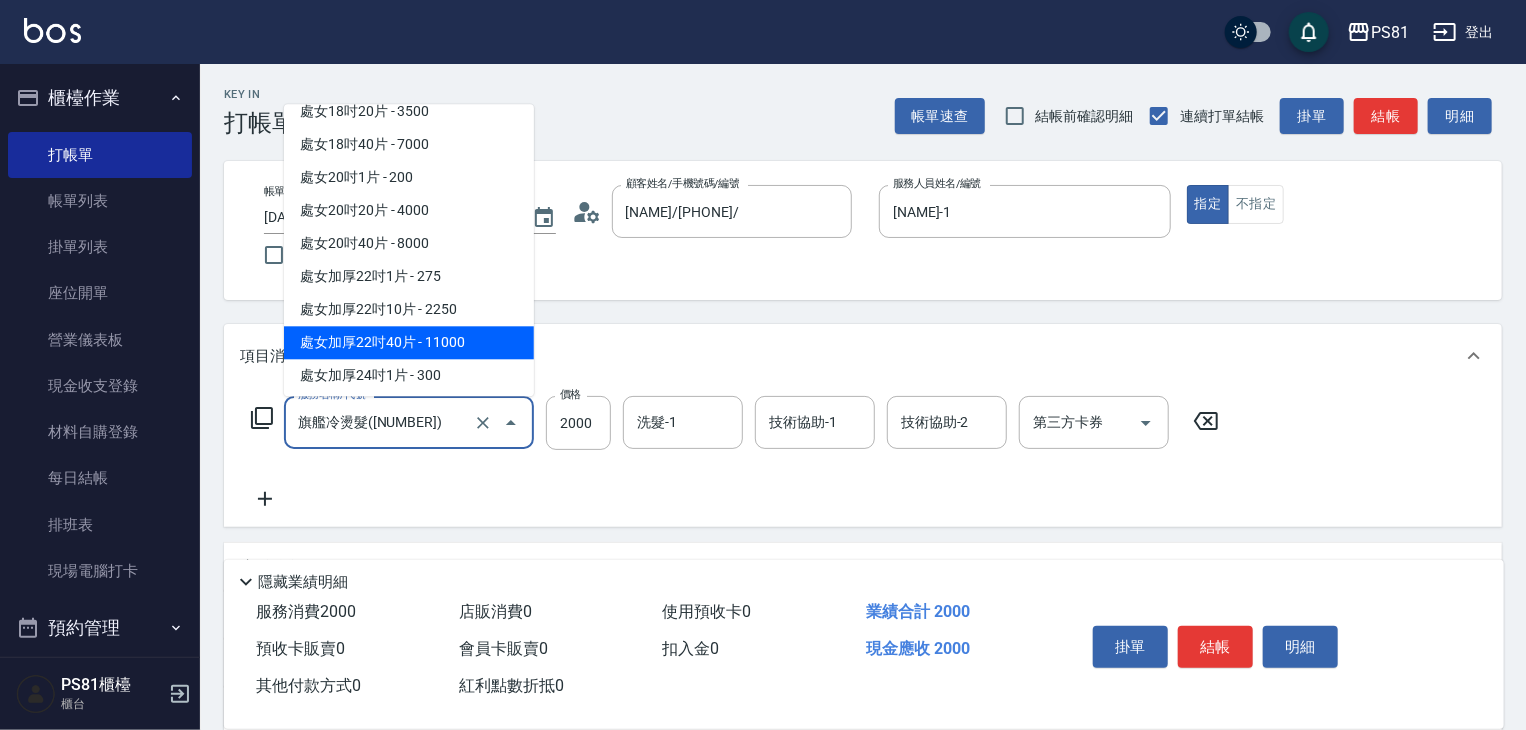drag, startPoint x: 480, startPoint y: 419, endPoint x: 494, endPoint y: 437, distance: 22.803509 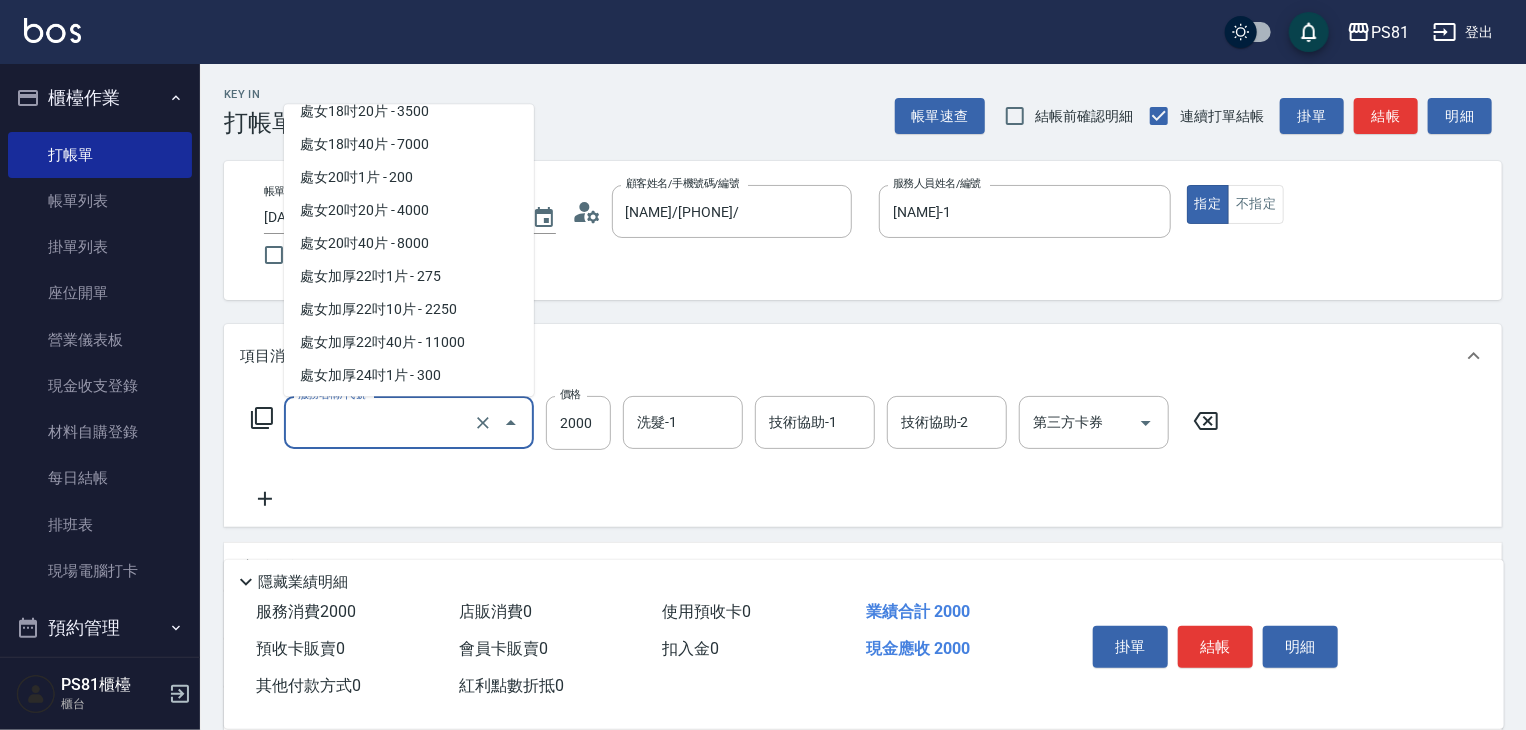 scroll, scrollTop: 2420, scrollLeft: 0, axis: vertical 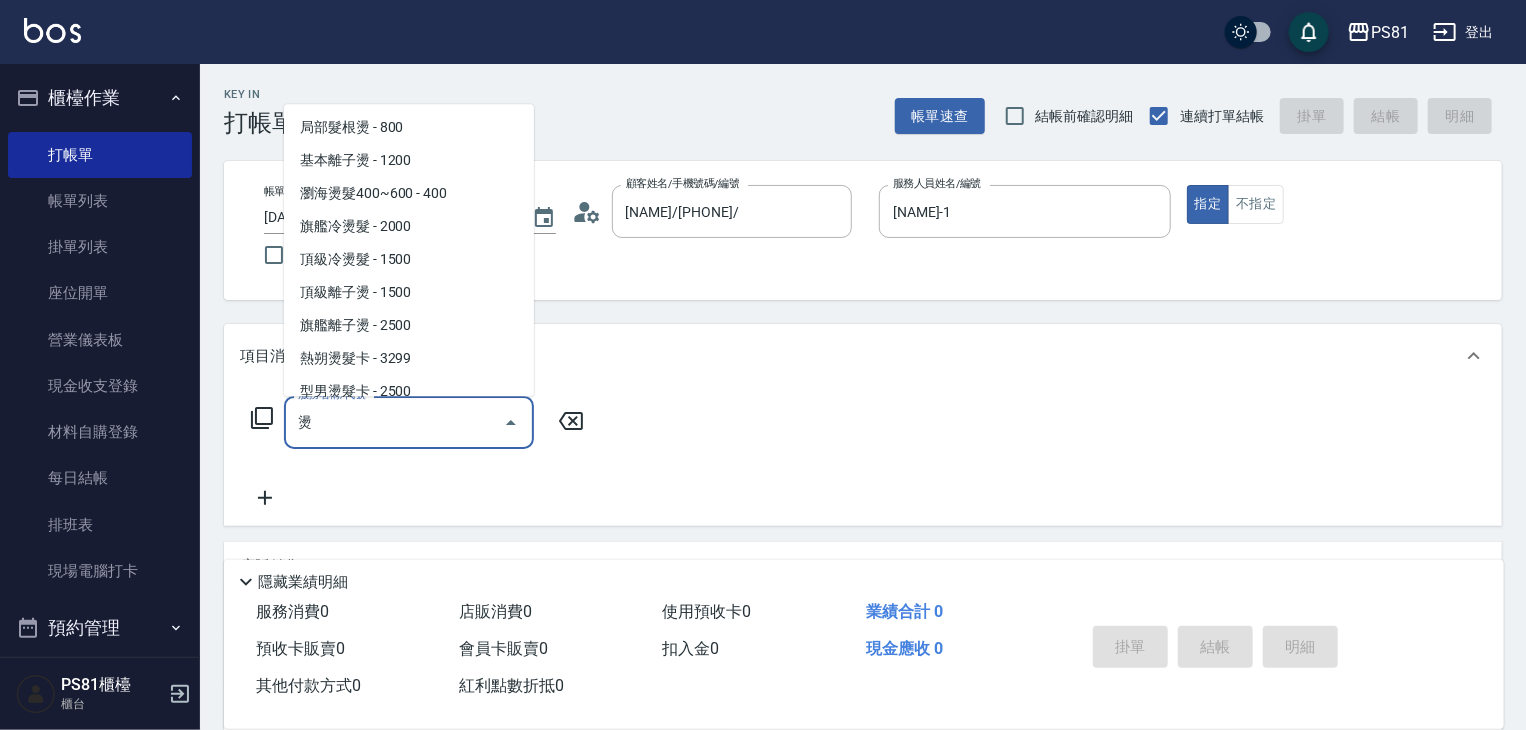 click on "瀏海燙髮400~600 - 400" at bounding box center (409, 193) 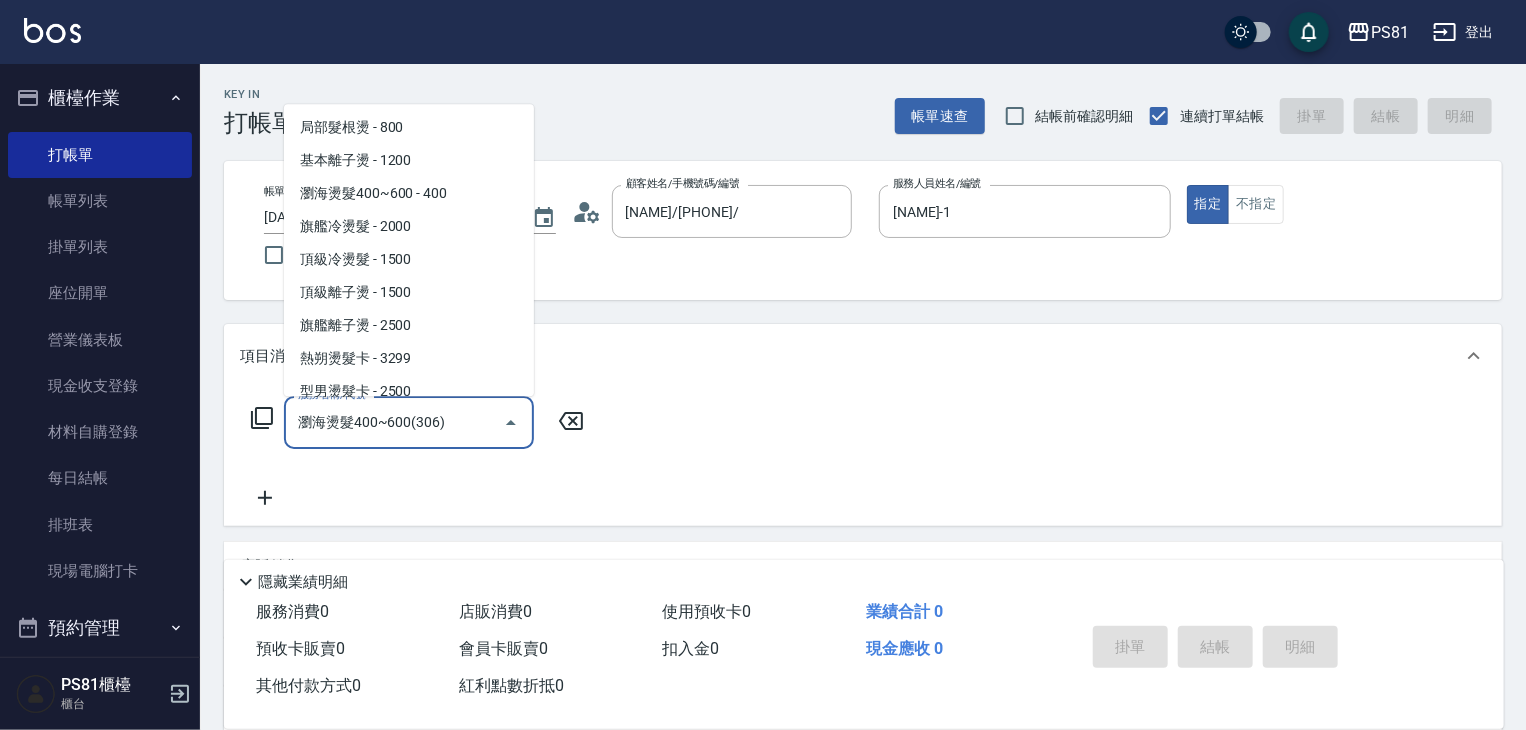scroll, scrollTop: 0, scrollLeft: 0, axis: both 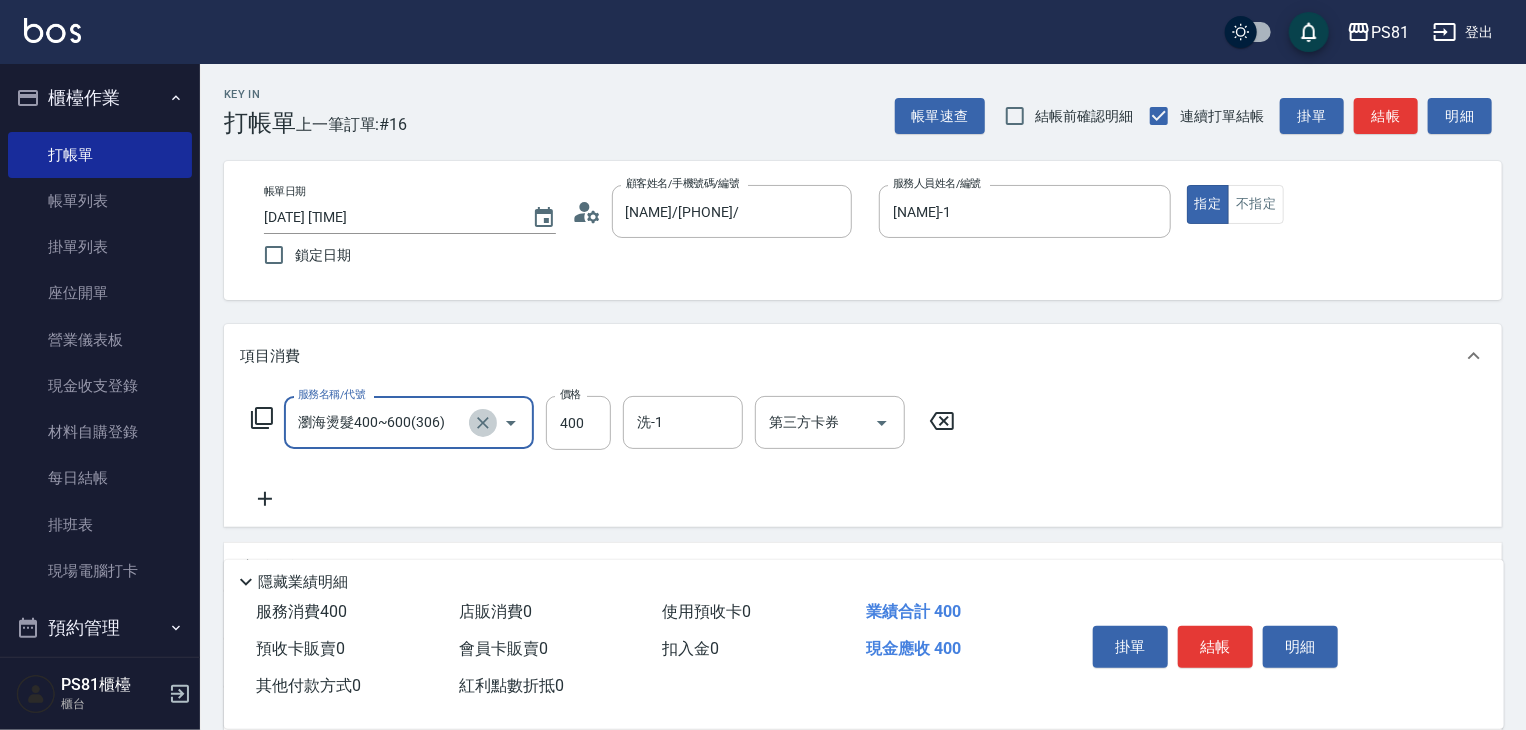 click 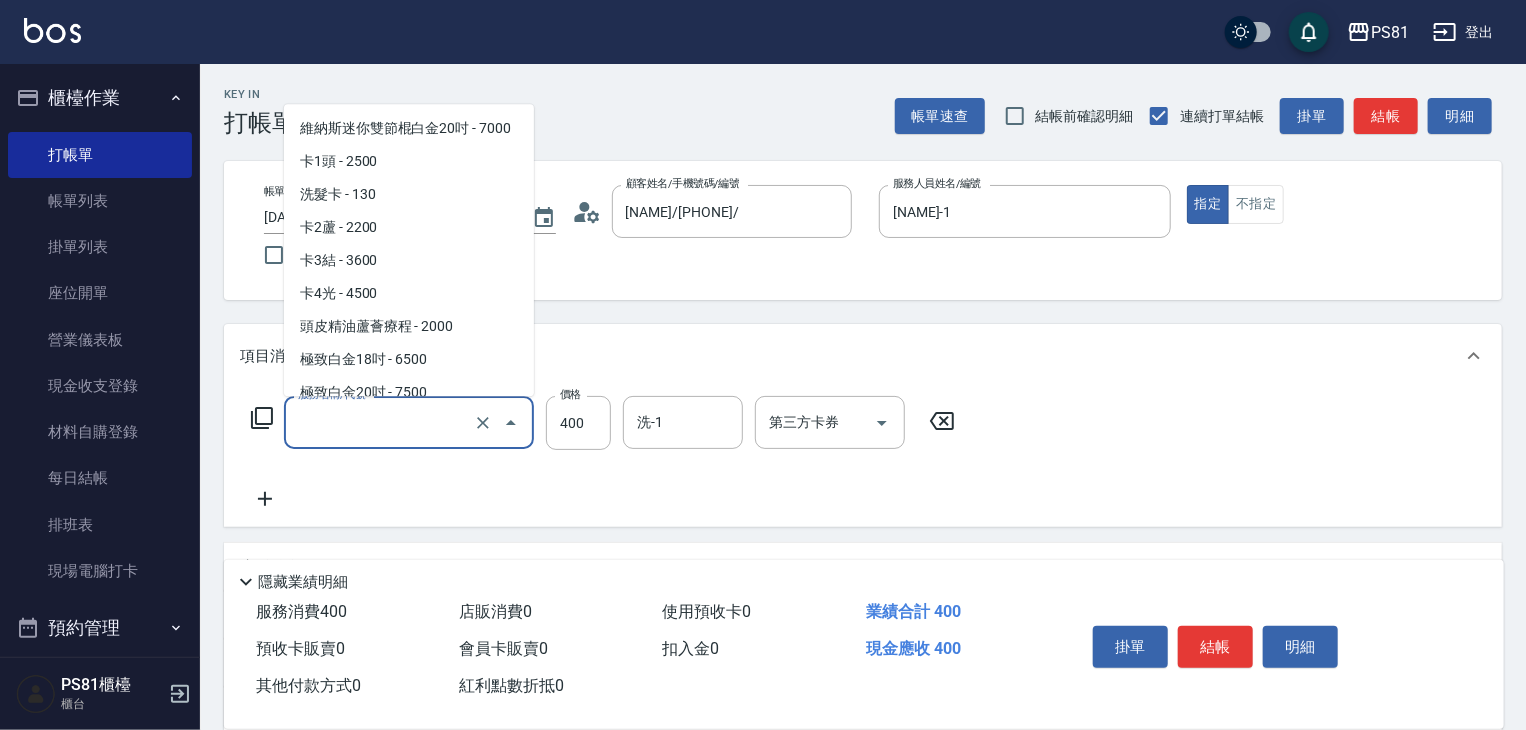 click on "服務名稱/代號" at bounding box center (381, 422) 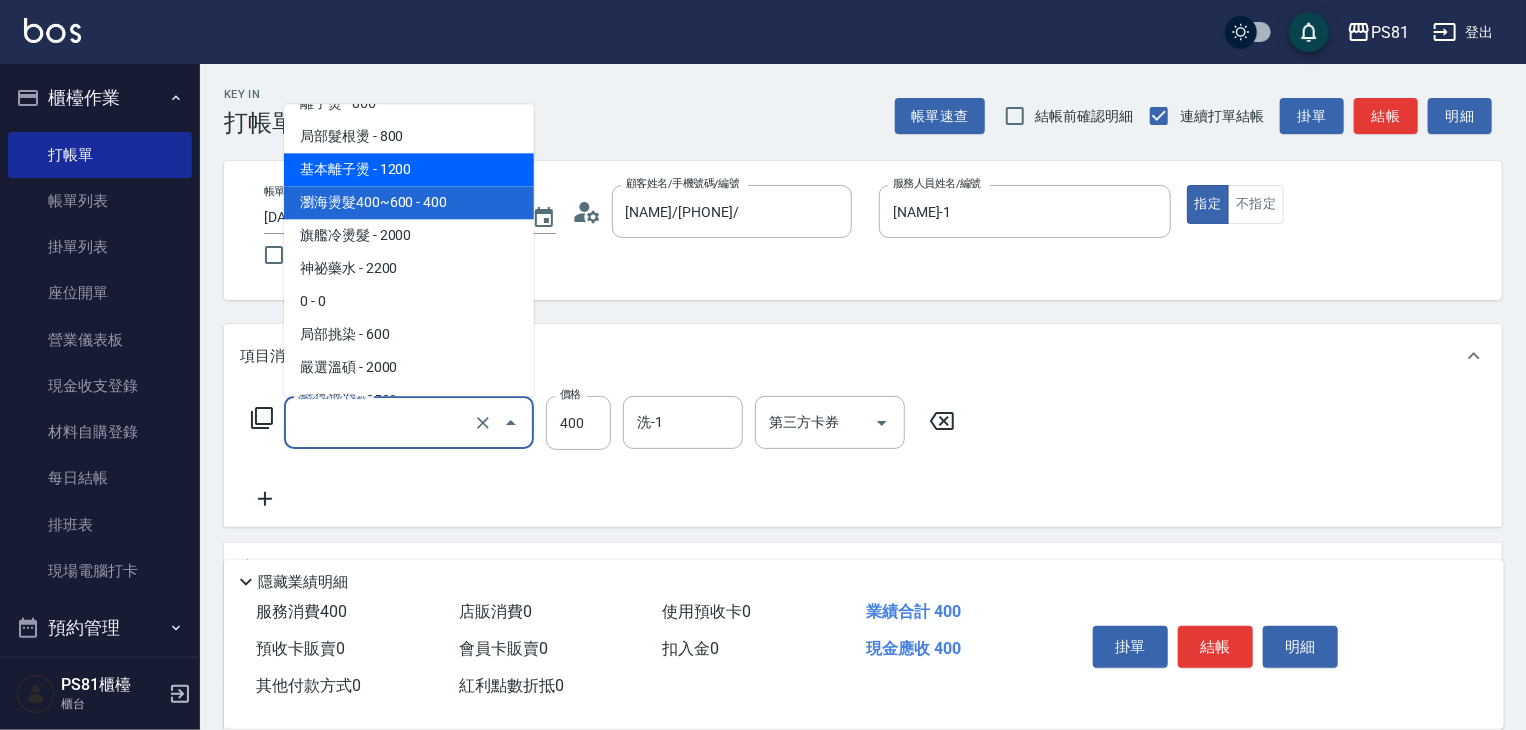scroll, scrollTop: 2328, scrollLeft: 0, axis: vertical 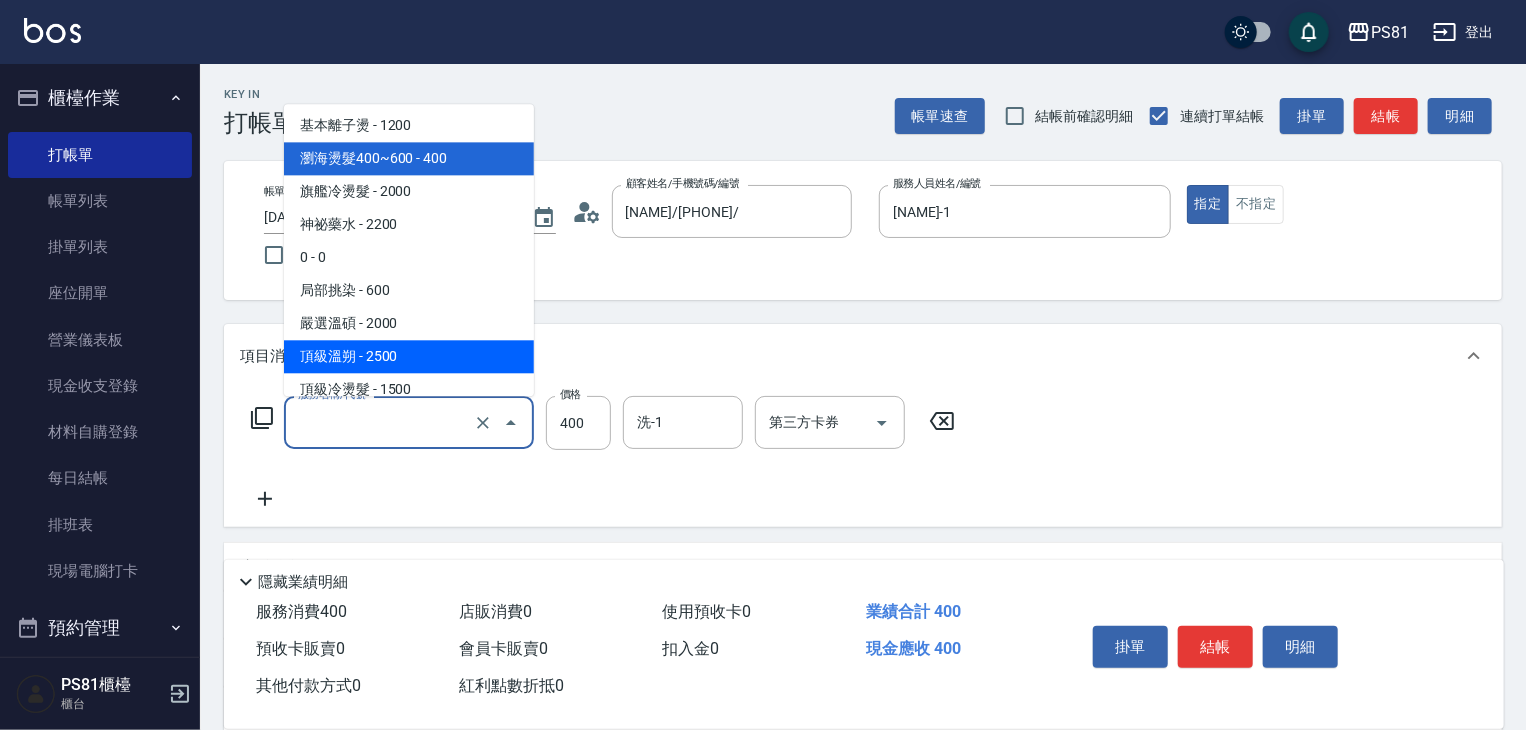 click on "頂級溫朔 - 2500" at bounding box center [409, 356] 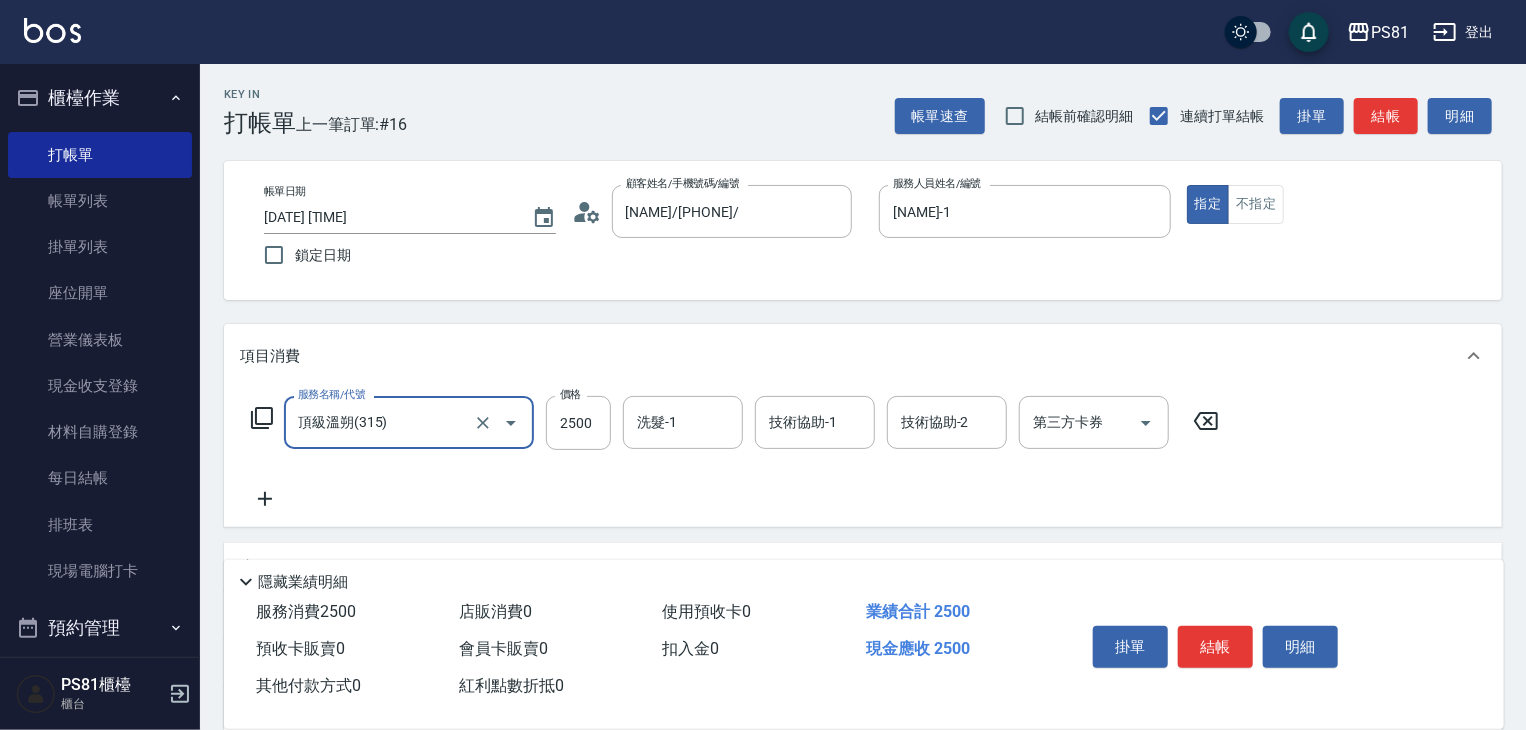 type on "頂級溫朔(315)" 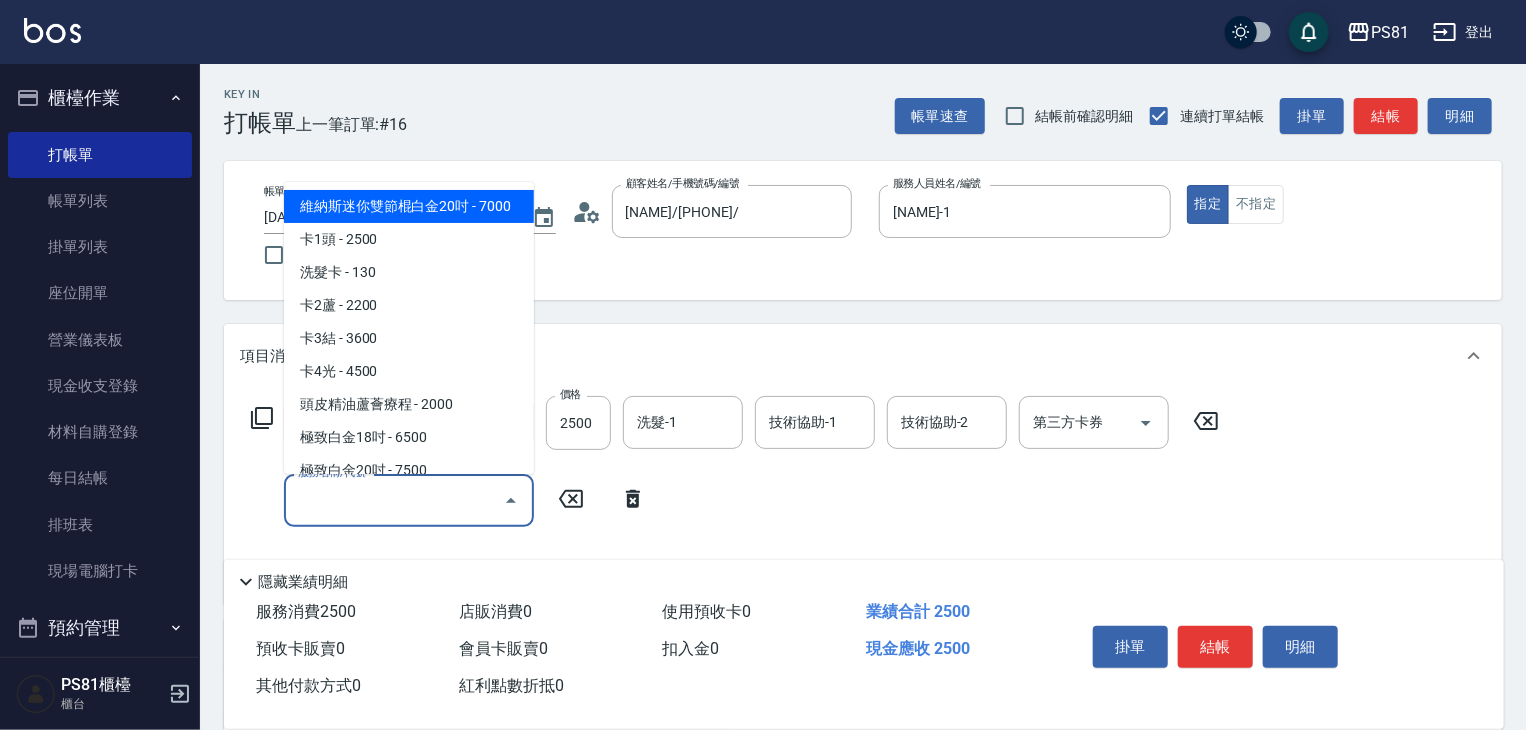 click on "服務名稱/代號" at bounding box center (394, 500) 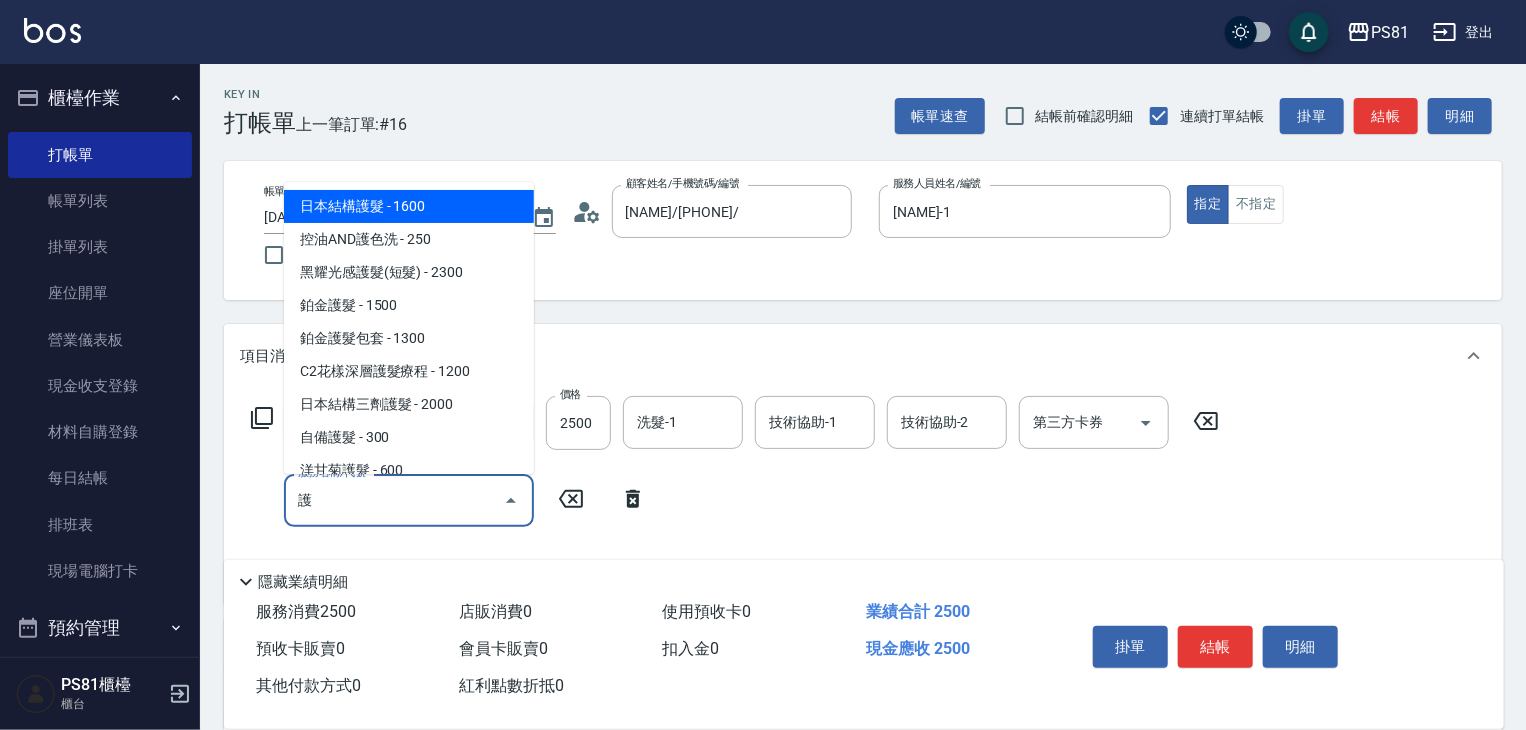 click on "日本結構護髮 - 1600" at bounding box center (409, 206) 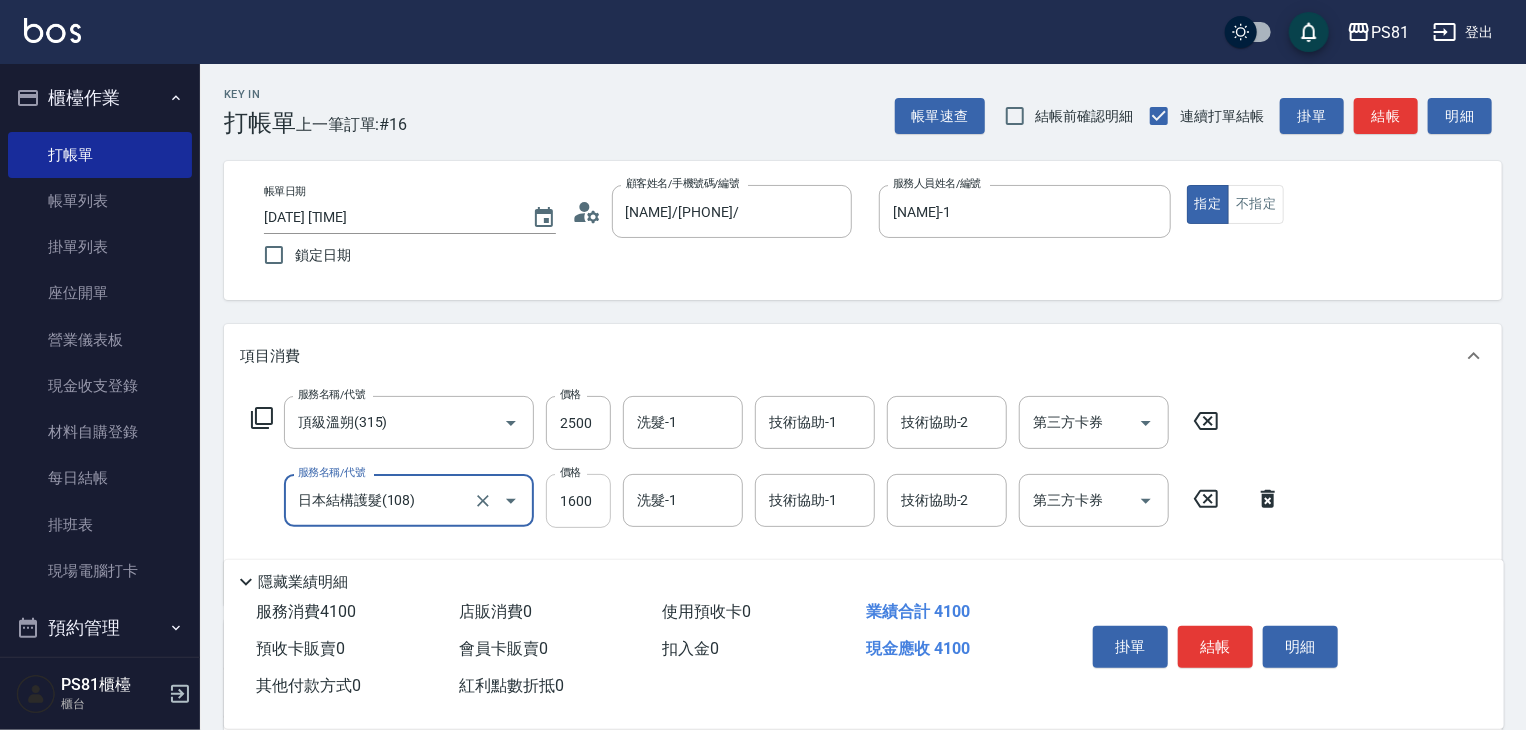 type on "日本結構護髮(108)" 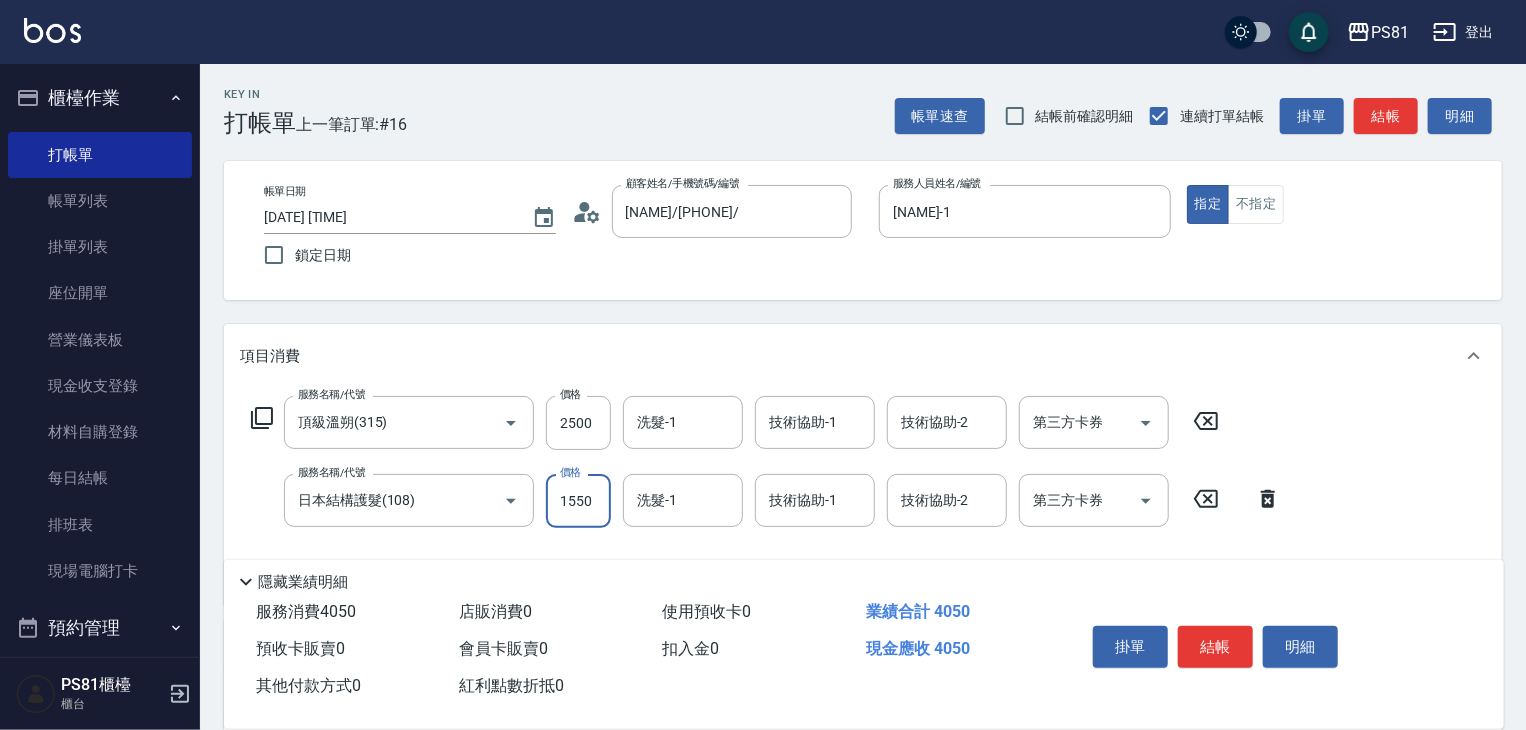 type on "1550" 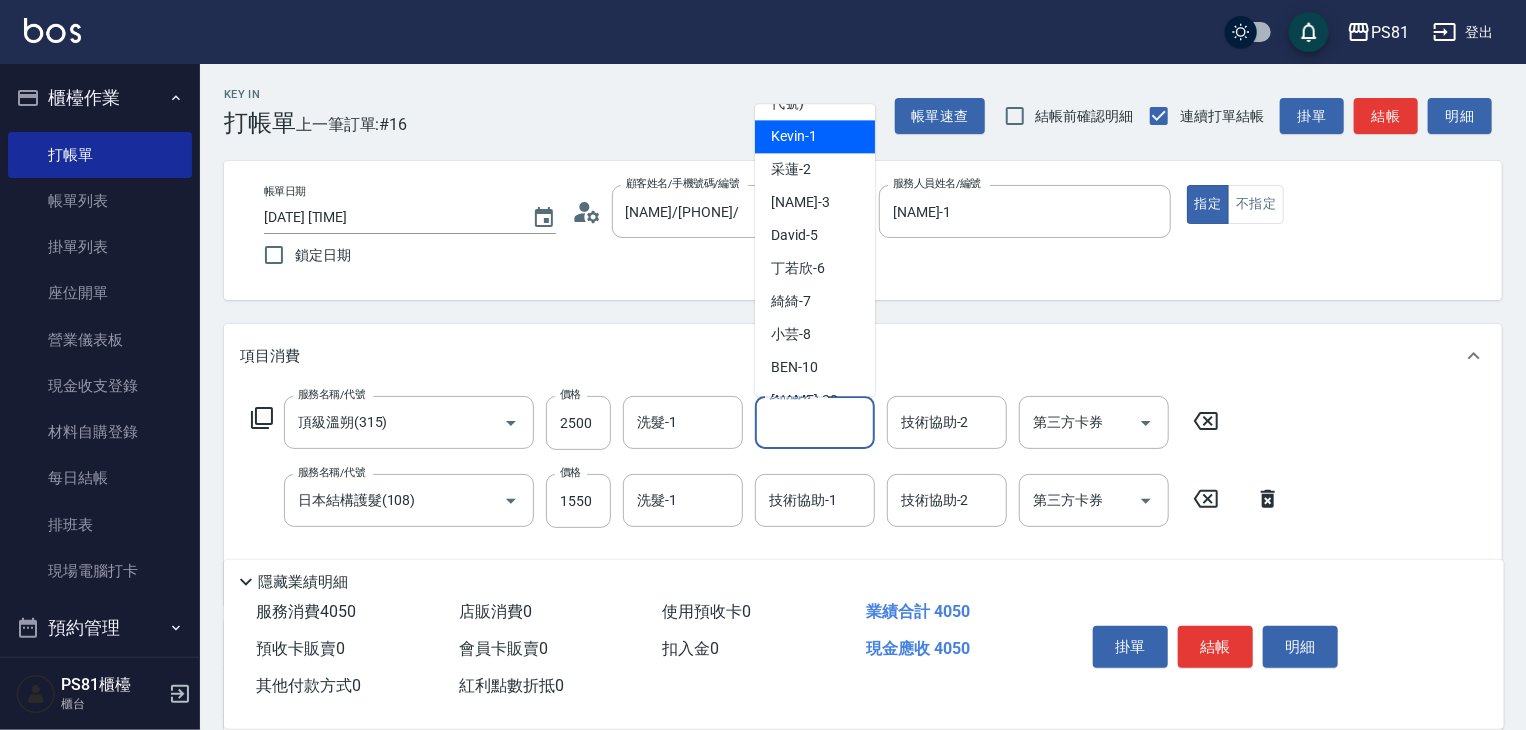 scroll, scrollTop: 300, scrollLeft: 0, axis: vertical 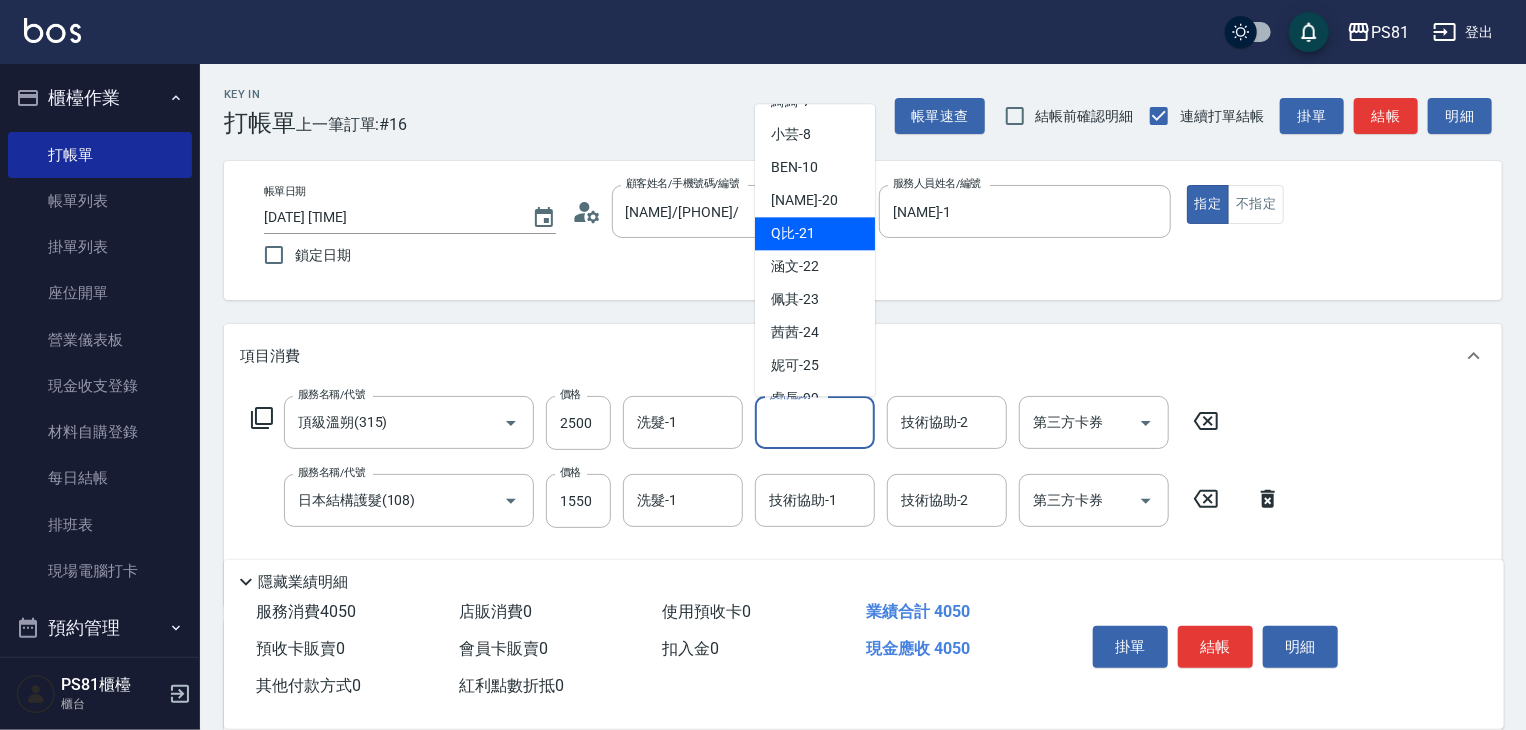 click on "Q比 -21" at bounding box center [793, 233] 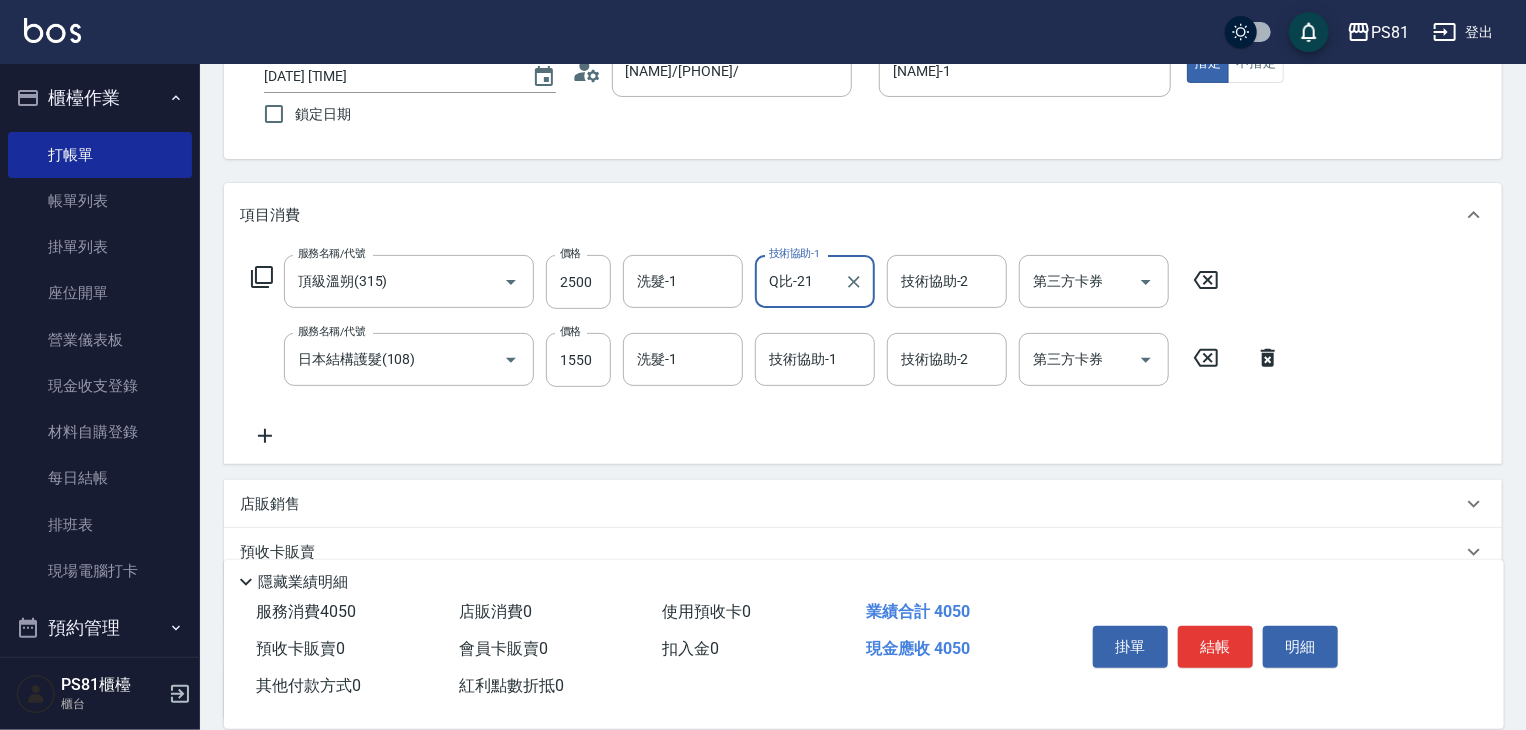 scroll, scrollTop: 300, scrollLeft: 0, axis: vertical 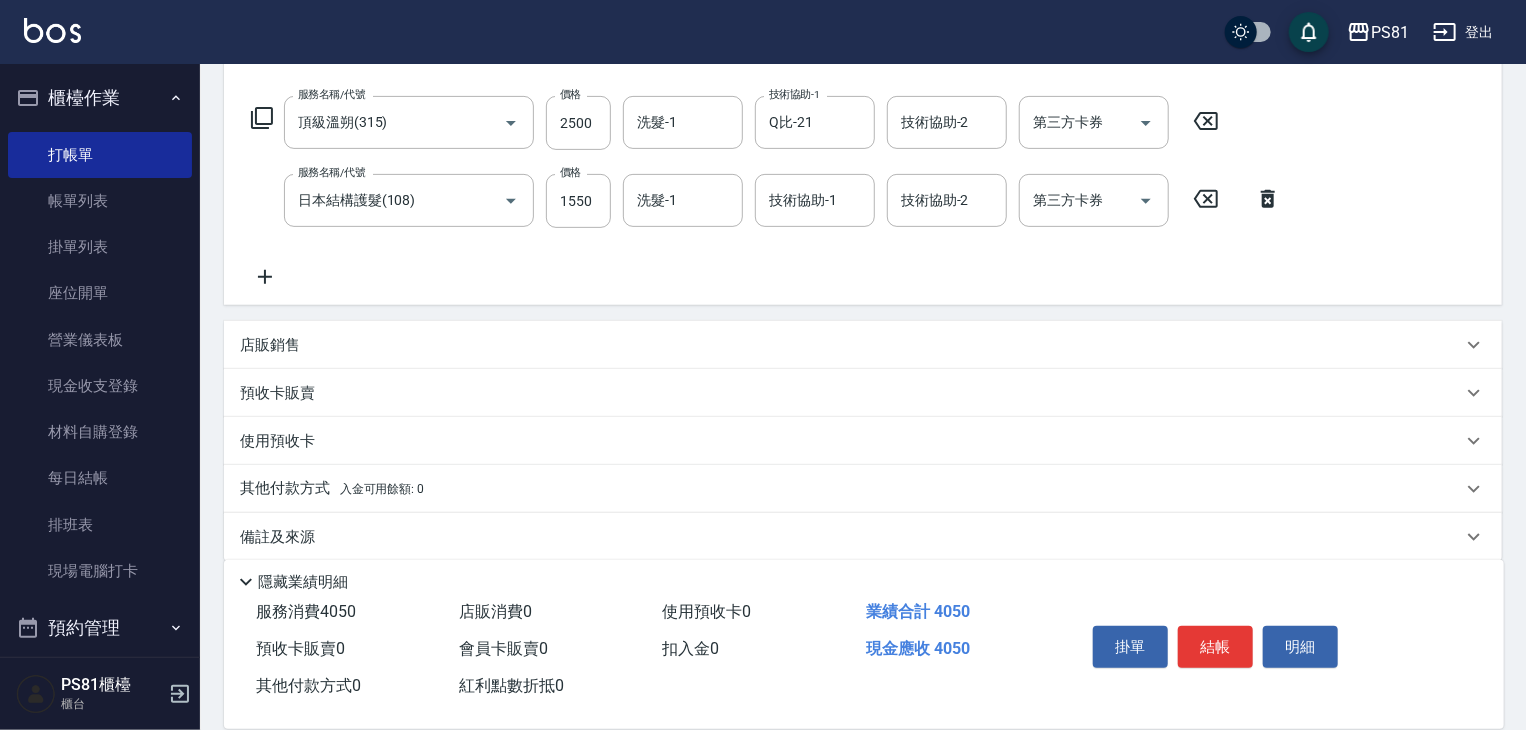click on "其他付款方式 入金可用餘額: 0" at bounding box center [332, 489] 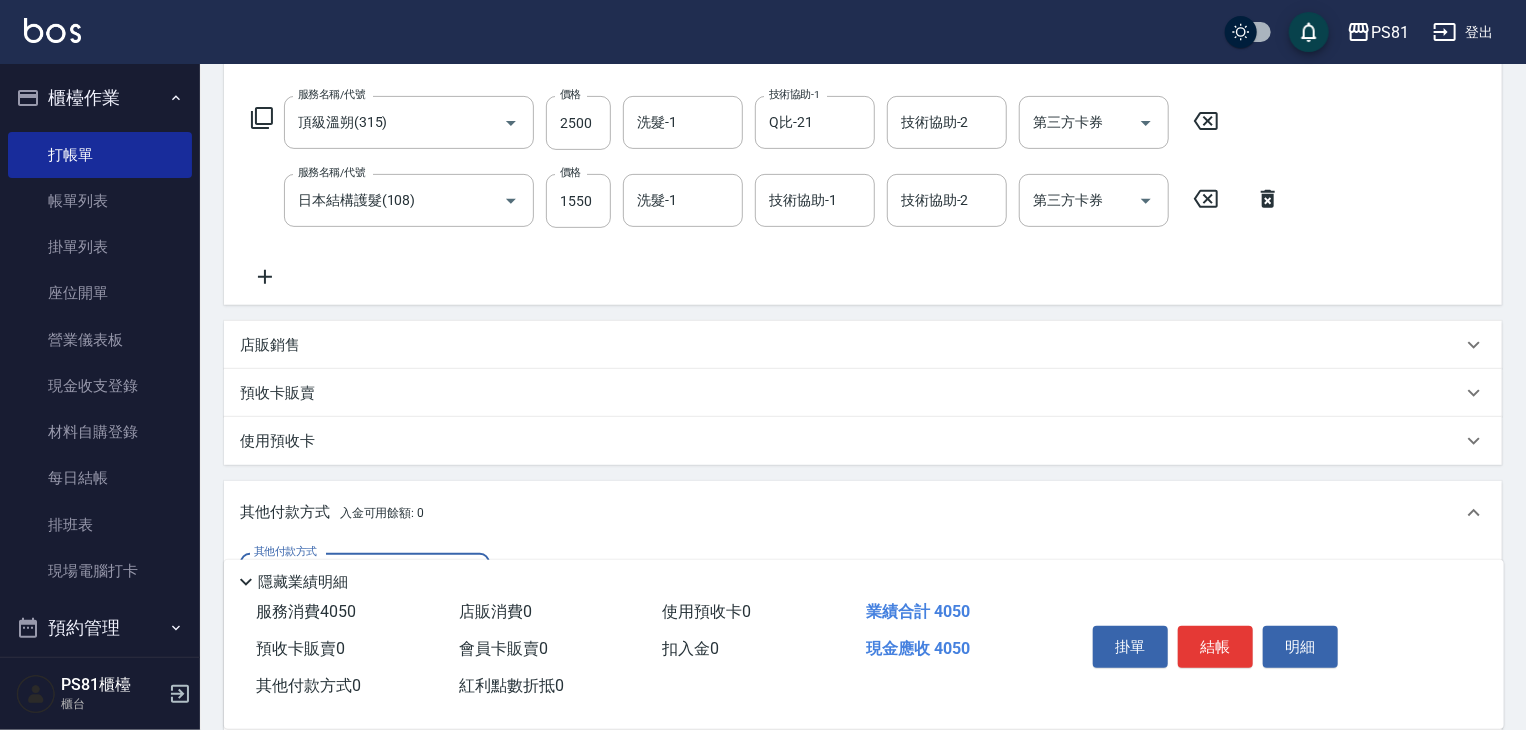 scroll, scrollTop: 0, scrollLeft: 0, axis: both 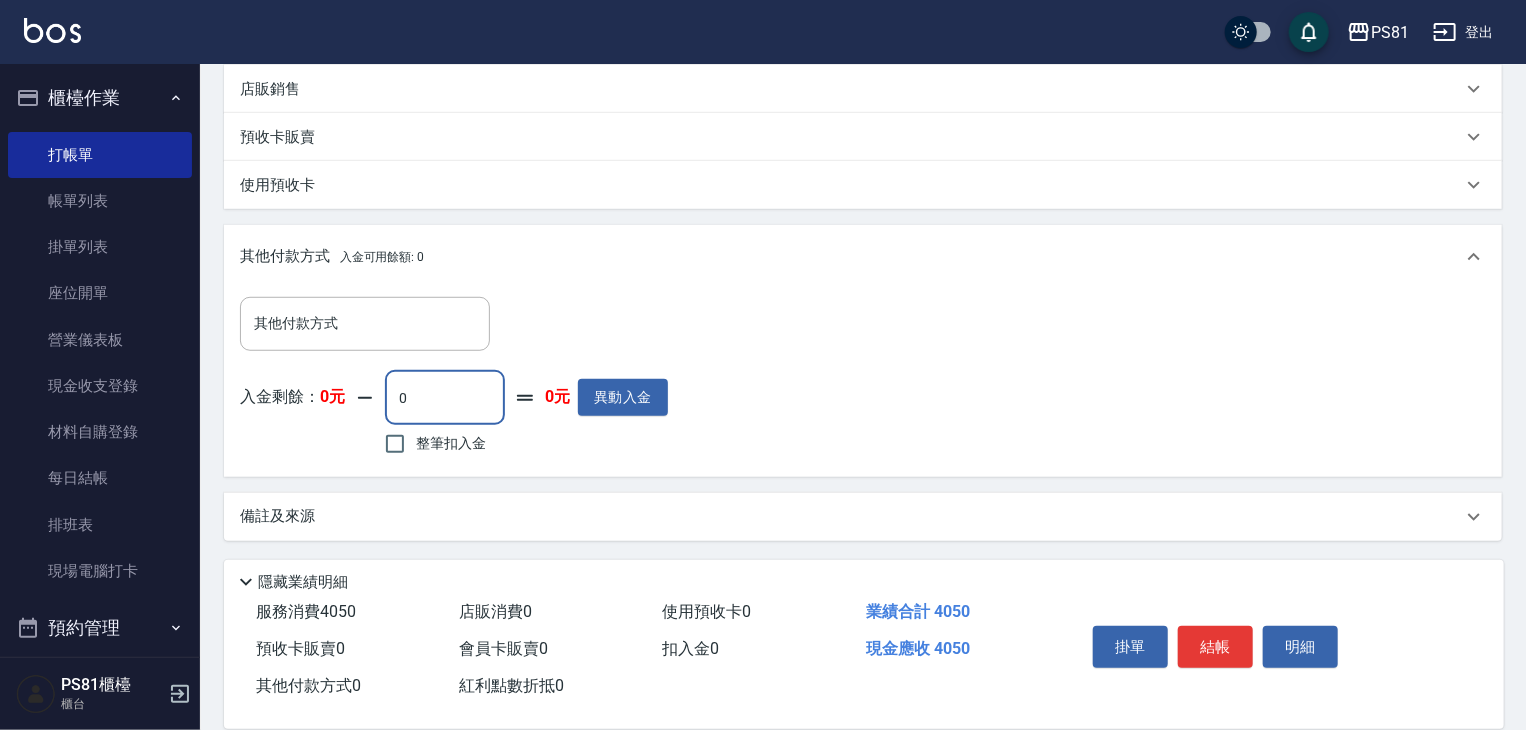 click on "0" at bounding box center (445, 398) 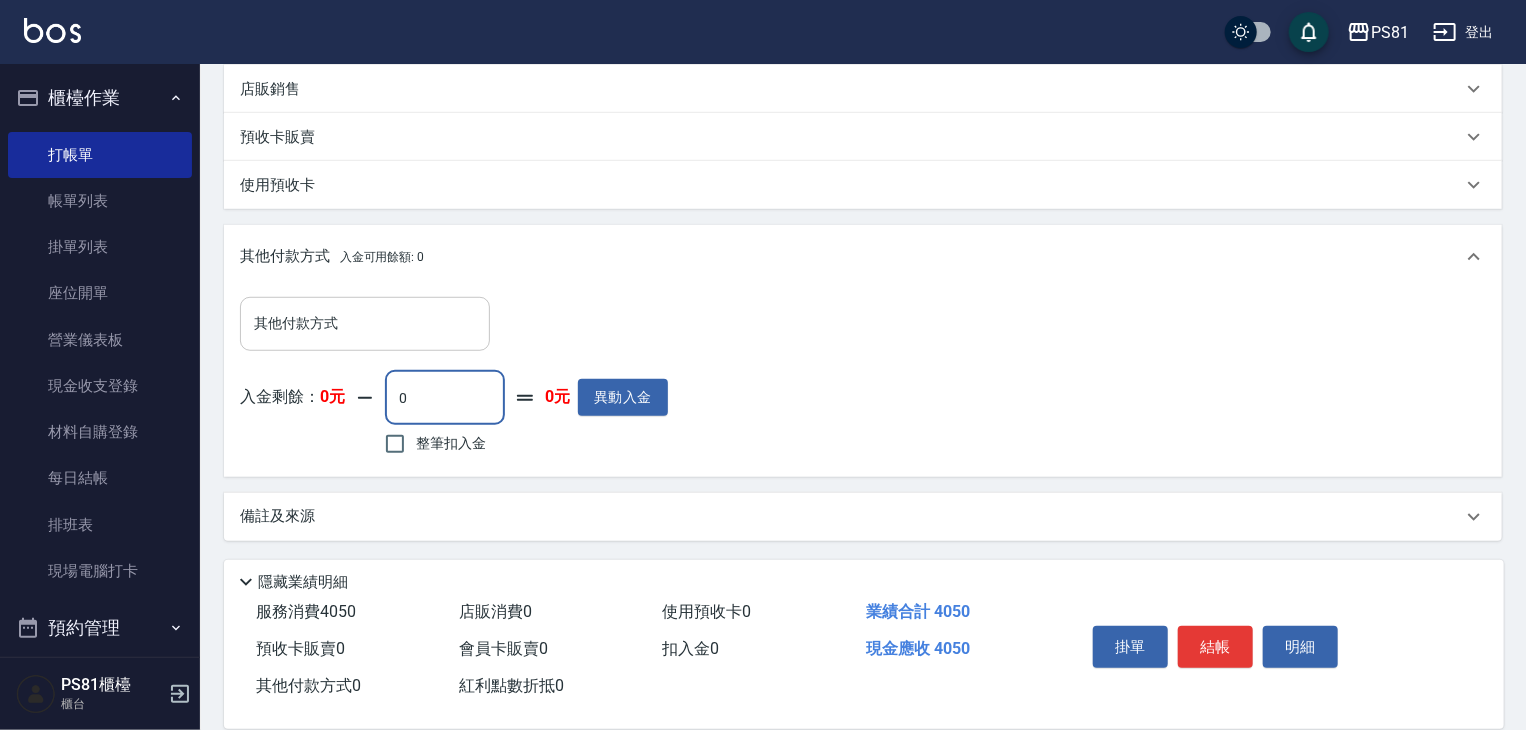 click on "其他付款方式" at bounding box center [365, 323] 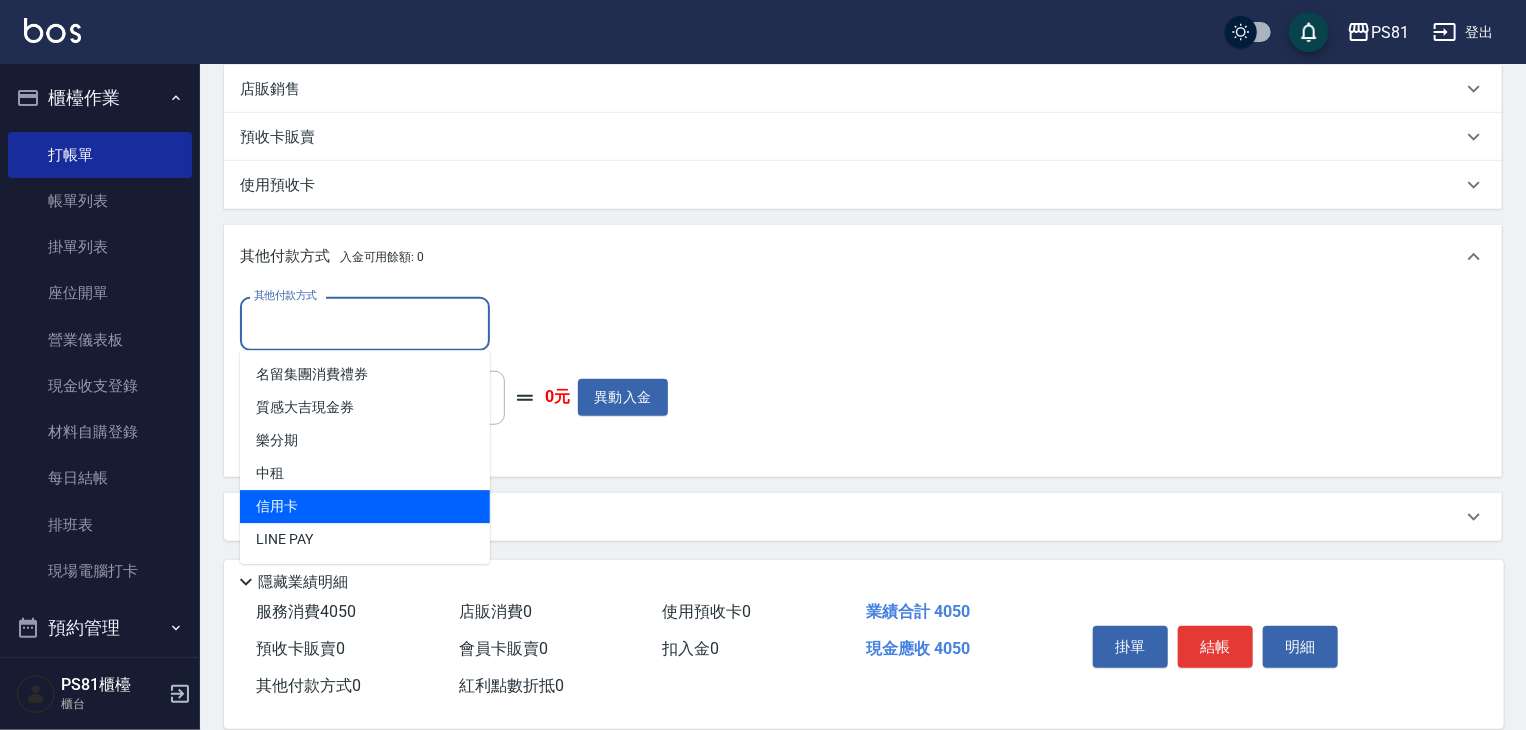 click on "信用卡" at bounding box center [365, 506] 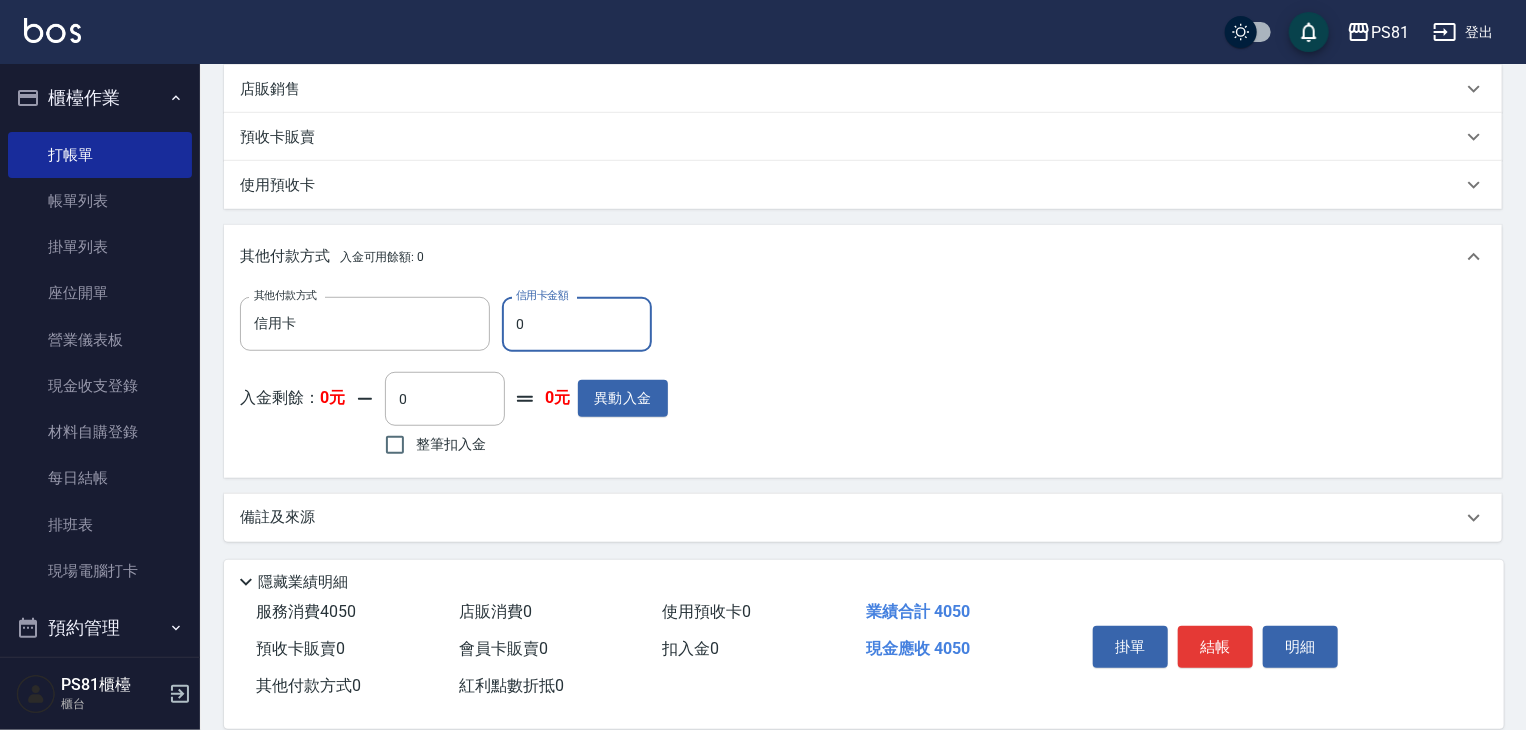 click on "0" at bounding box center (577, 324) 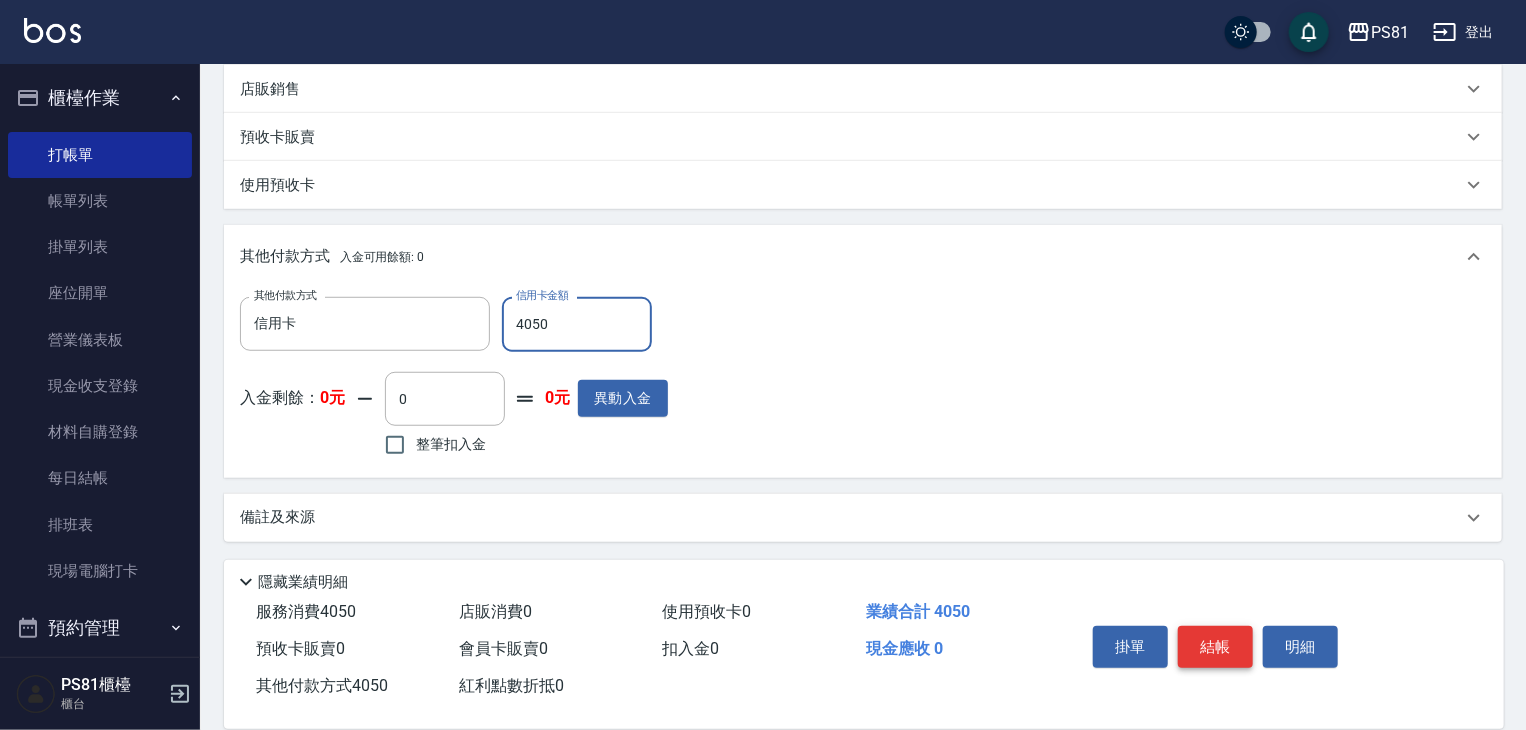 type on "4050" 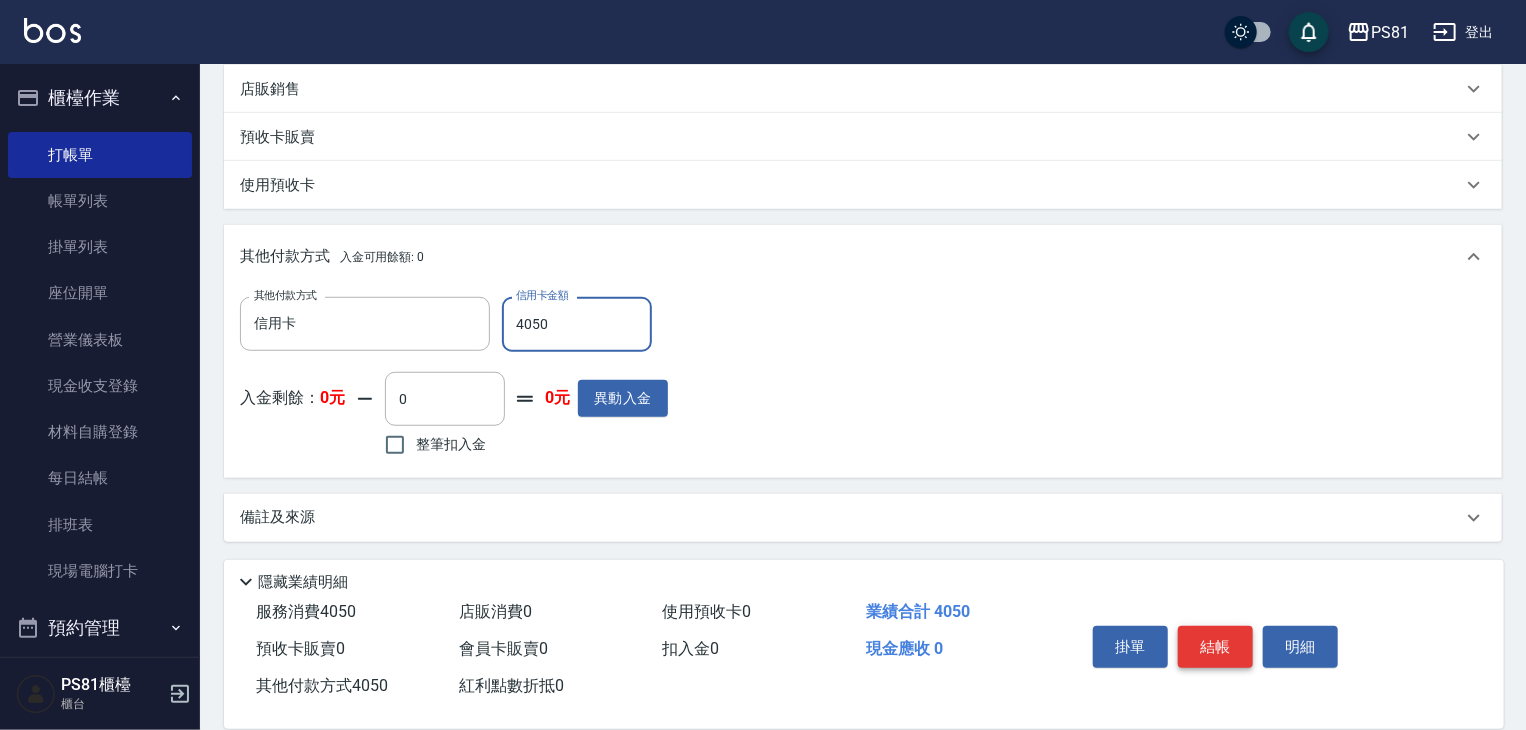 click on "結帳" at bounding box center [1215, 647] 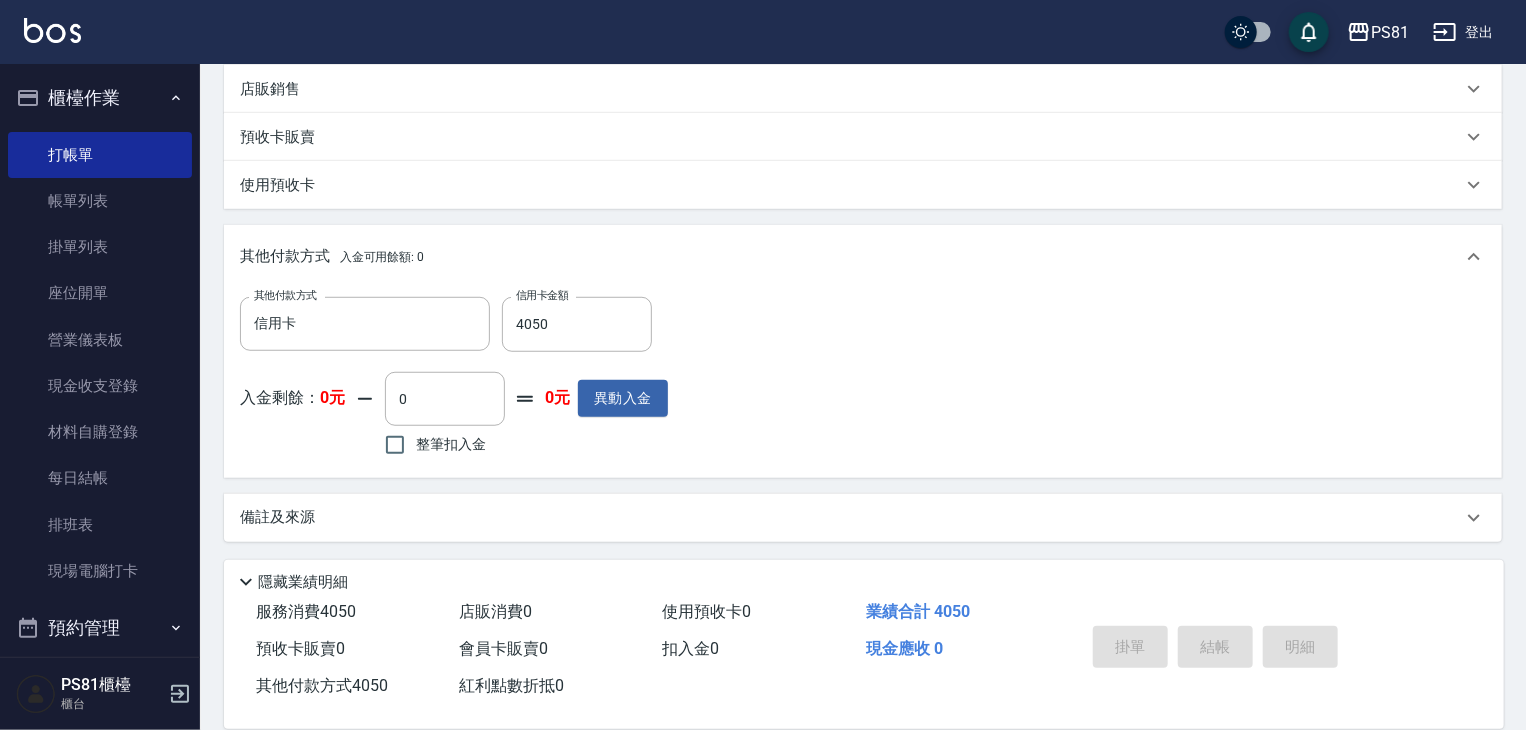 type on "[DATE] [TIME]" 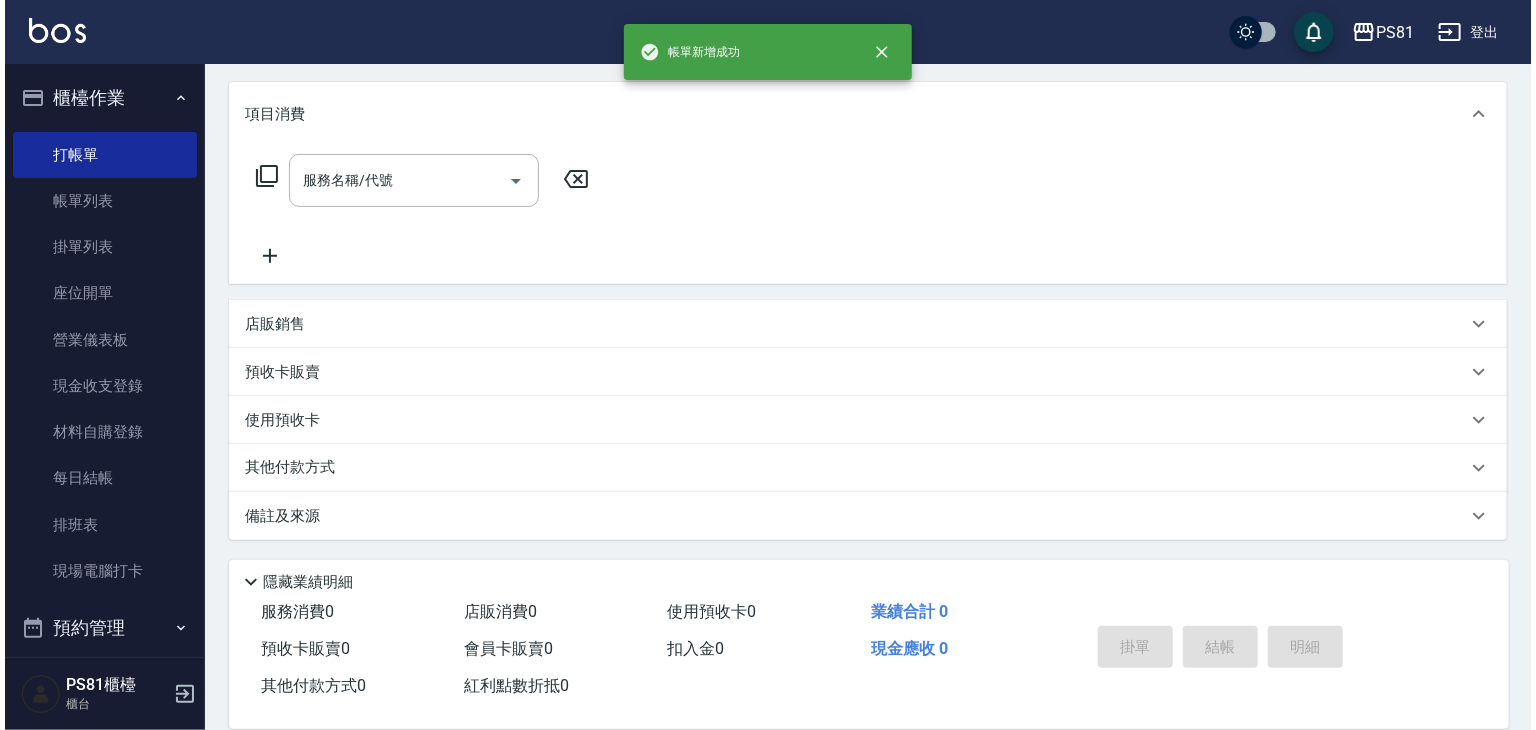 scroll, scrollTop: 0, scrollLeft: 0, axis: both 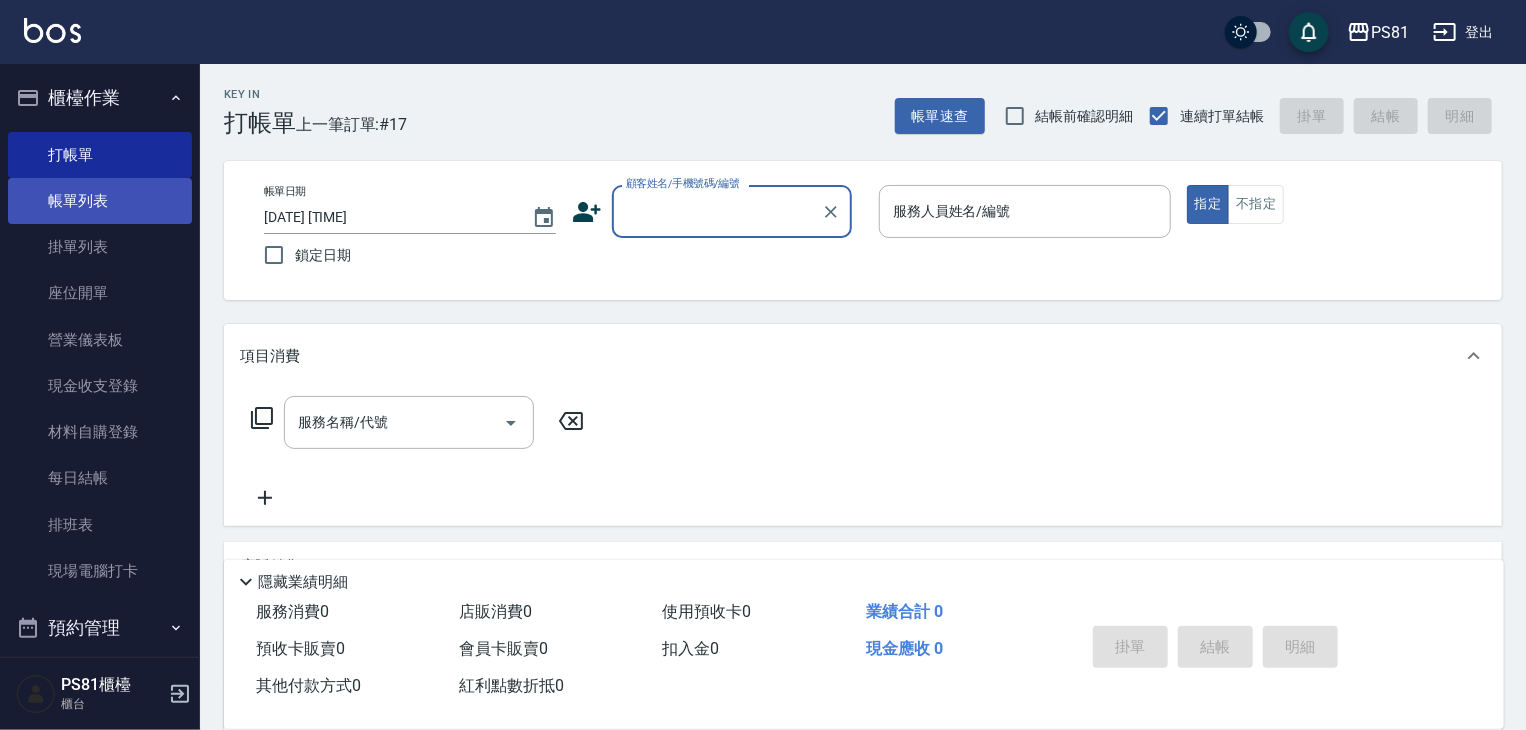 click on "帳單列表" at bounding box center [100, 201] 